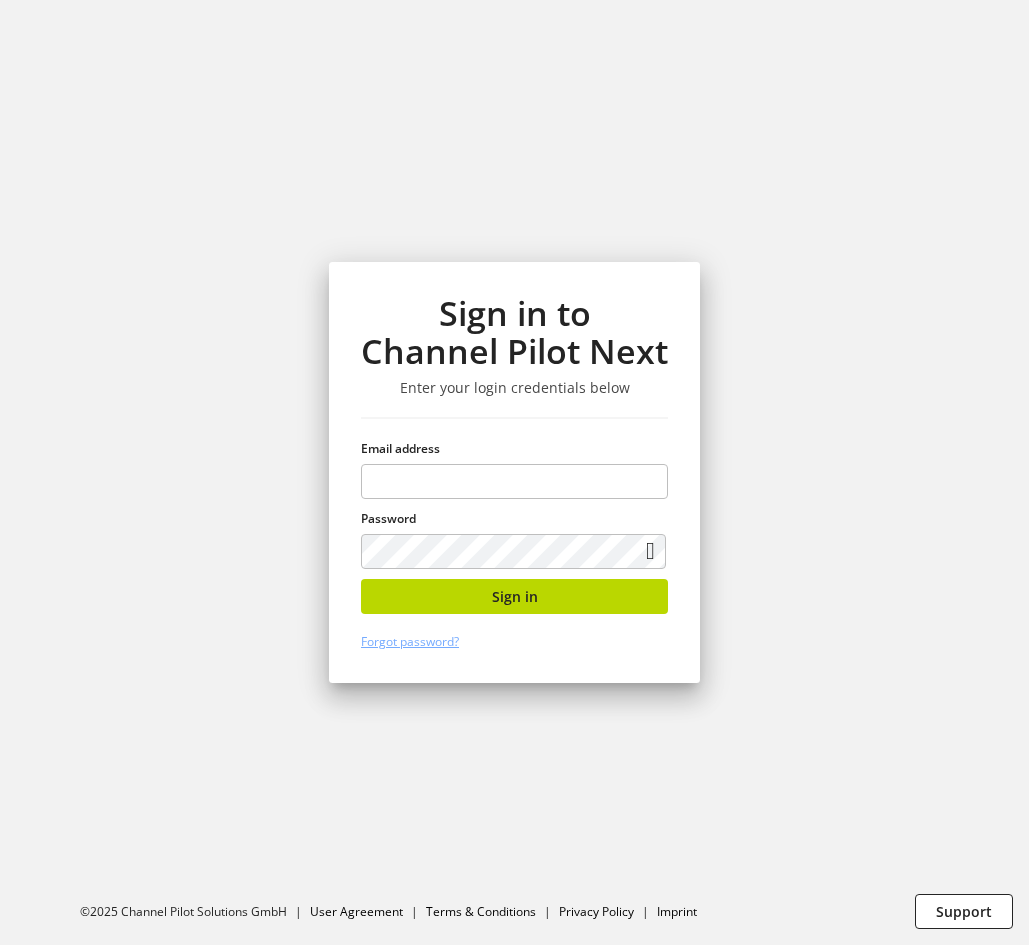 scroll, scrollTop: 0, scrollLeft: 0, axis: both 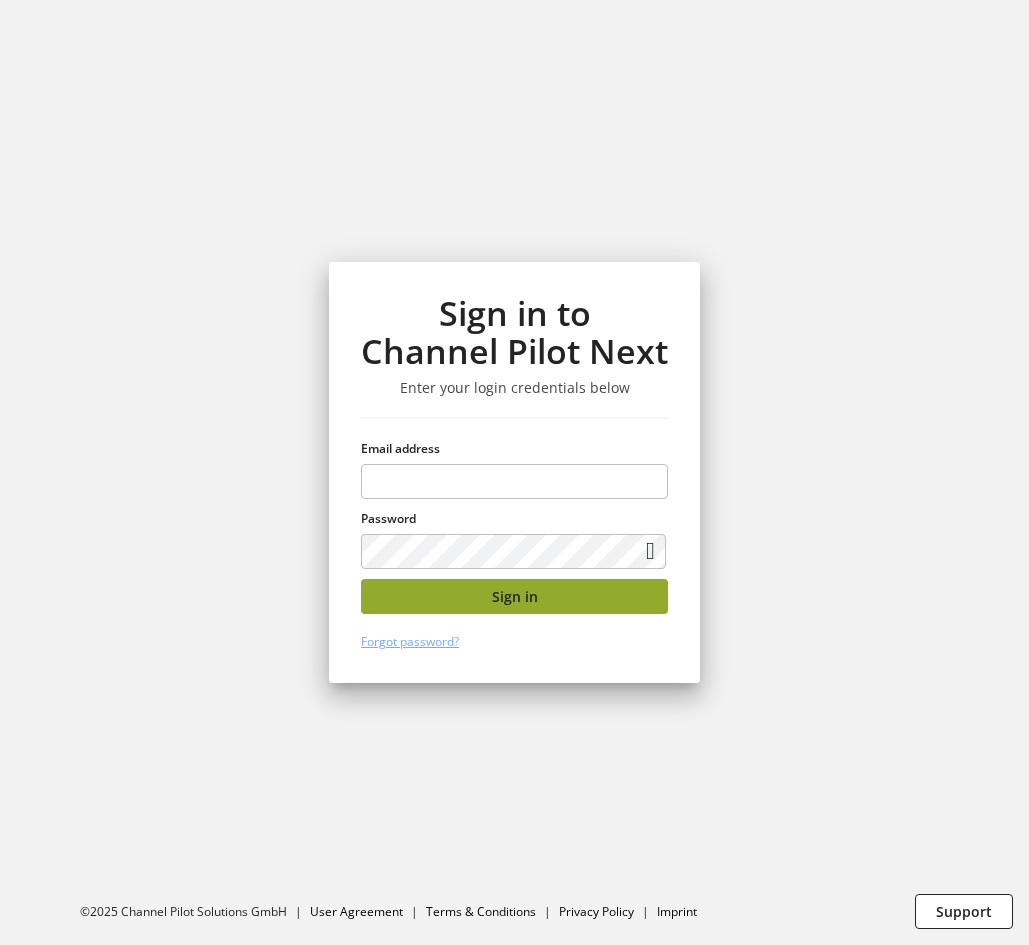 click on "Sign in" at bounding box center [515, 596] 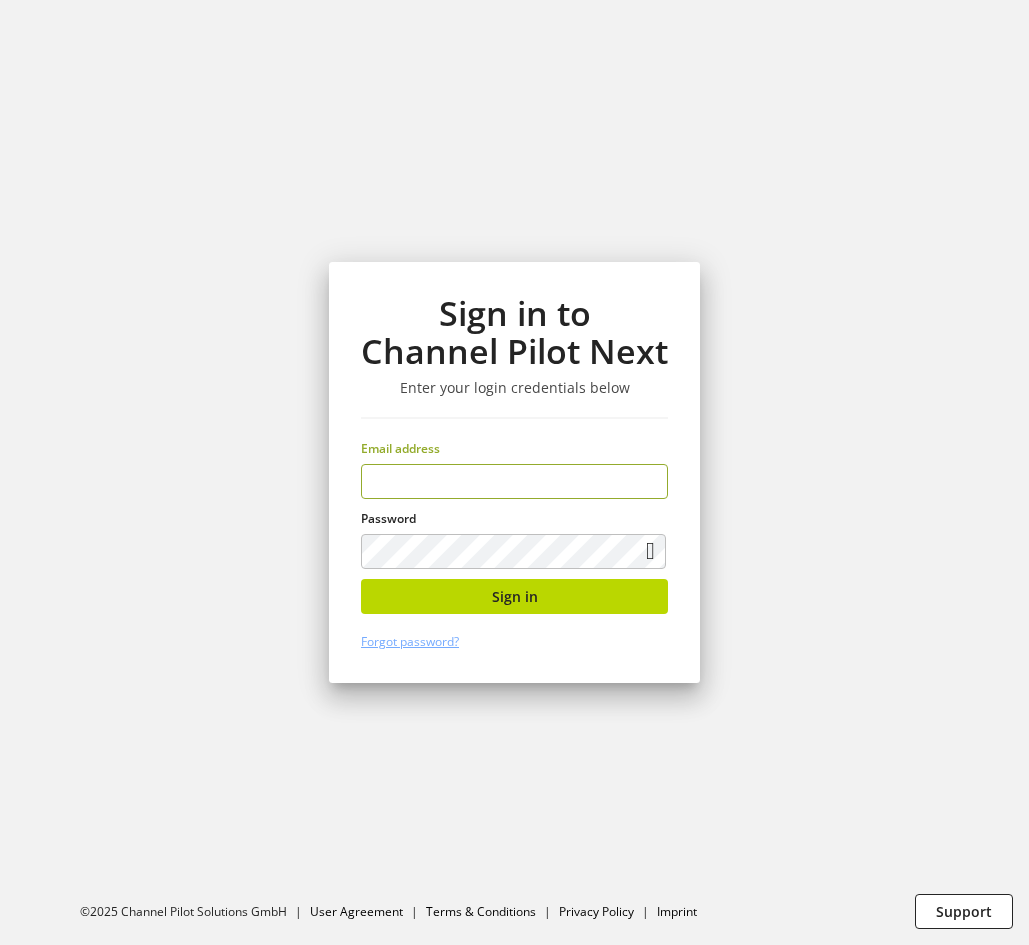 click at bounding box center [514, 481] 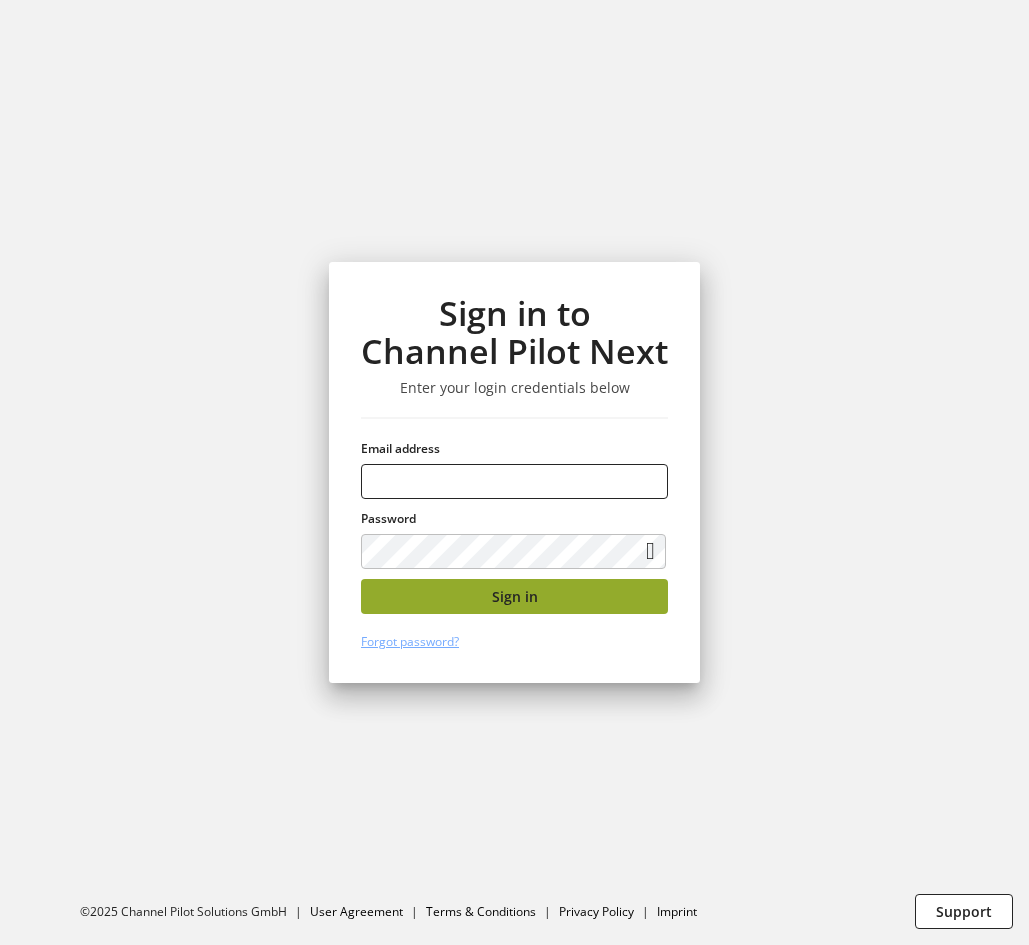 type on "**********" 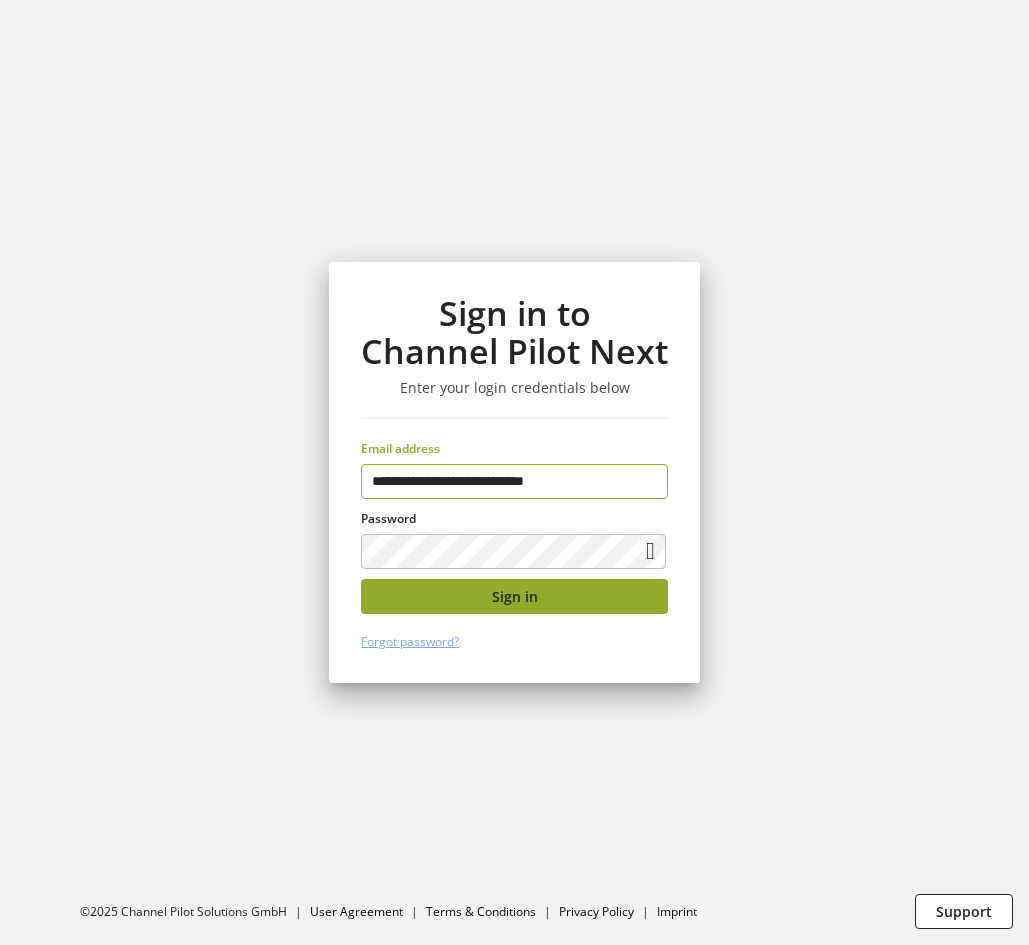 click on "Sign in" at bounding box center (514, 596) 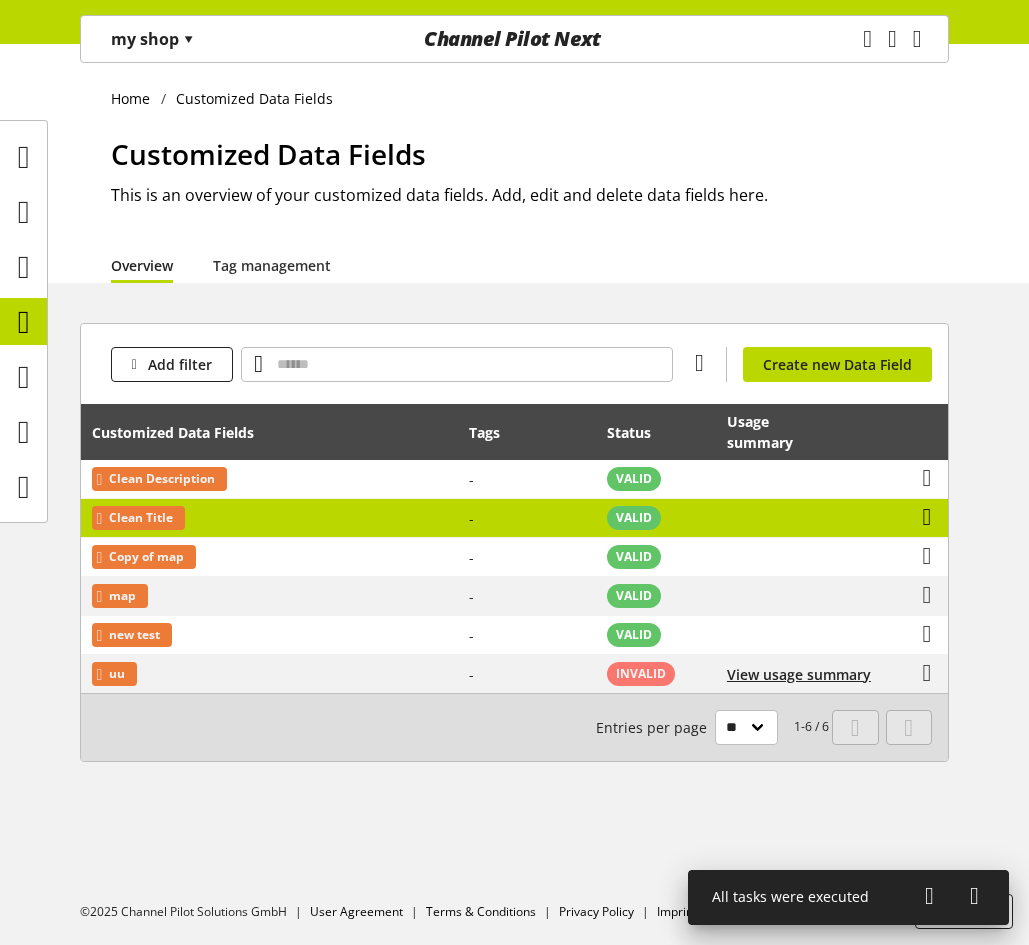 click at bounding box center (927, 517) 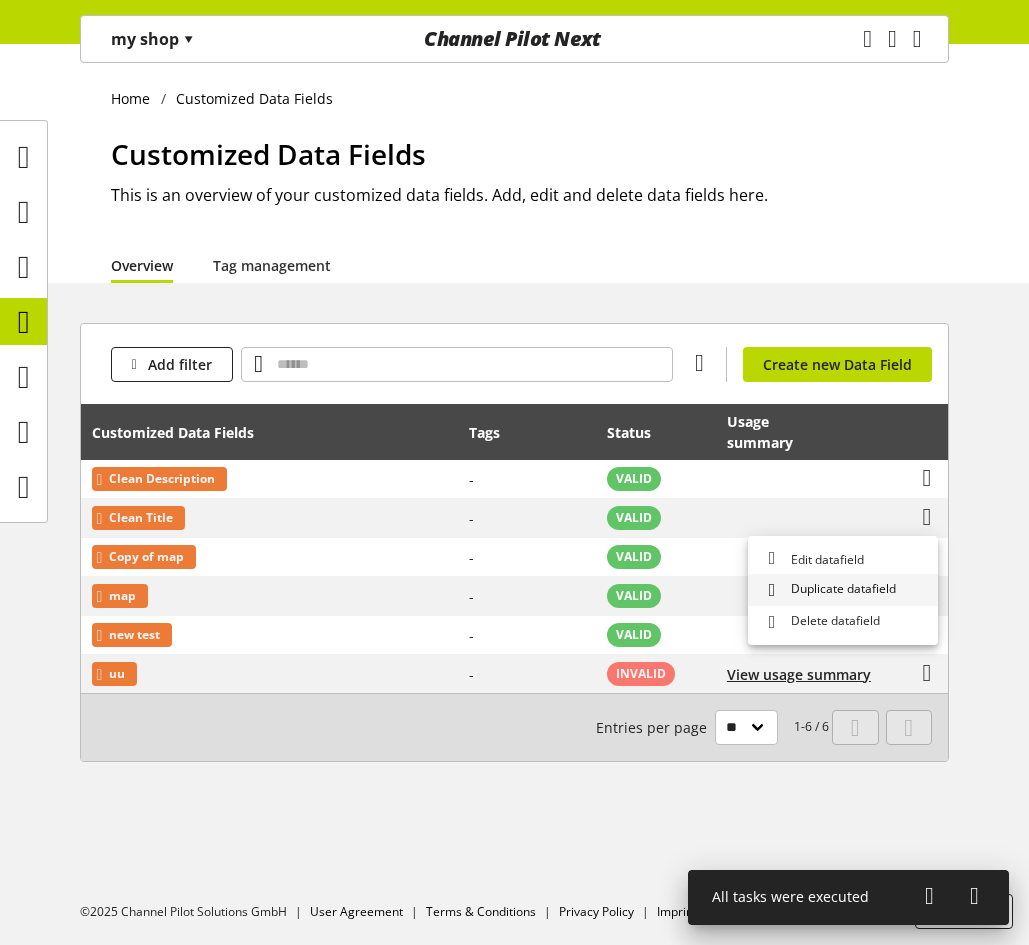 click on "Duplicate datafield" at bounding box center [839, 590] 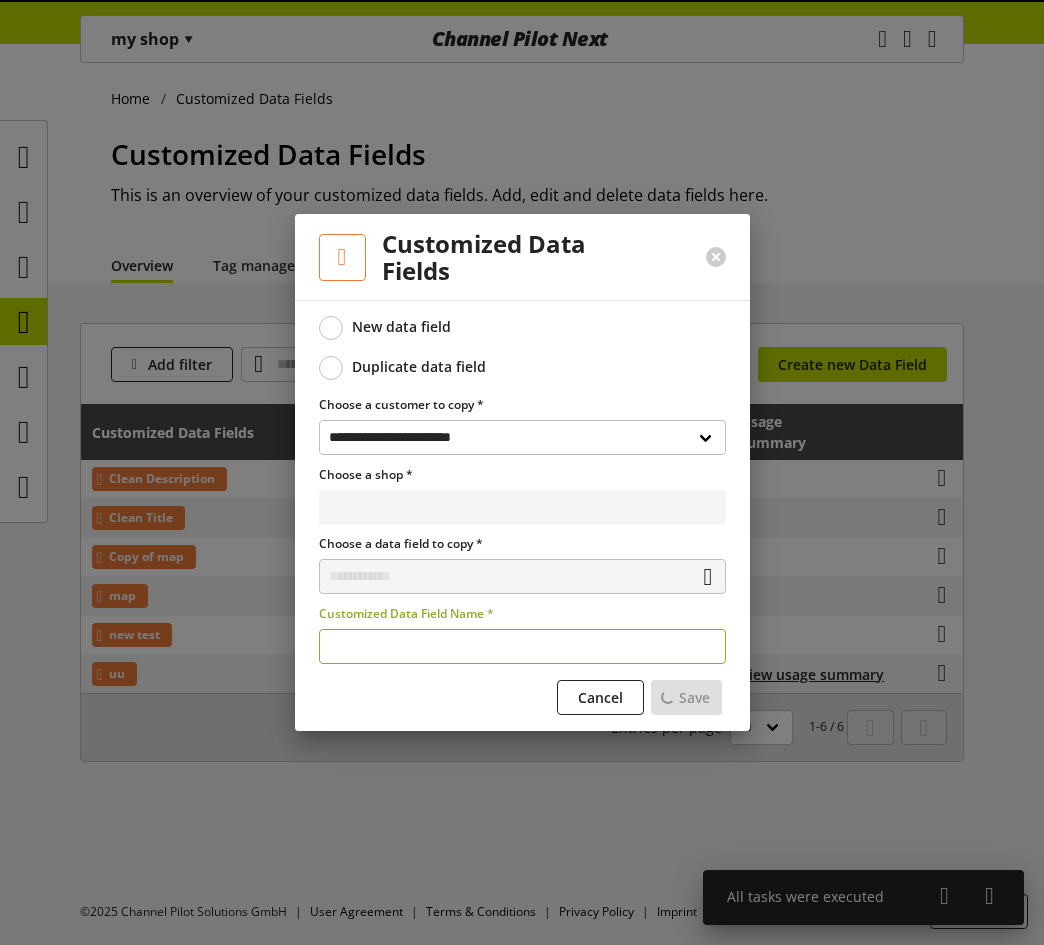 select on "**********" 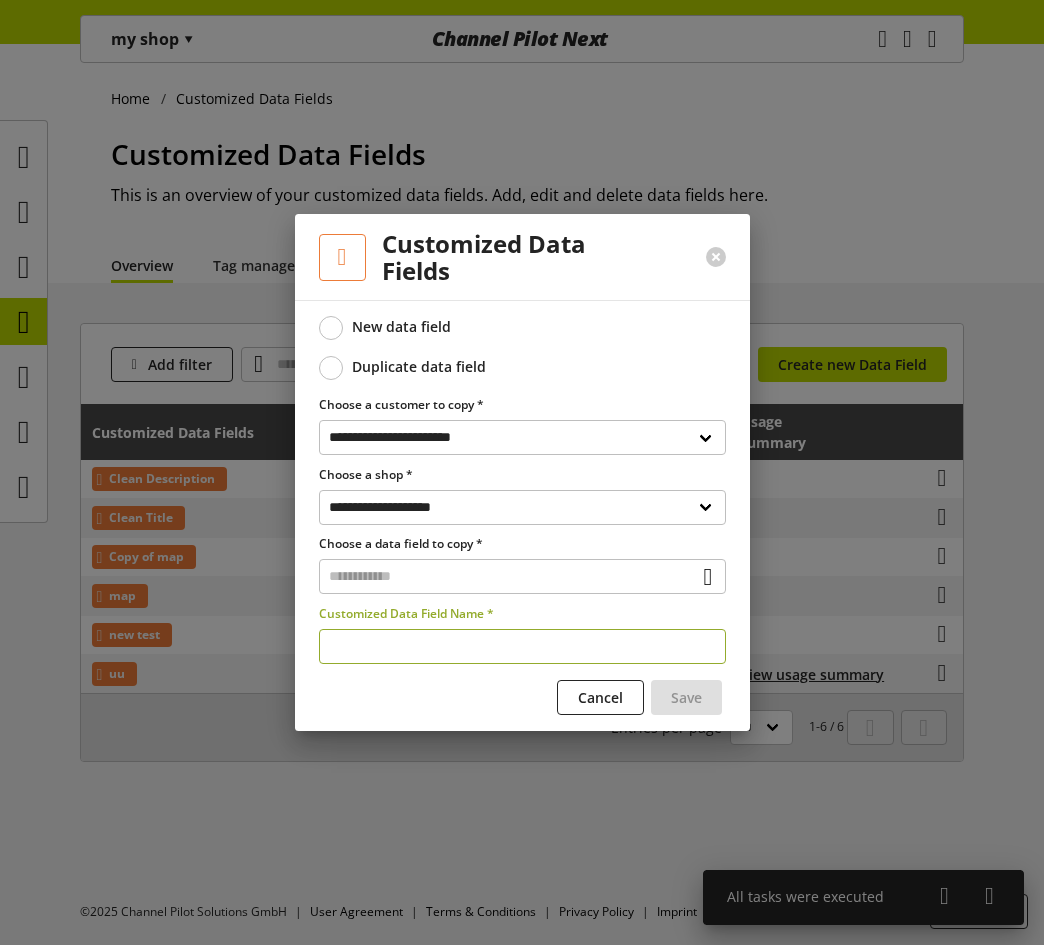 click on "**********" at bounding box center [522, 519] 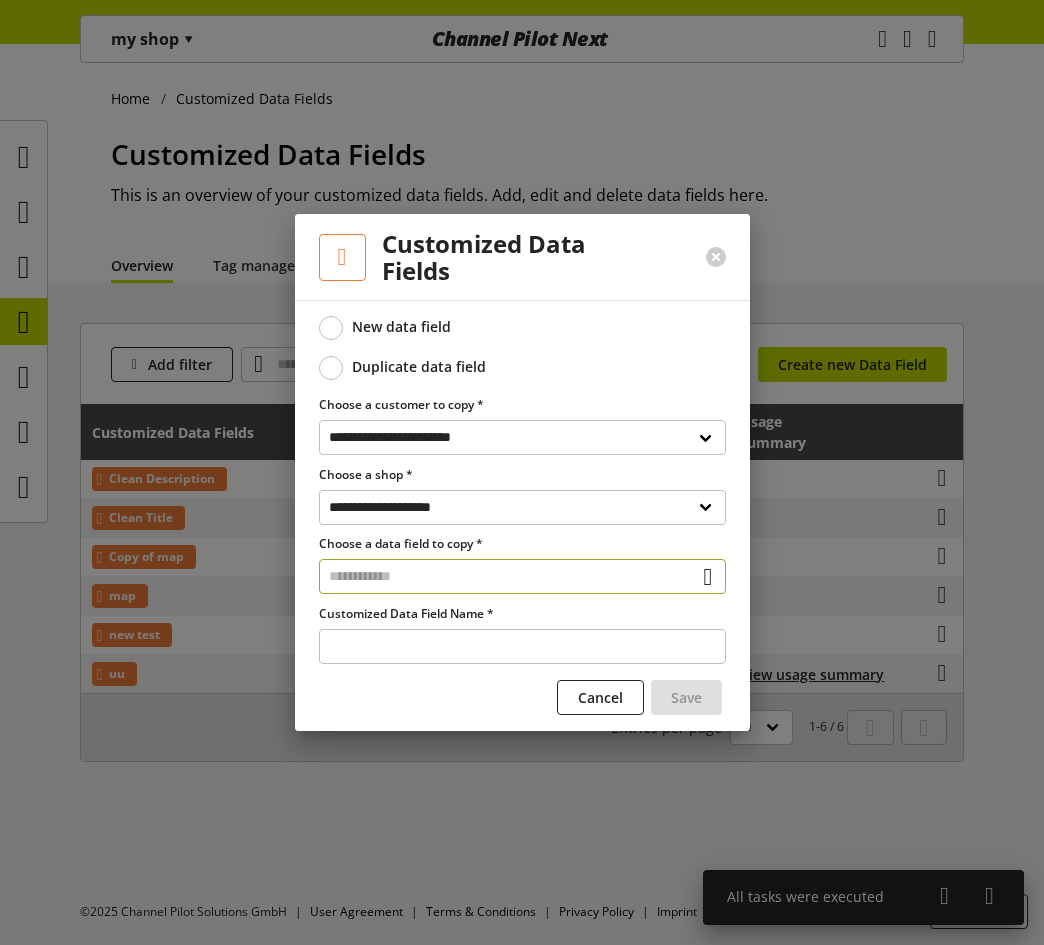click at bounding box center (522, 576) 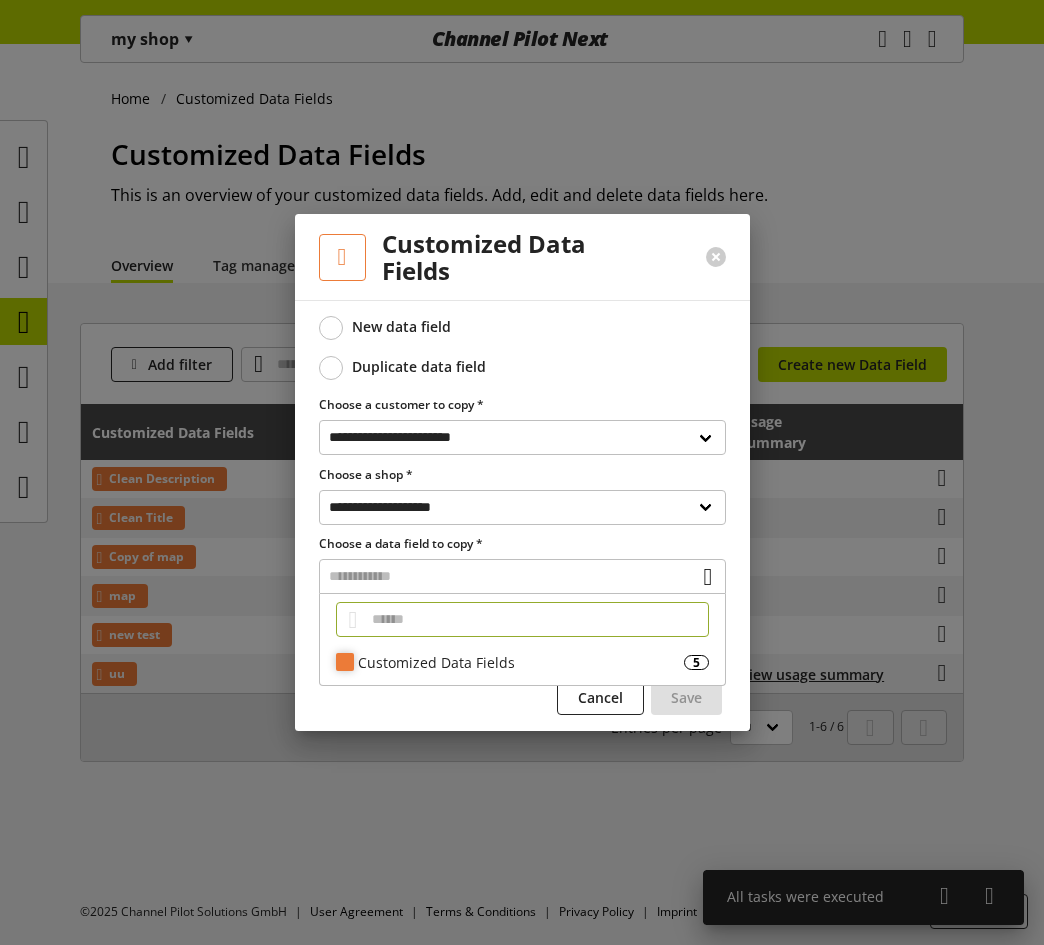 click on "Customized Data Fields" at bounding box center (521, 662) 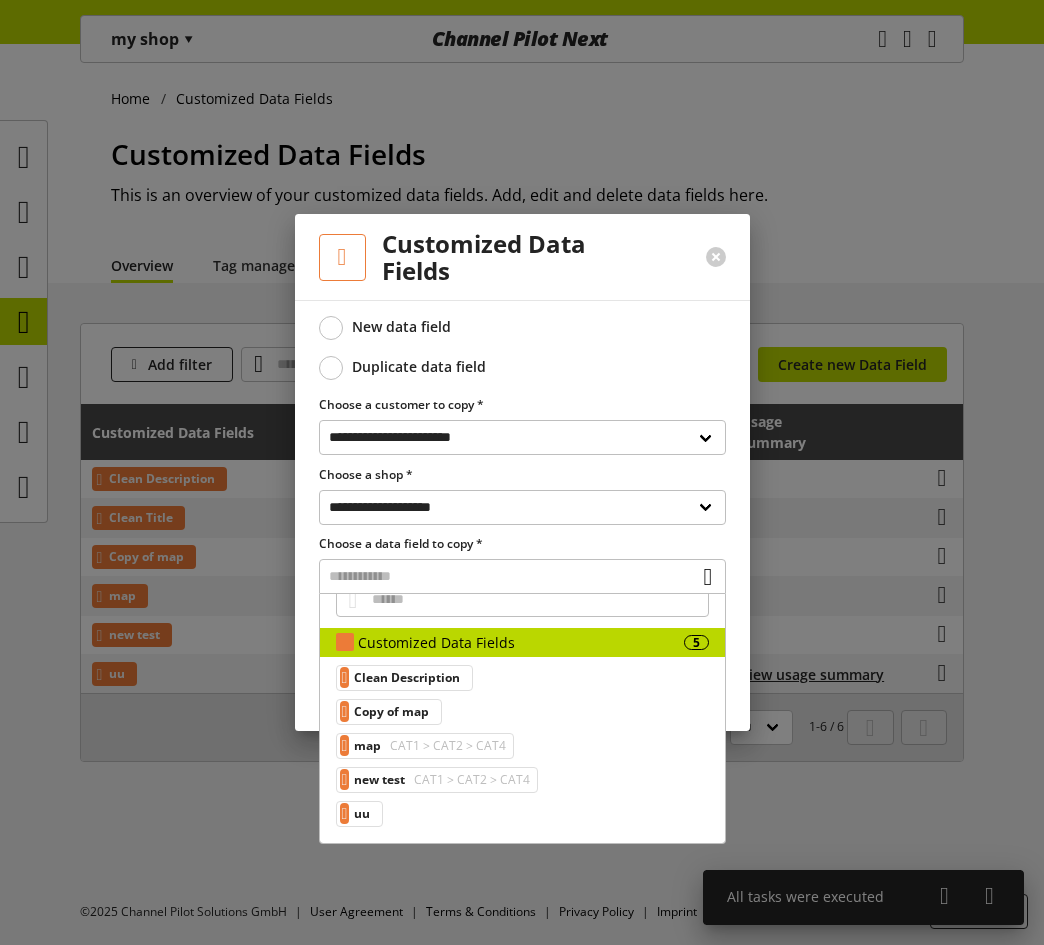 scroll, scrollTop: 0, scrollLeft: 0, axis: both 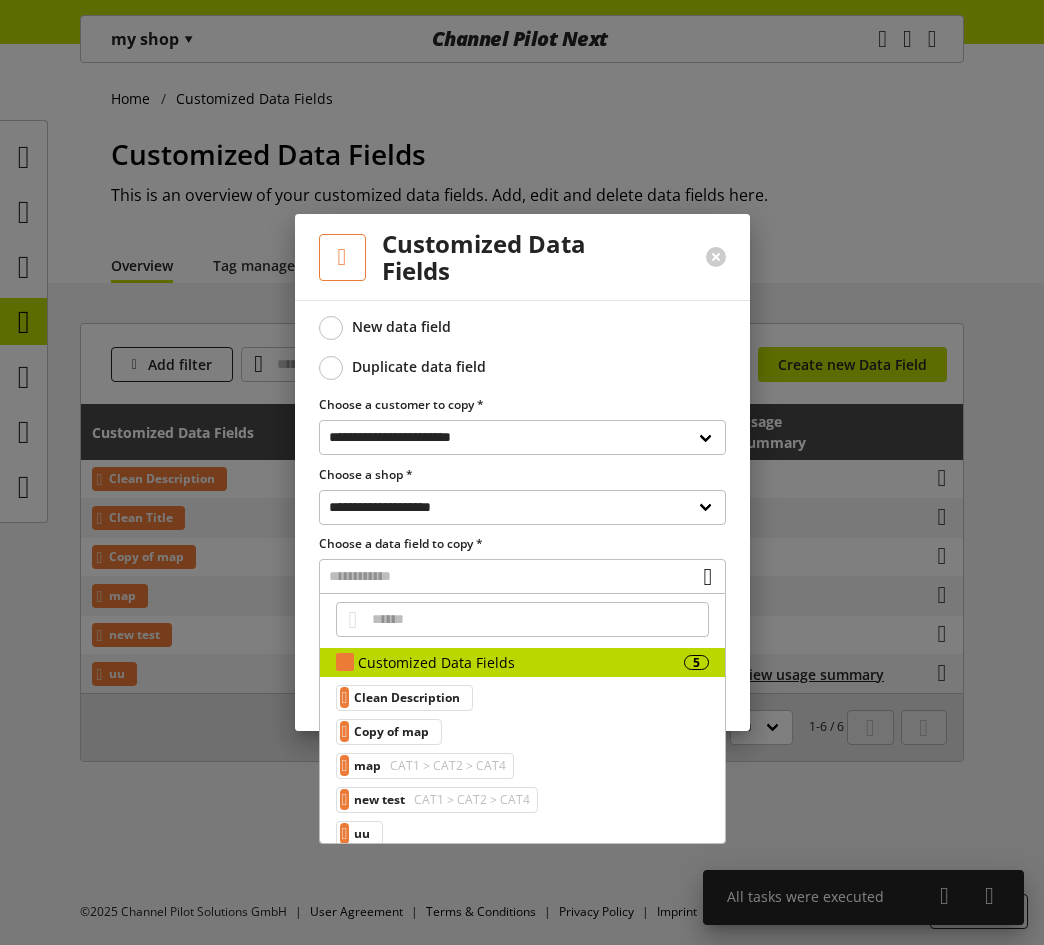 click at bounding box center [716, 257] 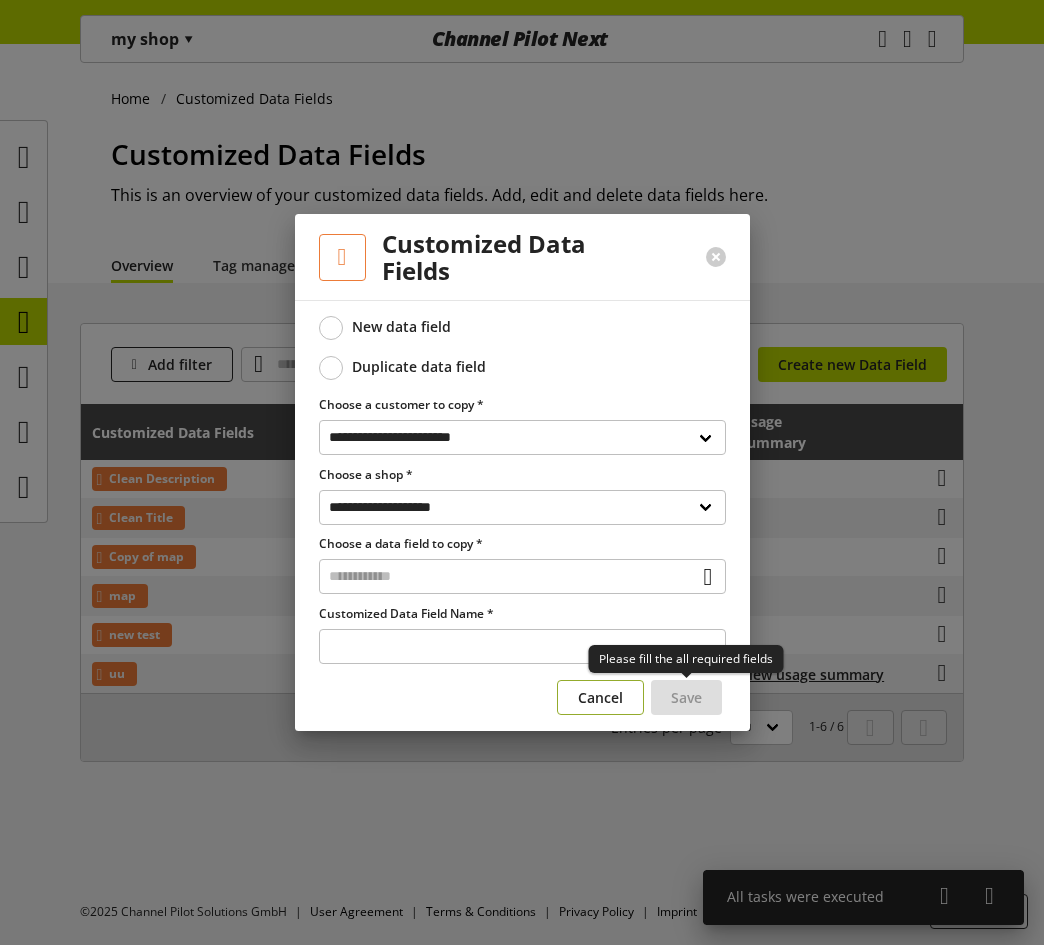 click on "Cancel" at bounding box center (600, 697) 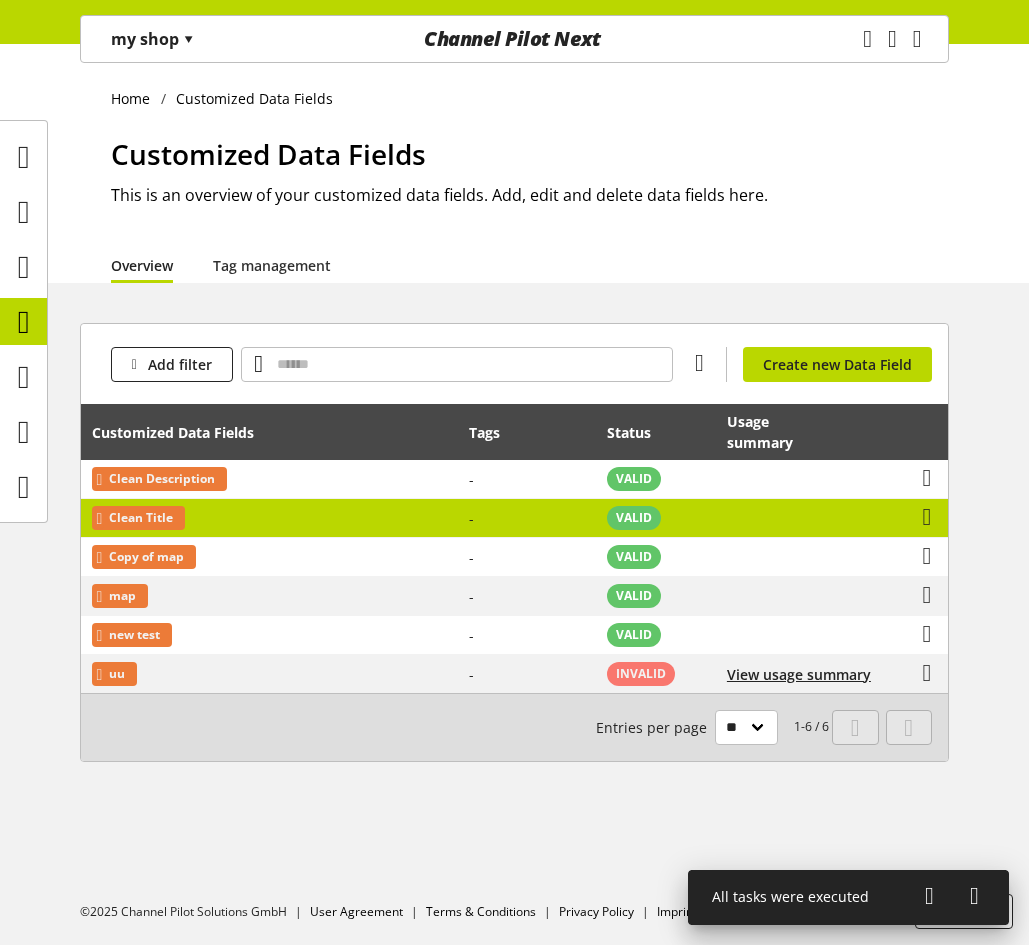 click at bounding box center (914, 518) 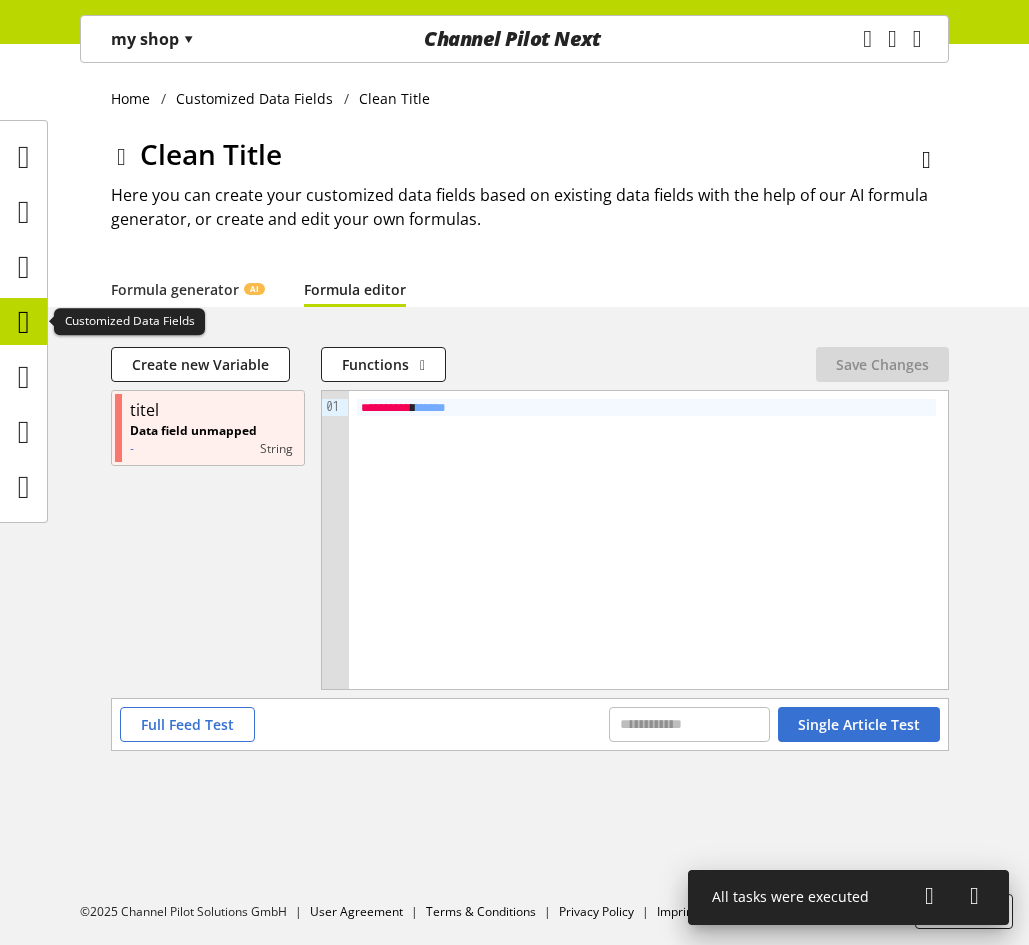 click at bounding box center (23, 321) 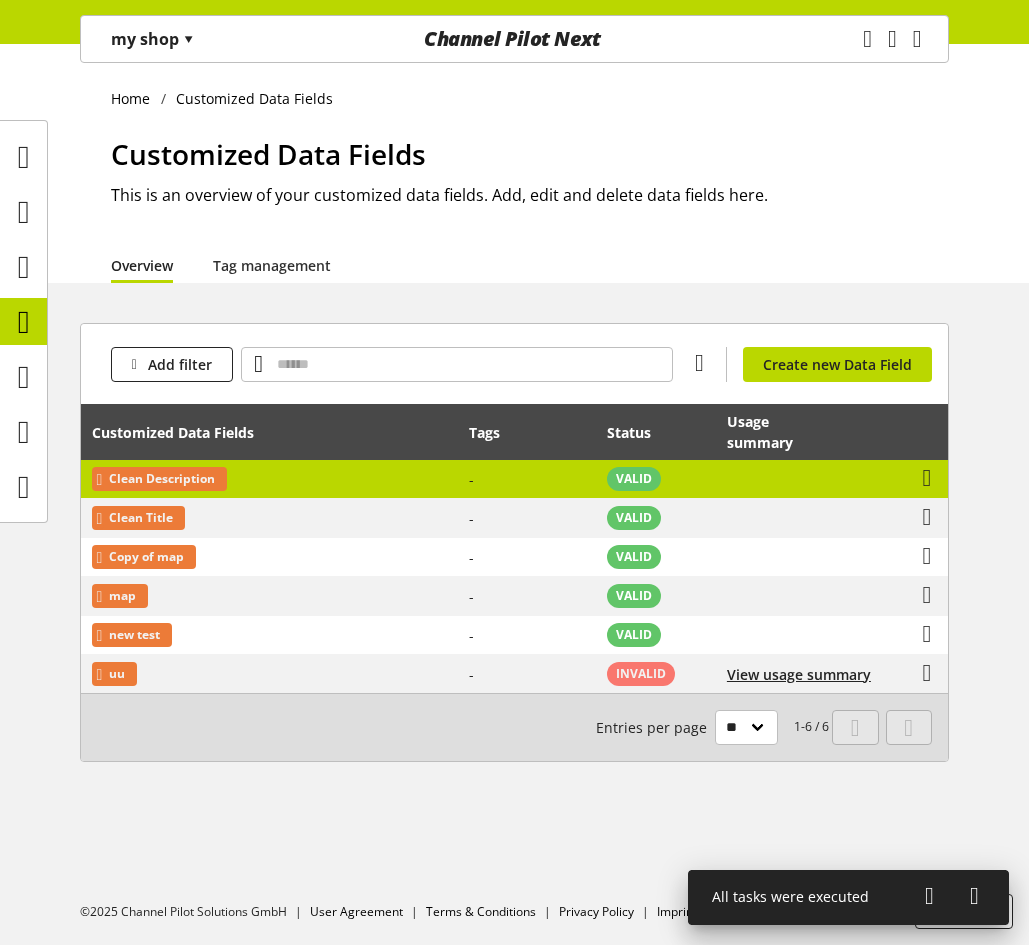 click on "Clean Description" at bounding box center (269, 479) 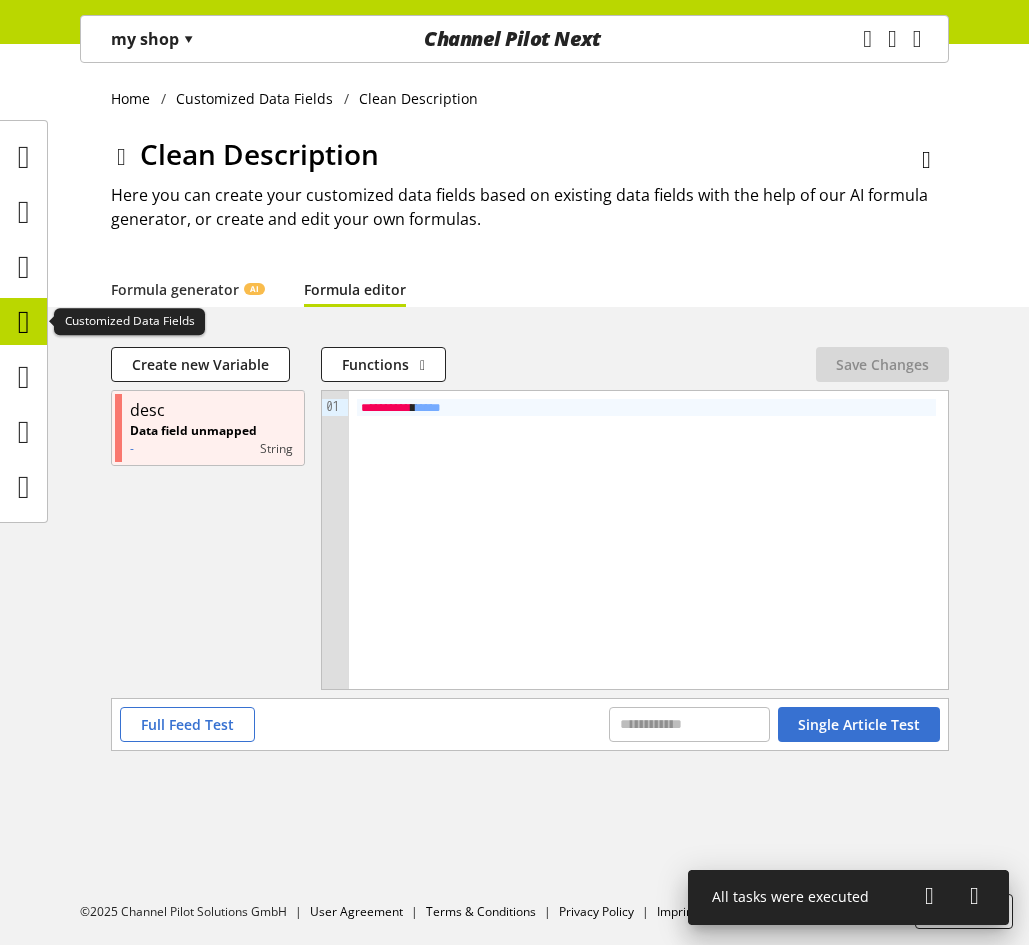 click at bounding box center (24, 322) 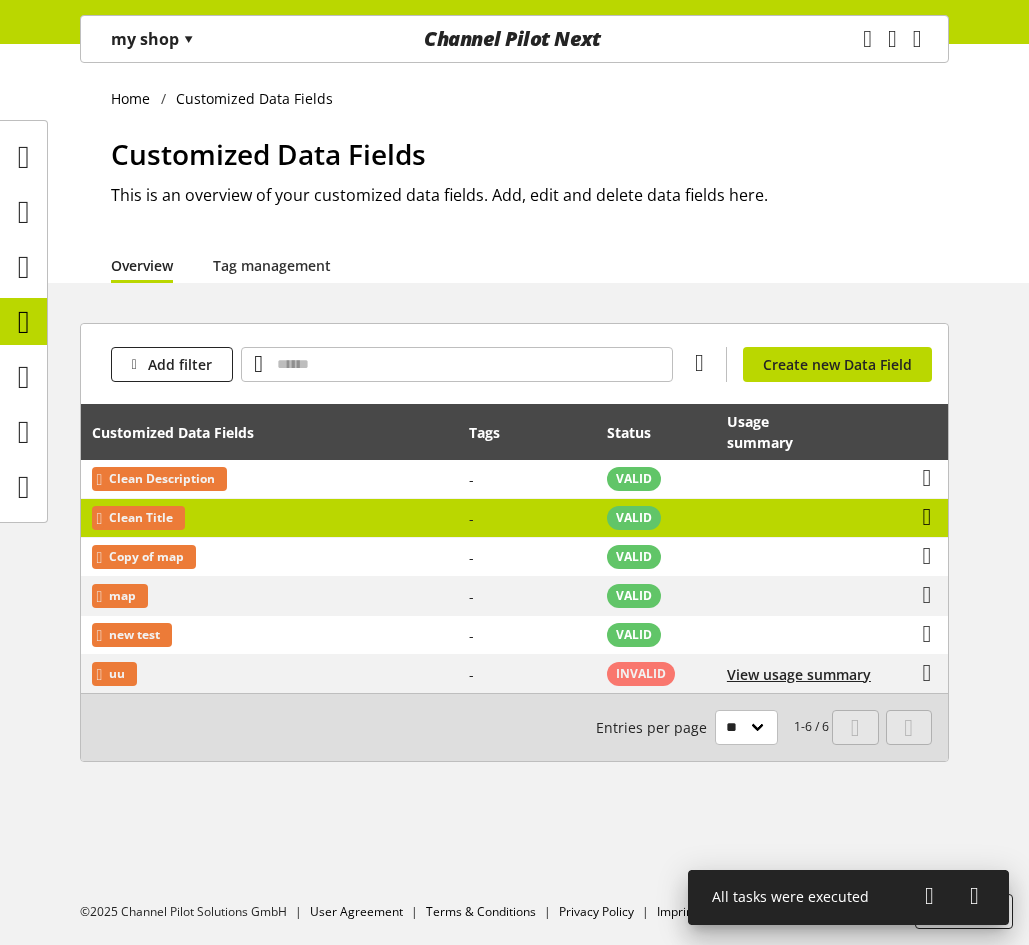 click at bounding box center (927, 517) 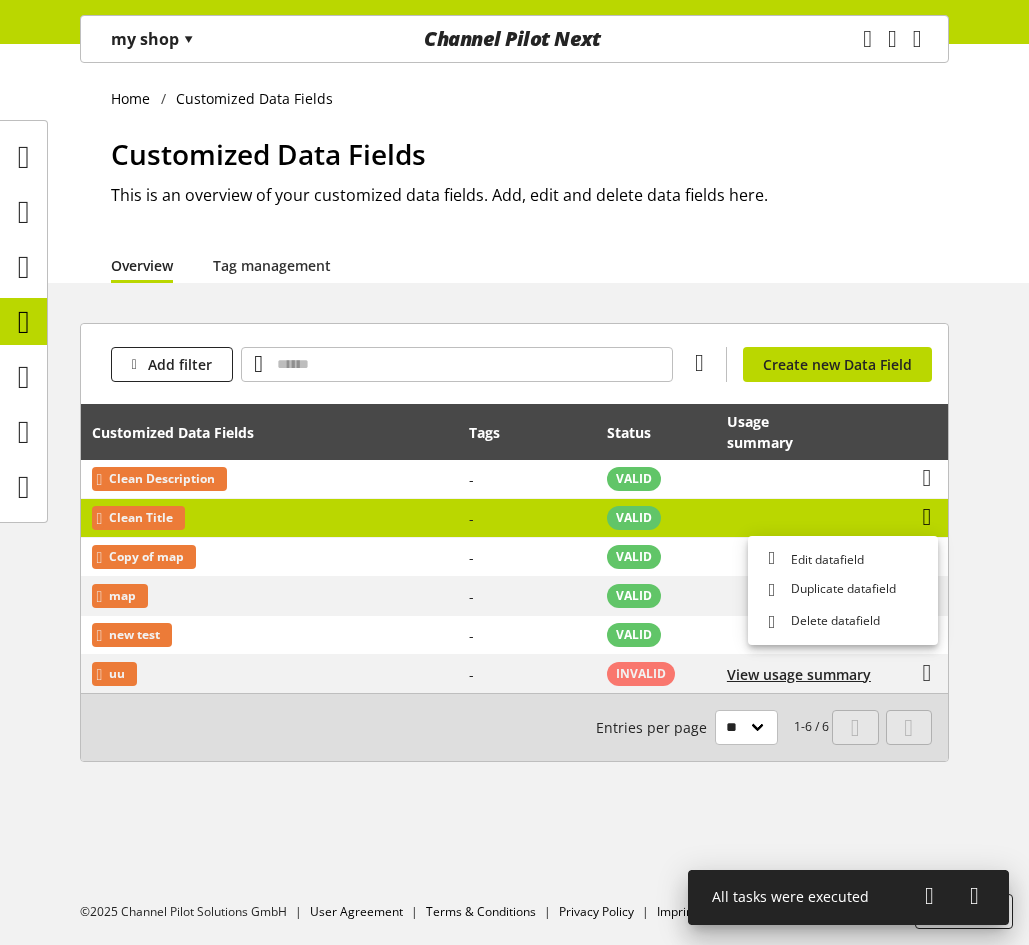 click at bounding box center (927, 517) 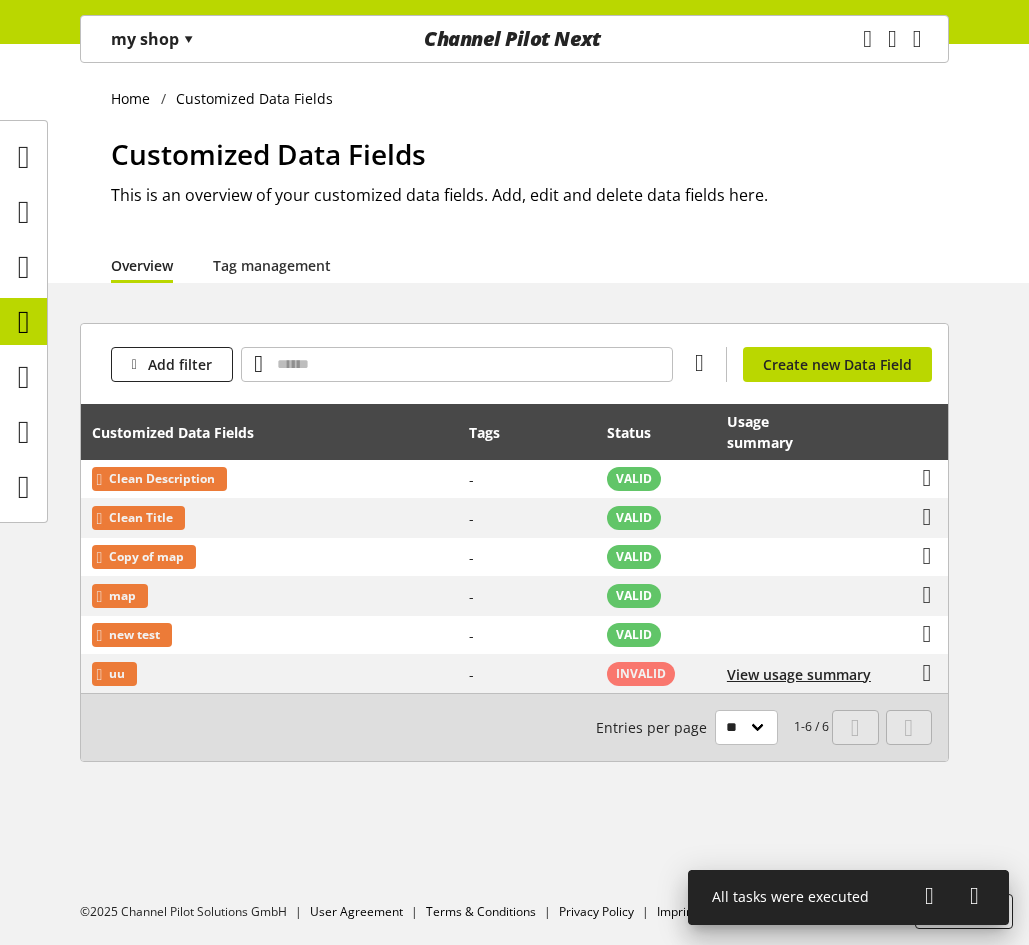 click on "Add filter You don't have permission to create a data field. Create new Data Field" at bounding box center [514, 364] 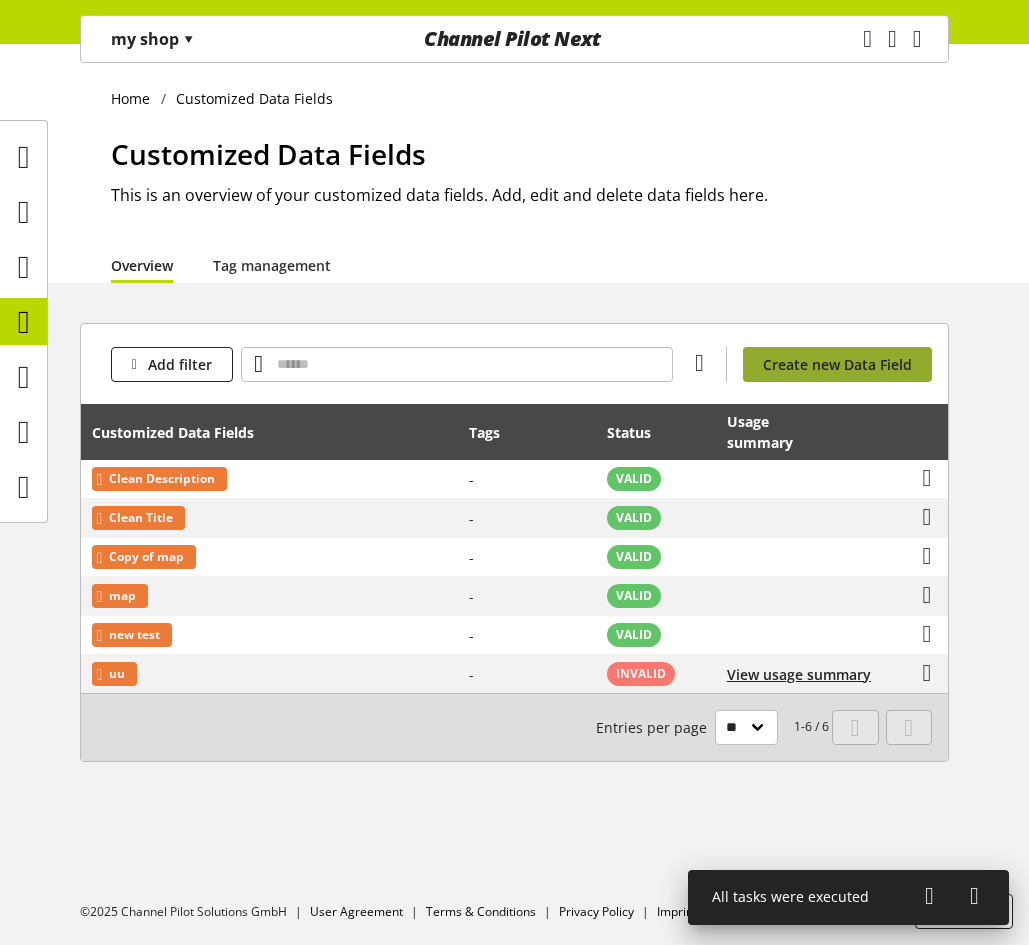 click on "Create new Data Field" at bounding box center (837, 364) 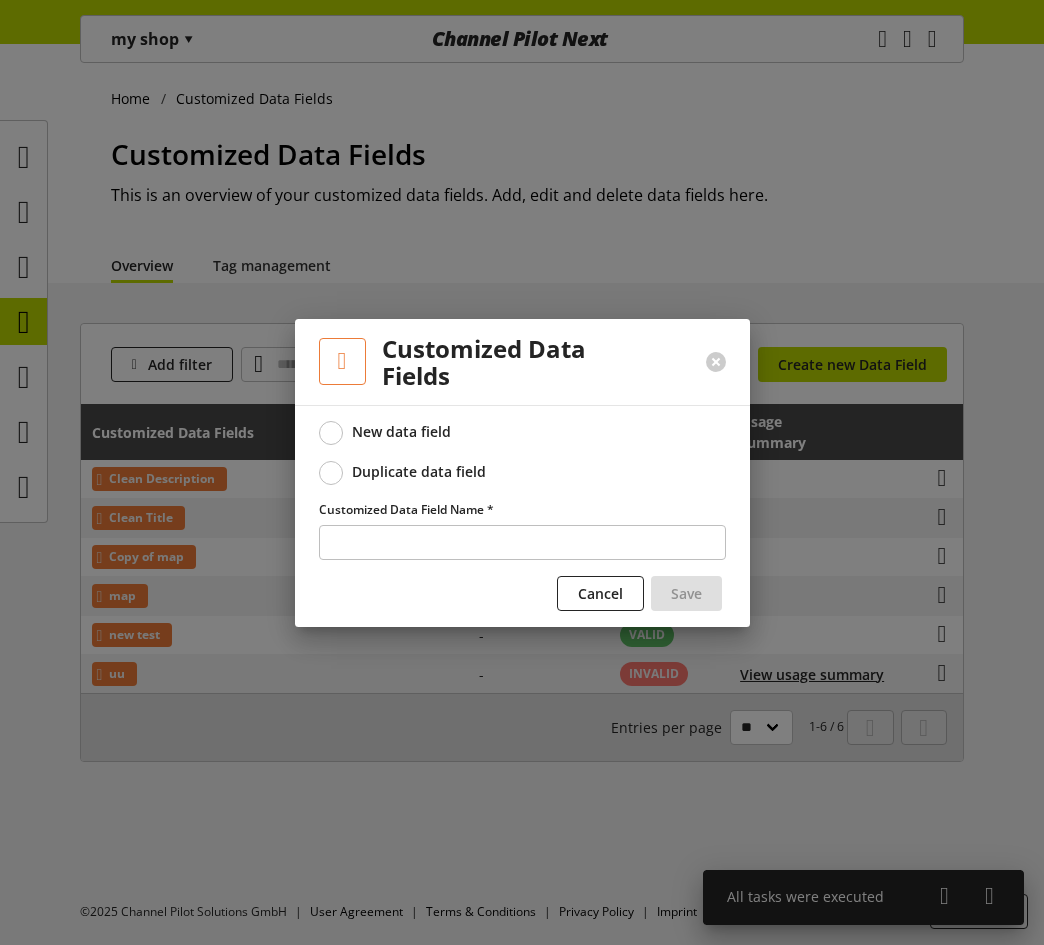 click at bounding box center (331, 473) 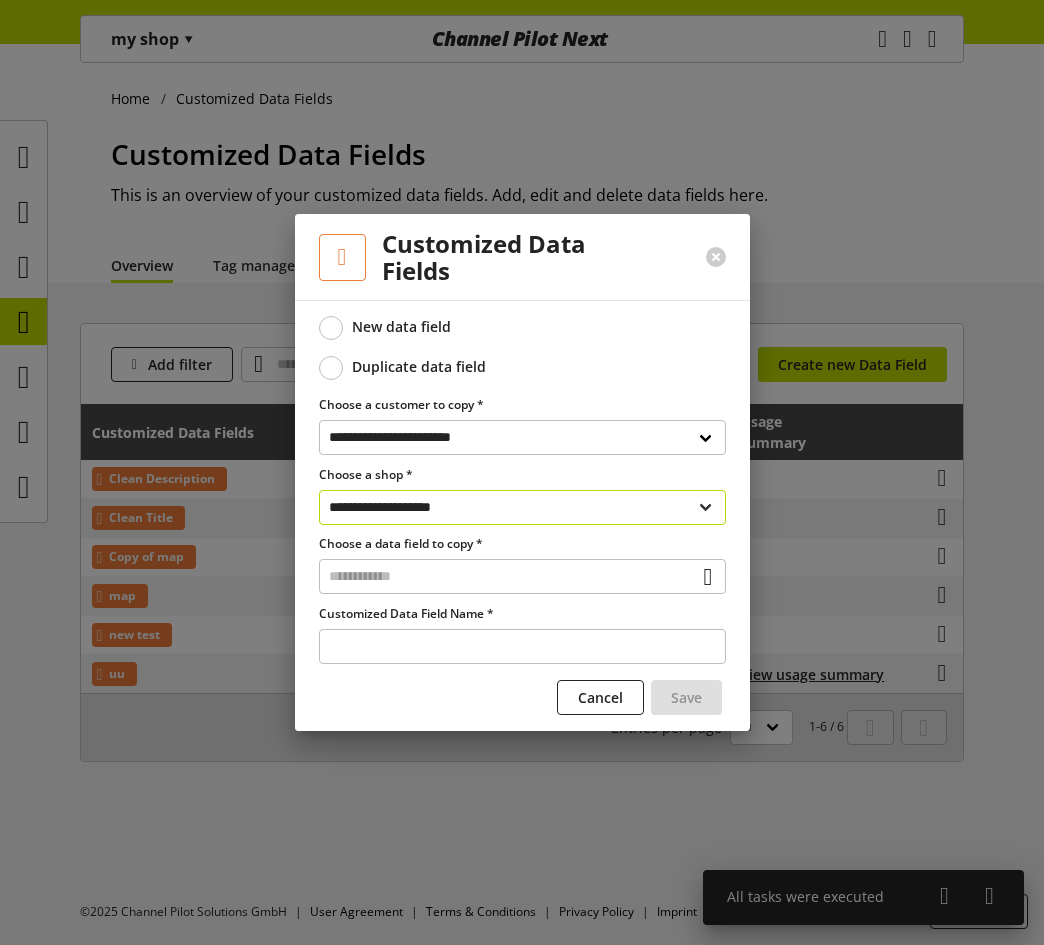 click on "**********" at bounding box center [522, 507] 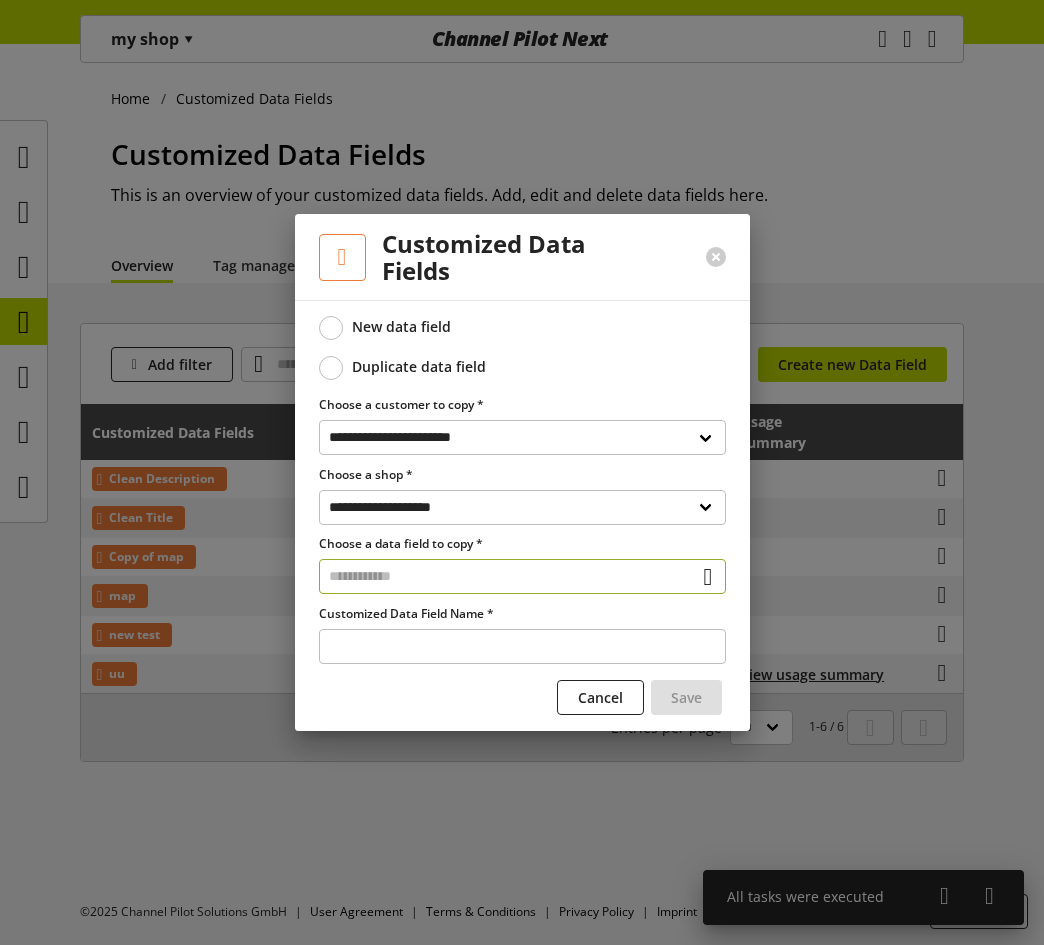 click at bounding box center (522, 576) 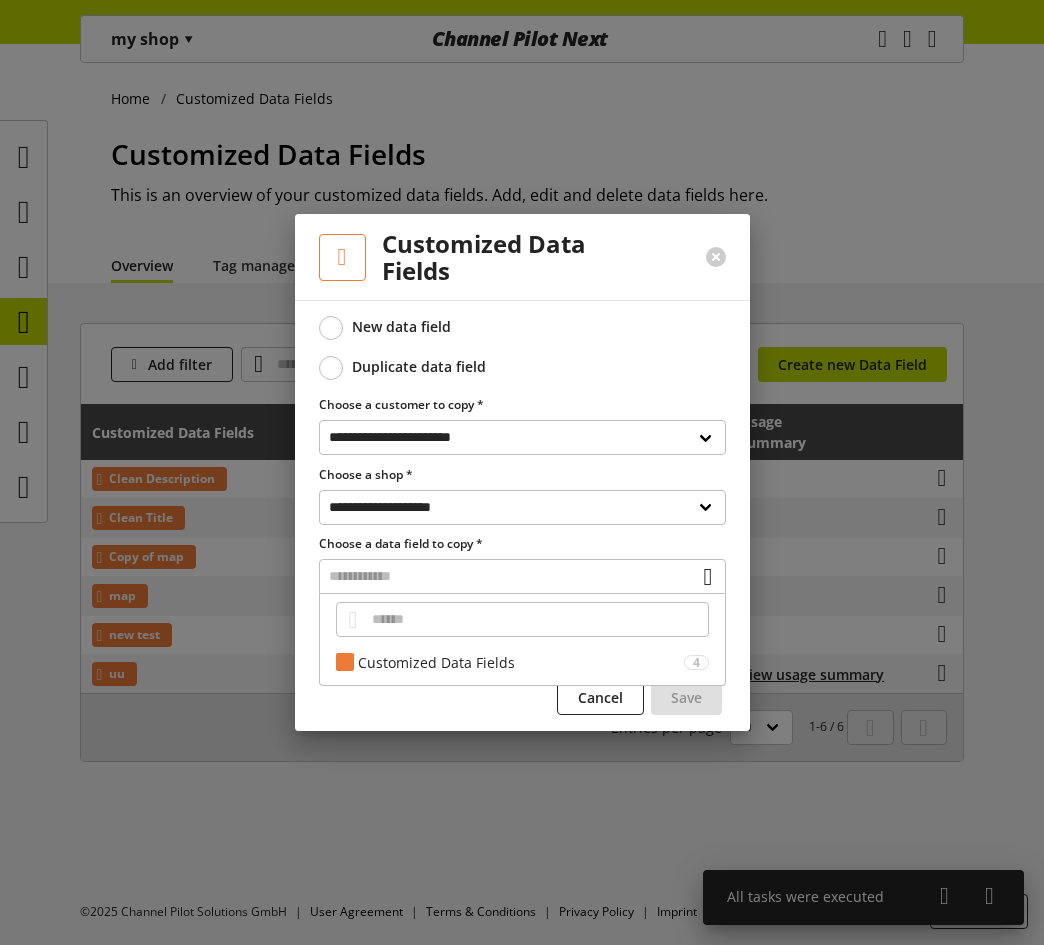 click on "Customized Data Fields 4 Clean Description Gibson Humbucker Standard 10's Satz Seiten fr E-Gitarre Gibson Humbucker Strings sind lt. Hersteller die einzigen E-Gitarren-Seiten, die mittels einer speziellen Melange des Materials fr das Spiel mit Humbuckergitarren otimiert wurden. Das strkere Magnetfeld und die breitere Abnahmeflche doppelspuliger Tonabnehemer erzeugen andere physikalische Rahmenbedingungen als herkmmliche Singlecoils. Dem wurde hier Rechnung getragen. Humbucker-Strings gibt es in den Strken 09-42, 10-46 und 11-50. Der Stze sind vakuumvepackt und "frisch". SPEZIFIKATIONEN: Composite Core, spezial Wrap-Wire fr Humbucker bestckte Gitarren Strke: [NUMBER]-[NUMBER]-[NUMBER]-[NUMBER]w-[NUMBER]w-[NUMBER]w Vakuum versiegelt Material: Nickel / Steel Art: Roundwound Clean Title GIBSON Humbucker Standard 10's 010-046 Electric Strings Copy of Clean Title Copy of Copy of Clean Description" at bounding box center [522, 640] 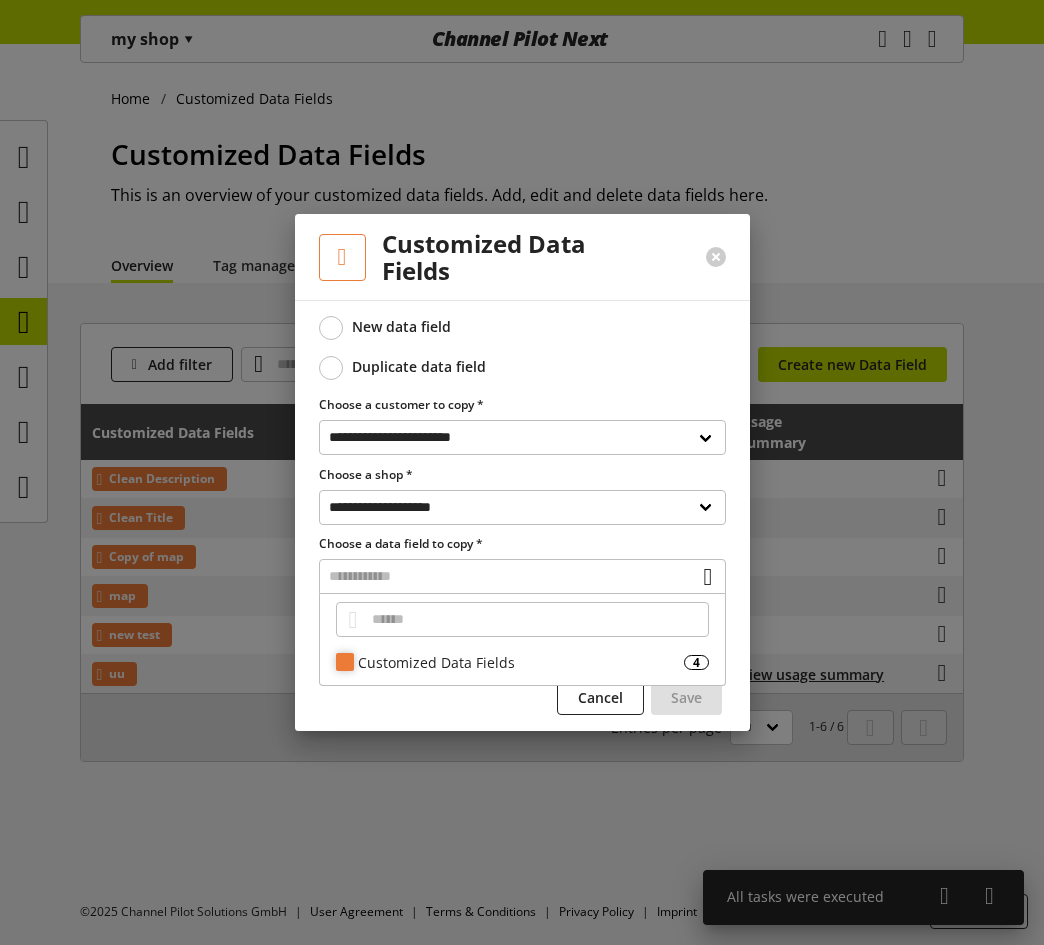 click on "Customized Data Fields" at bounding box center (521, 662) 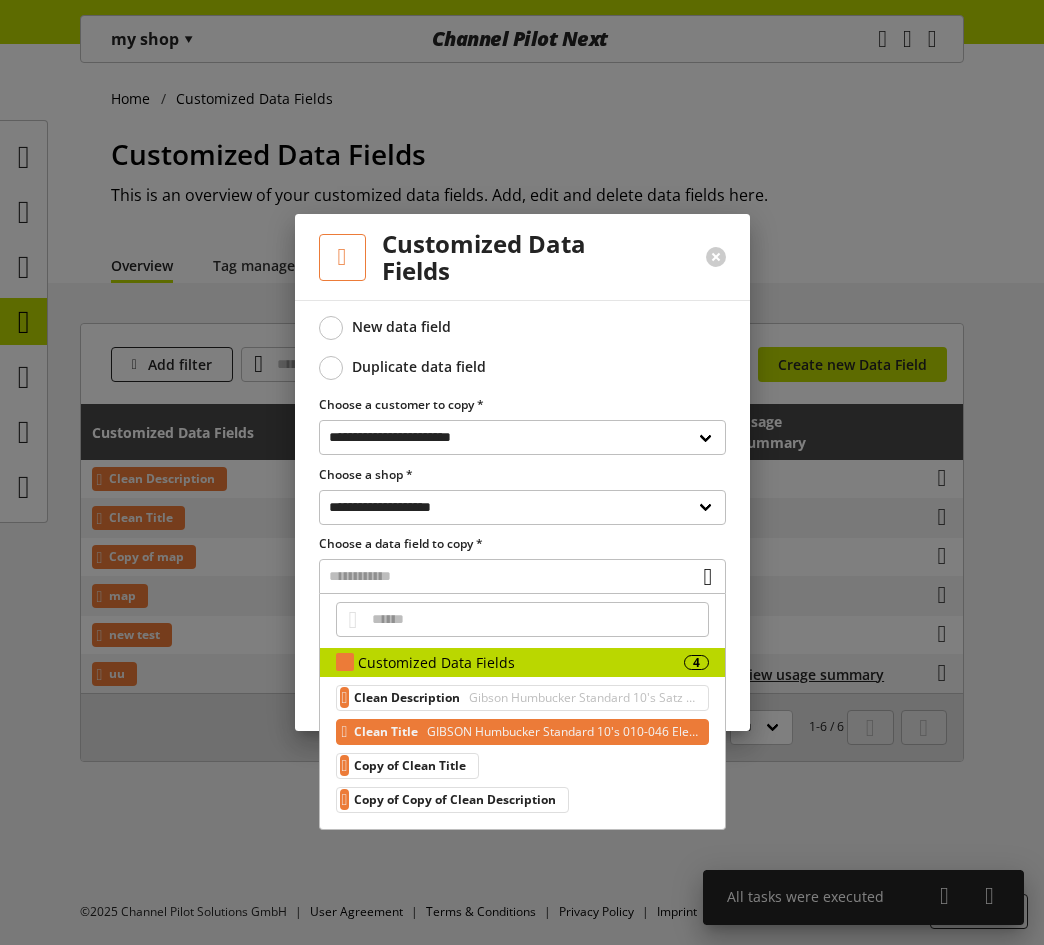 click on "GIBSON Humbucker Standard 10's 010-046 Electric Strings" at bounding box center (561, 732) 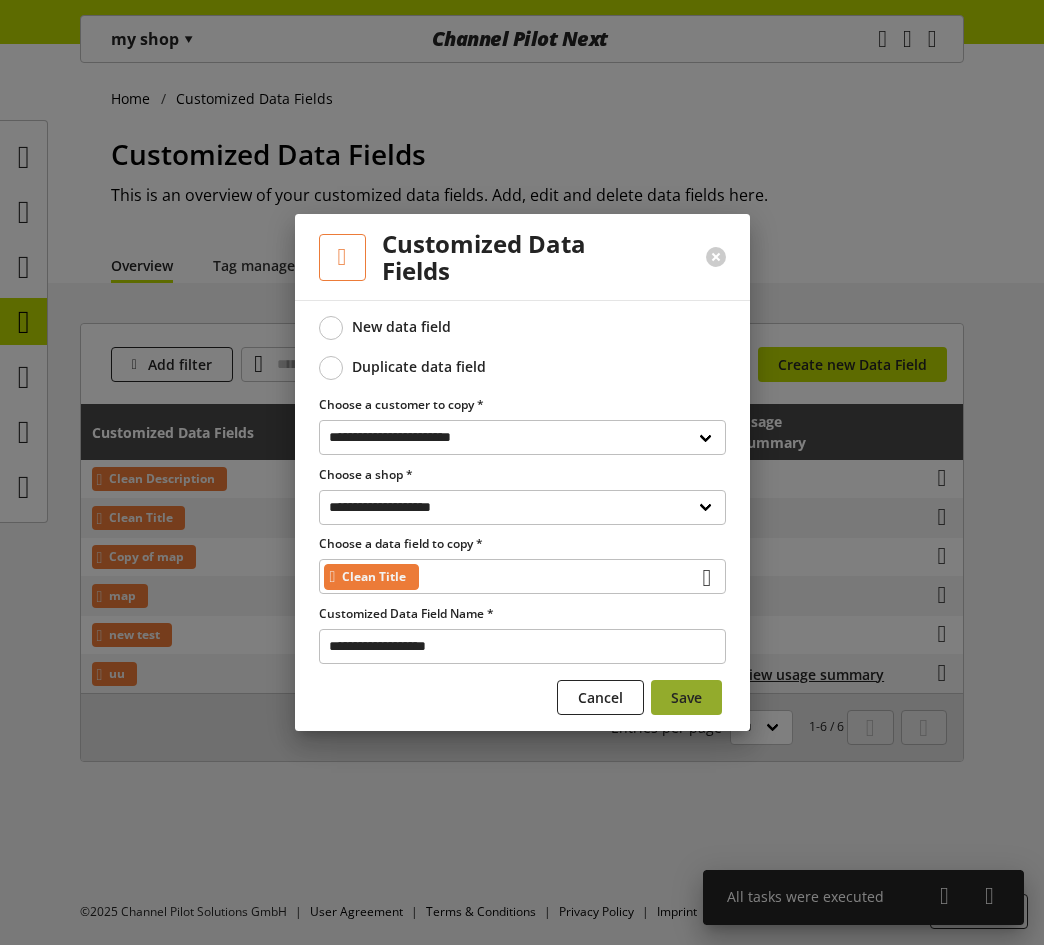 click on "Save" at bounding box center [686, 697] 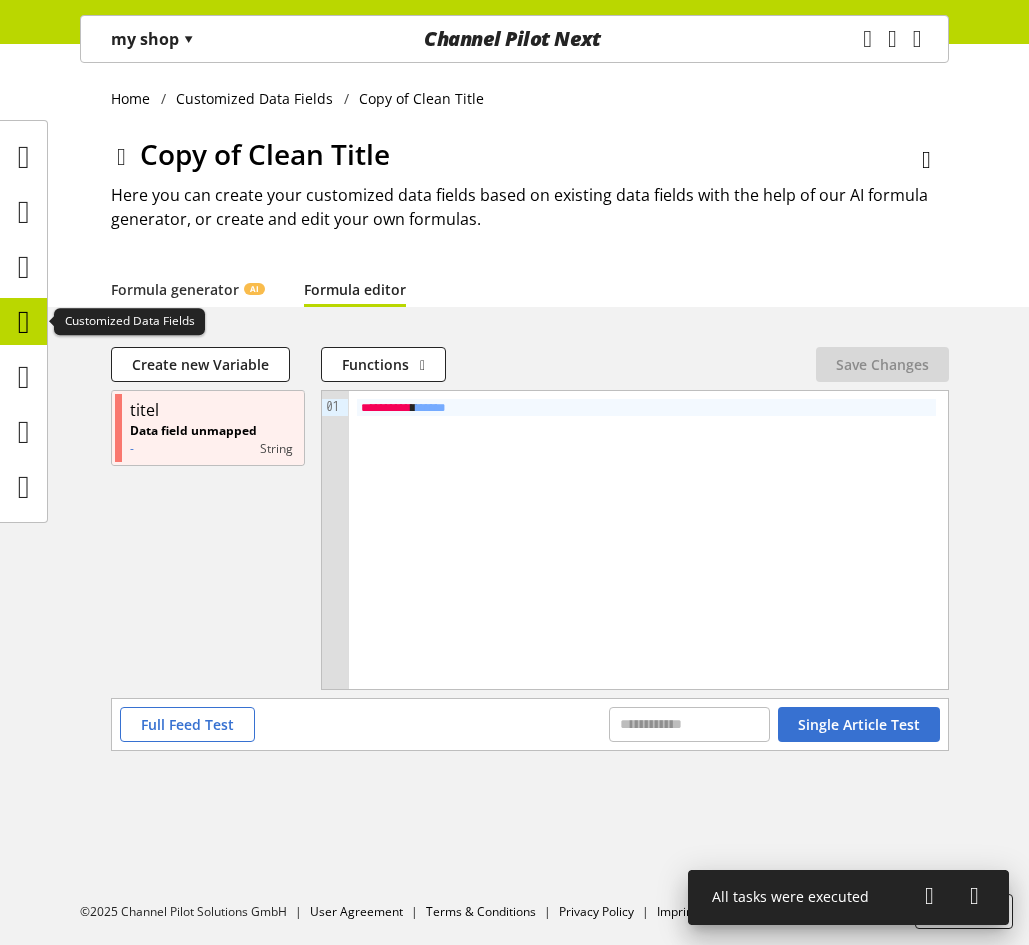 click at bounding box center [24, 322] 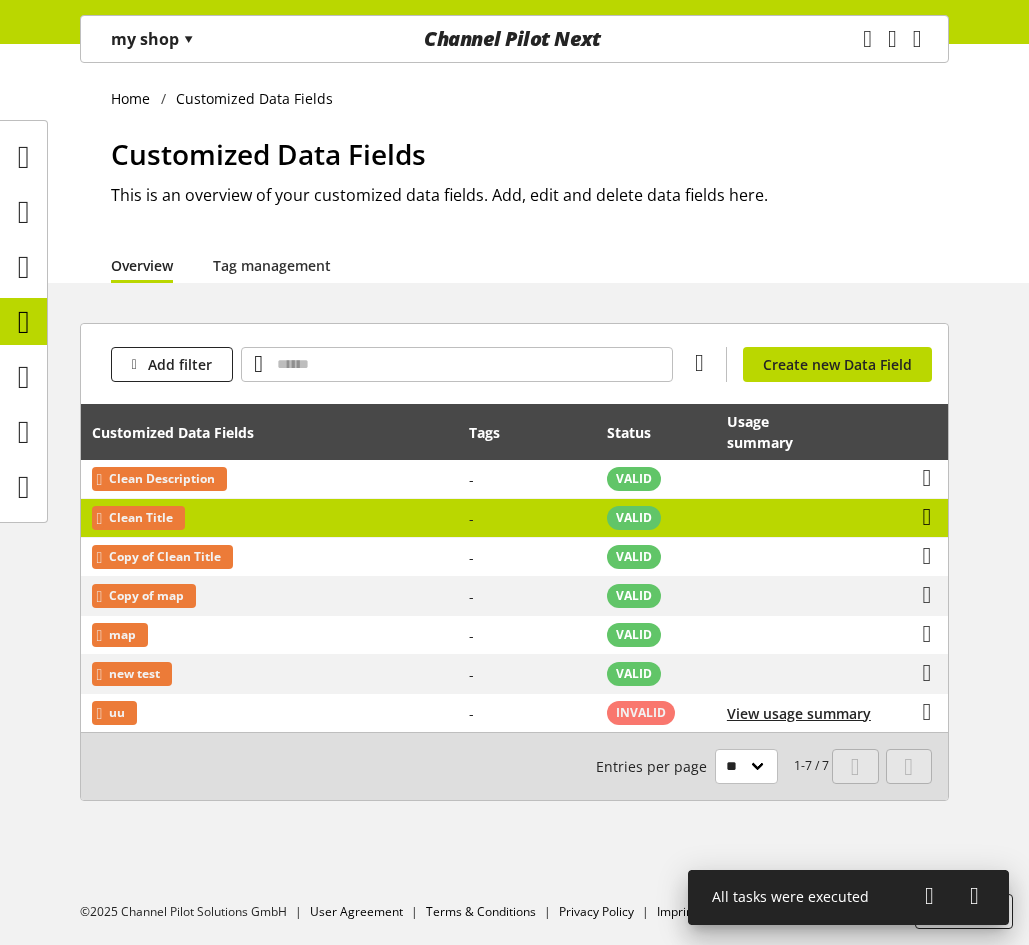 click at bounding box center (927, 517) 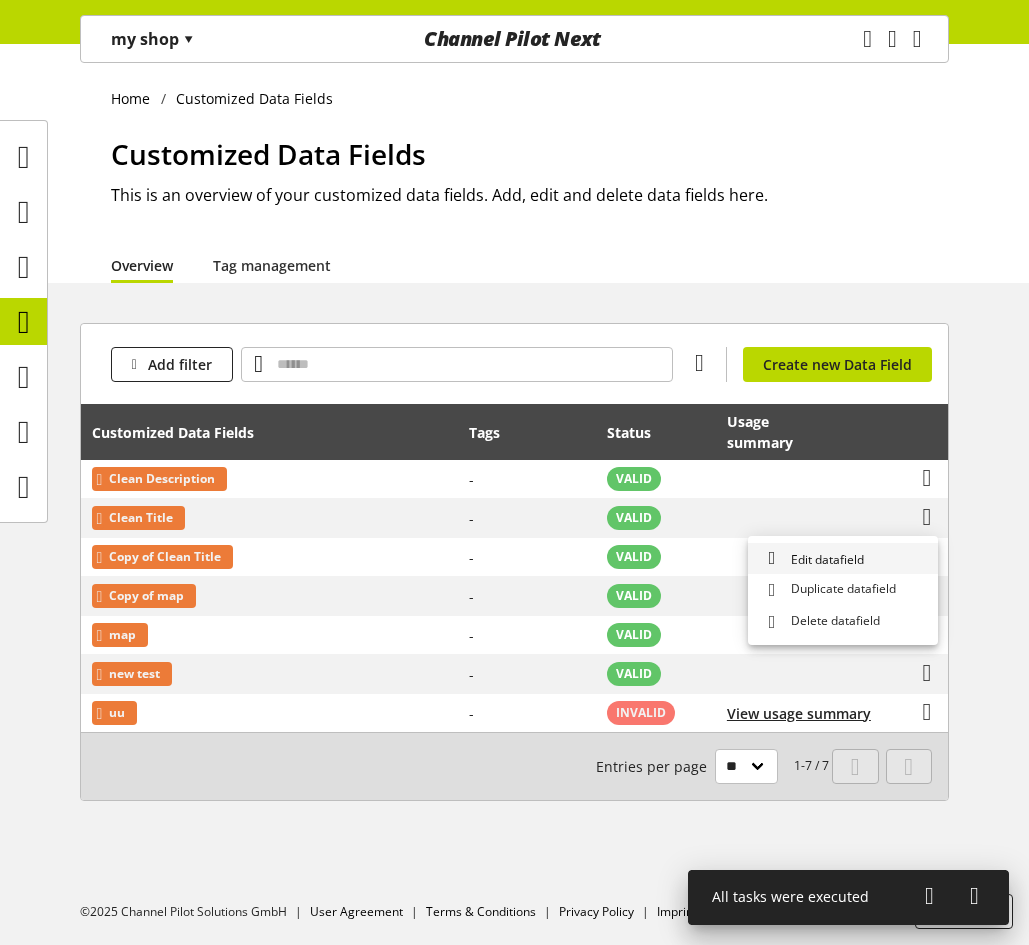click on "Edit datafield" at bounding box center [843, 559] 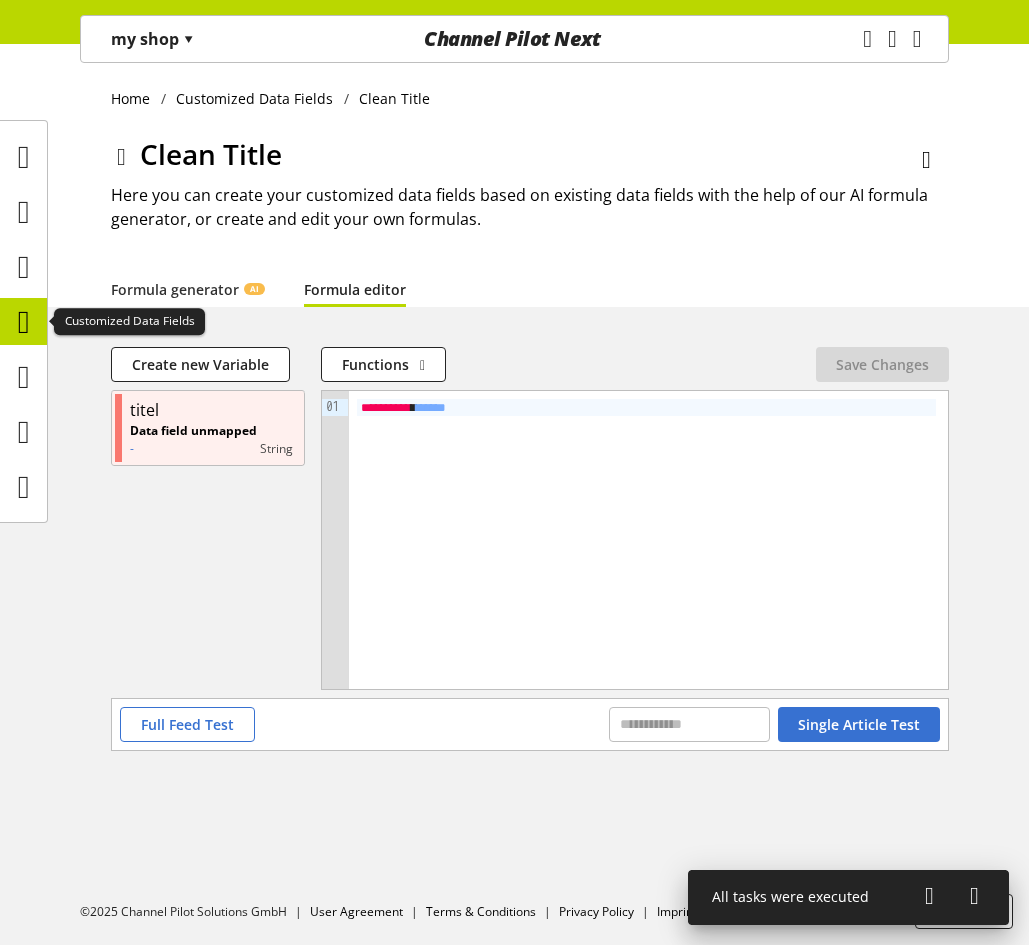click at bounding box center (24, 322) 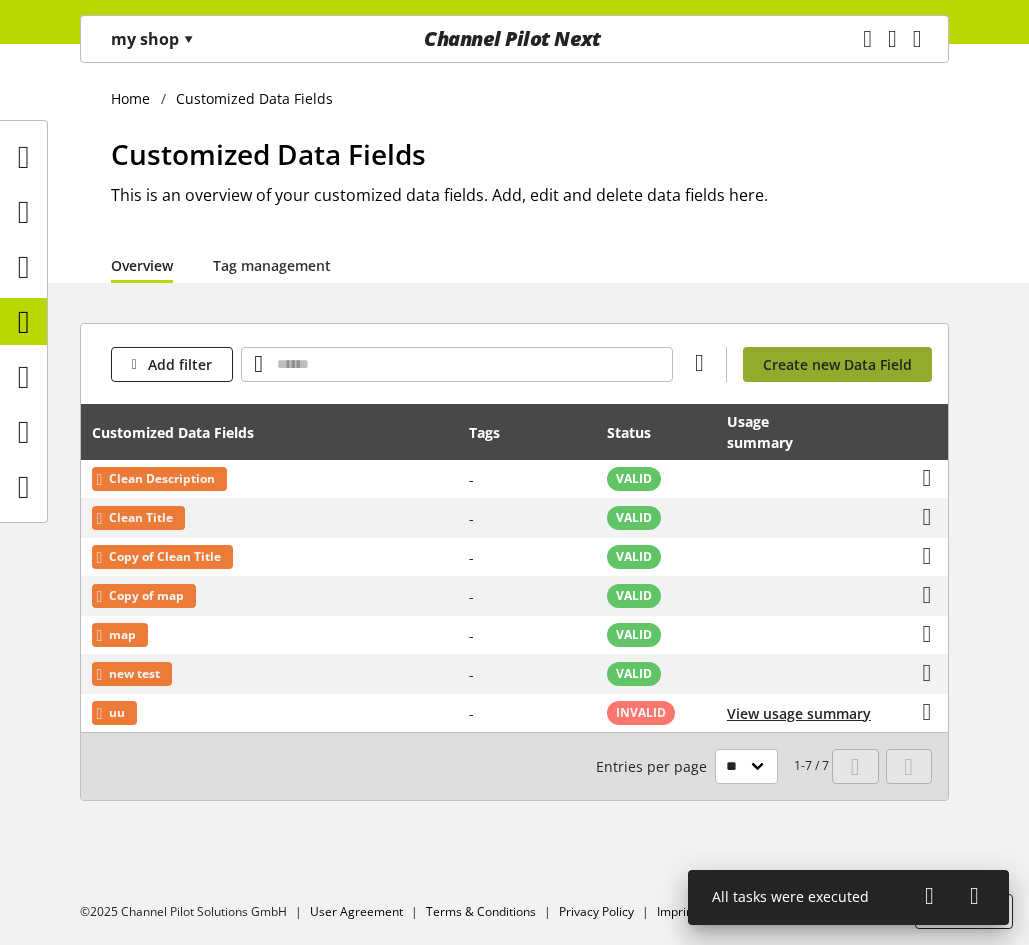 click on "Create new Data Field" at bounding box center [837, 364] 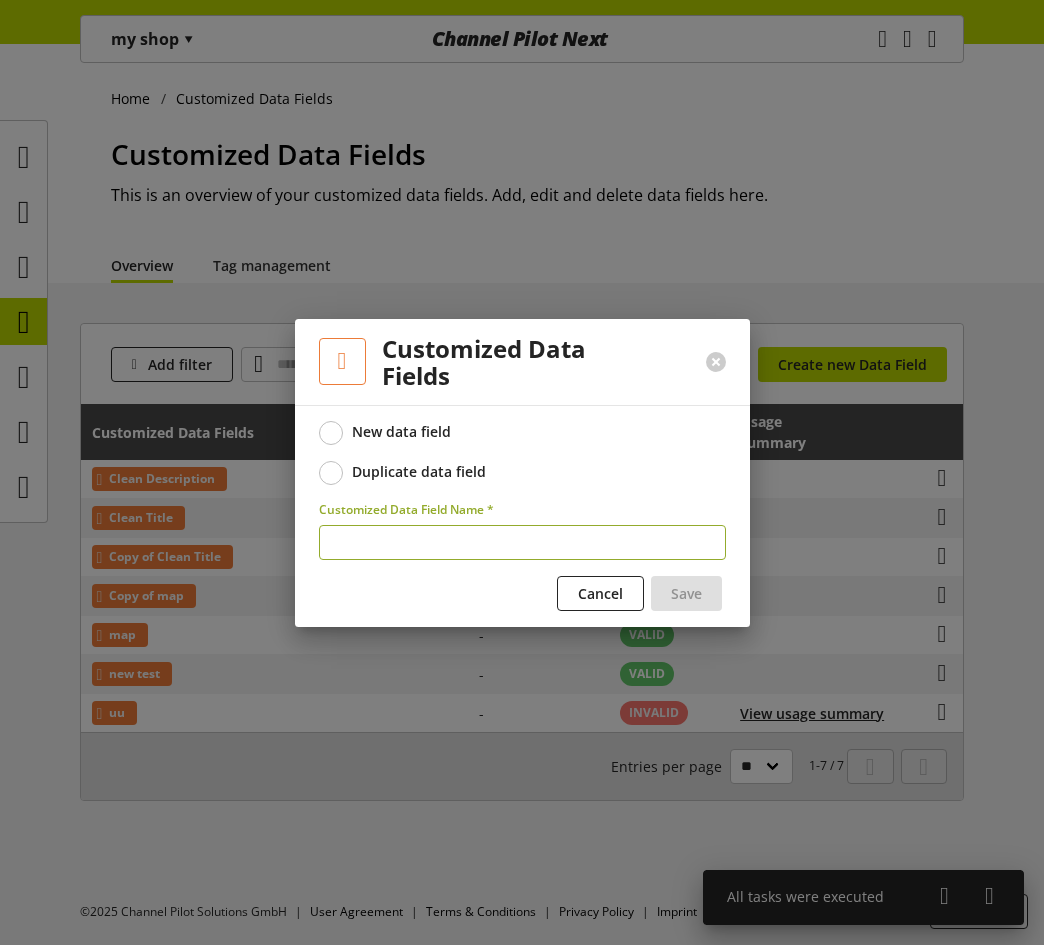 click on "New data field Duplicate data field" at bounding box center (522, 453) 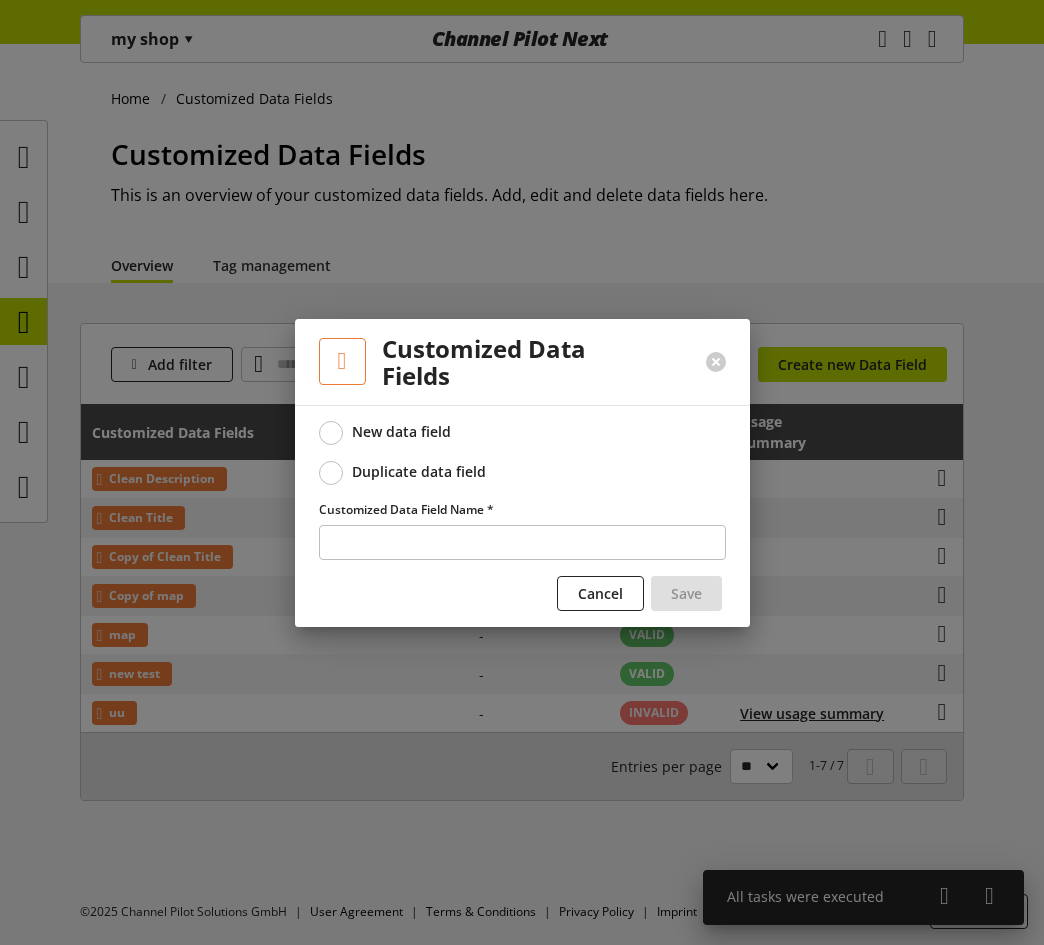 click on "Duplicate data field" at bounding box center [419, 472] 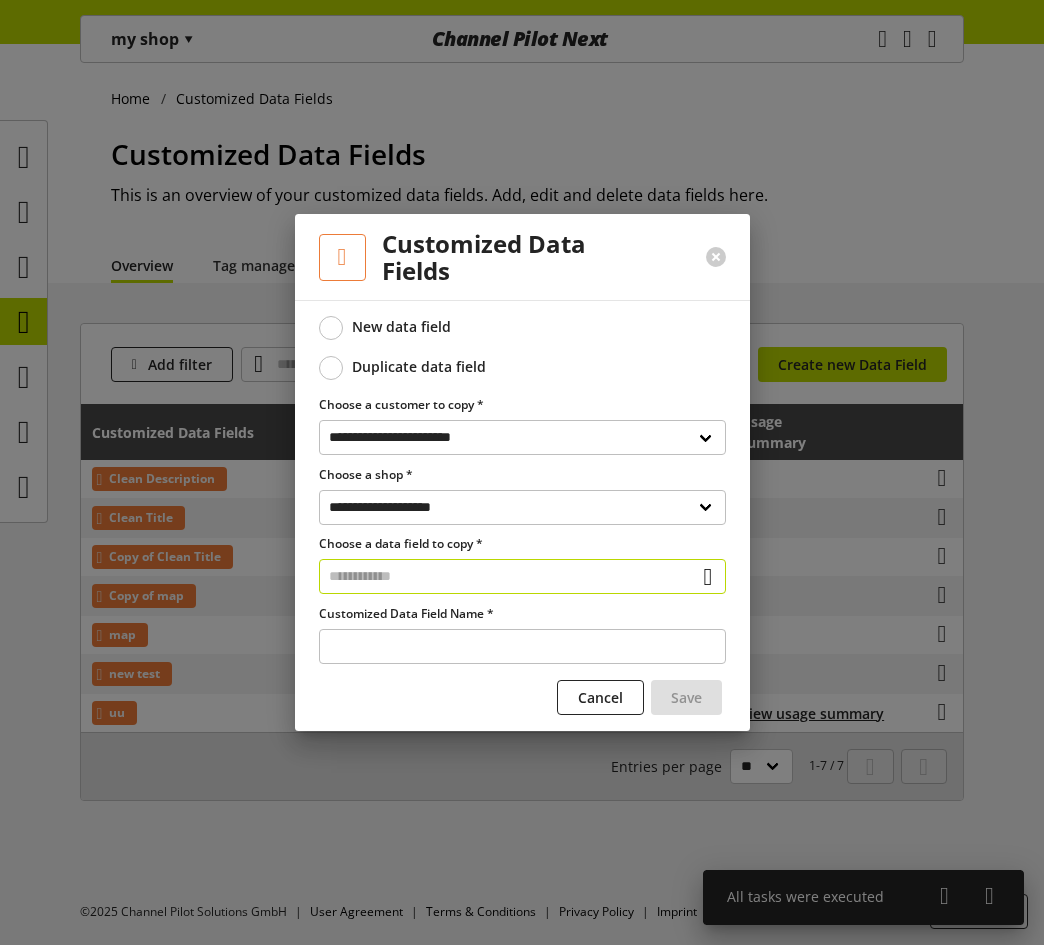 click at bounding box center [522, 576] 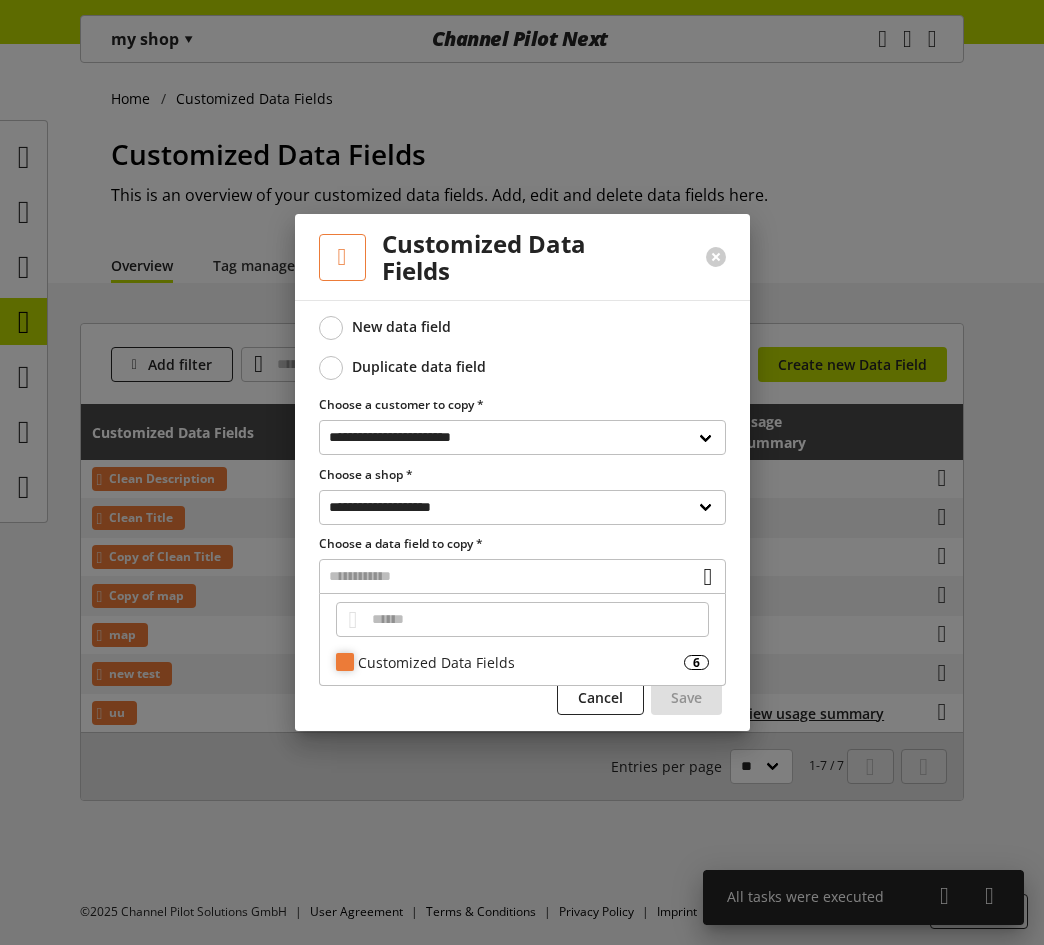 click on "Customized Data Fields" at bounding box center (521, 662) 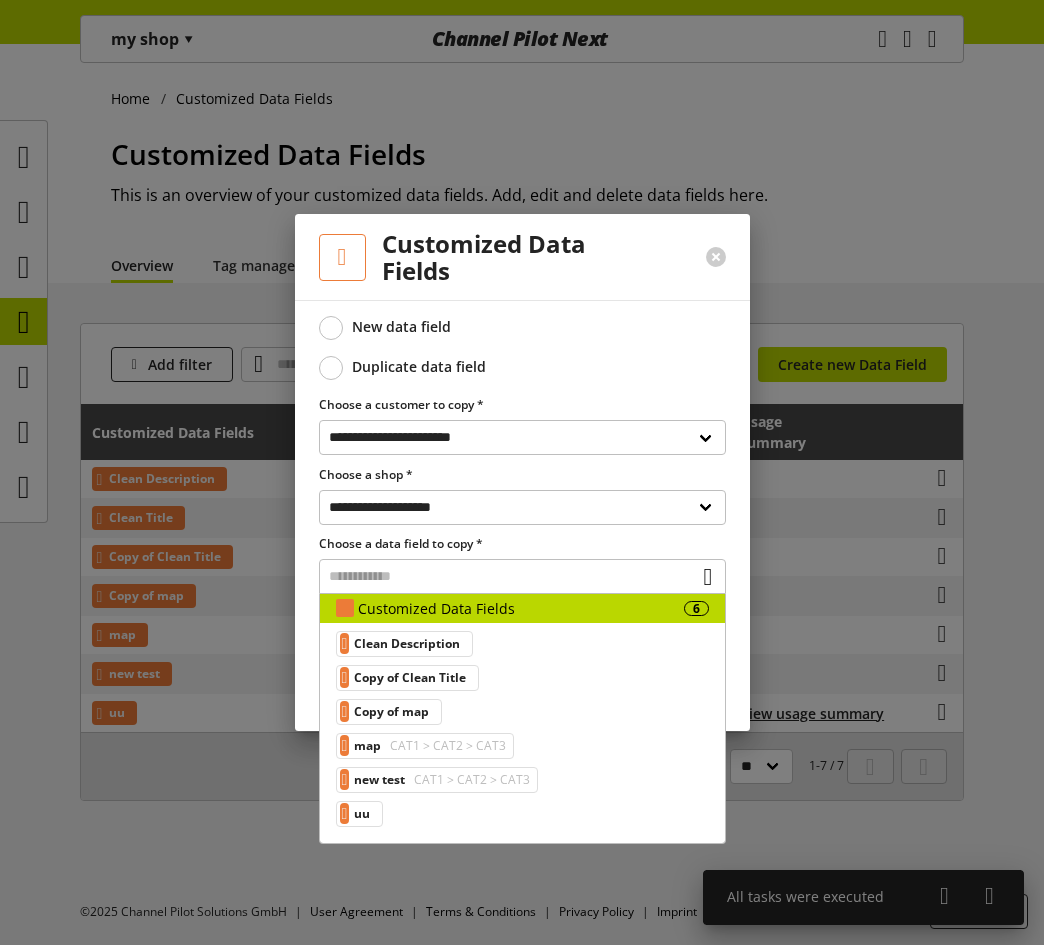 scroll, scrollTop: 0, scrollLeft: 0, axis: both 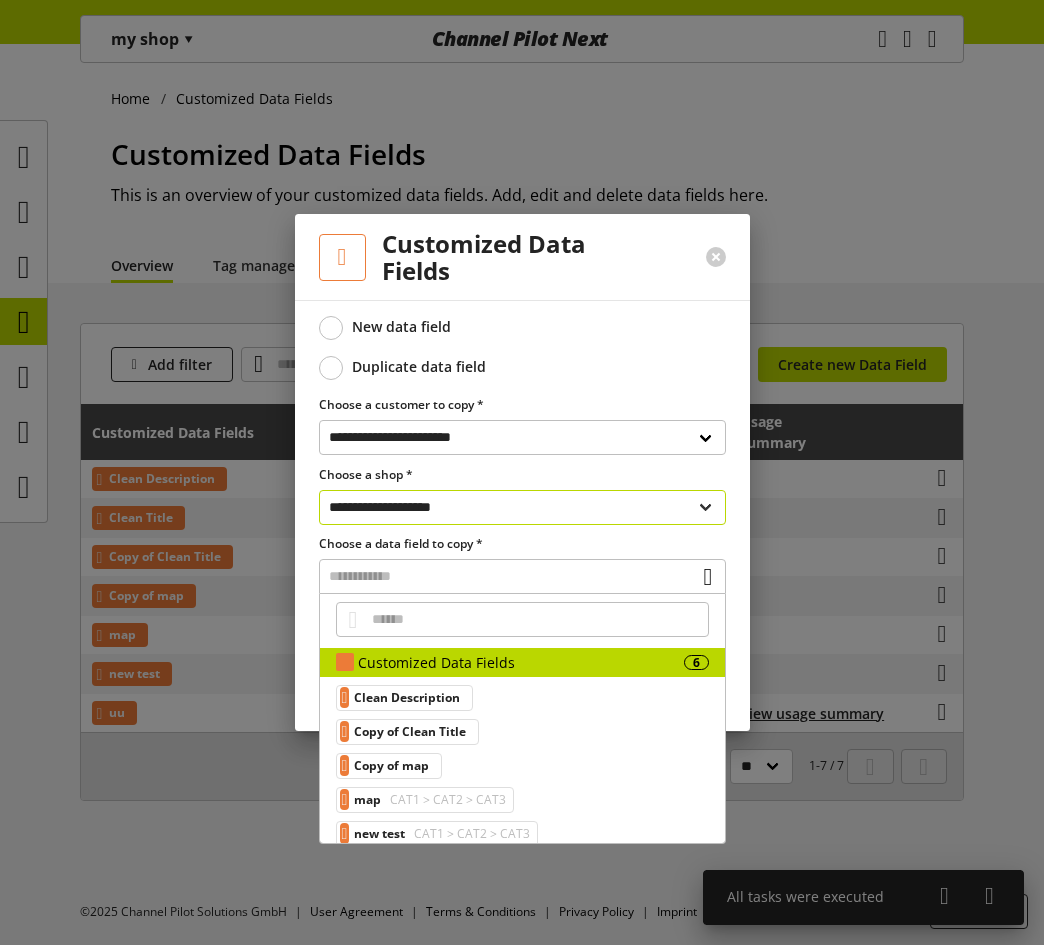 click on "**********" at bounding box center [522, 507] 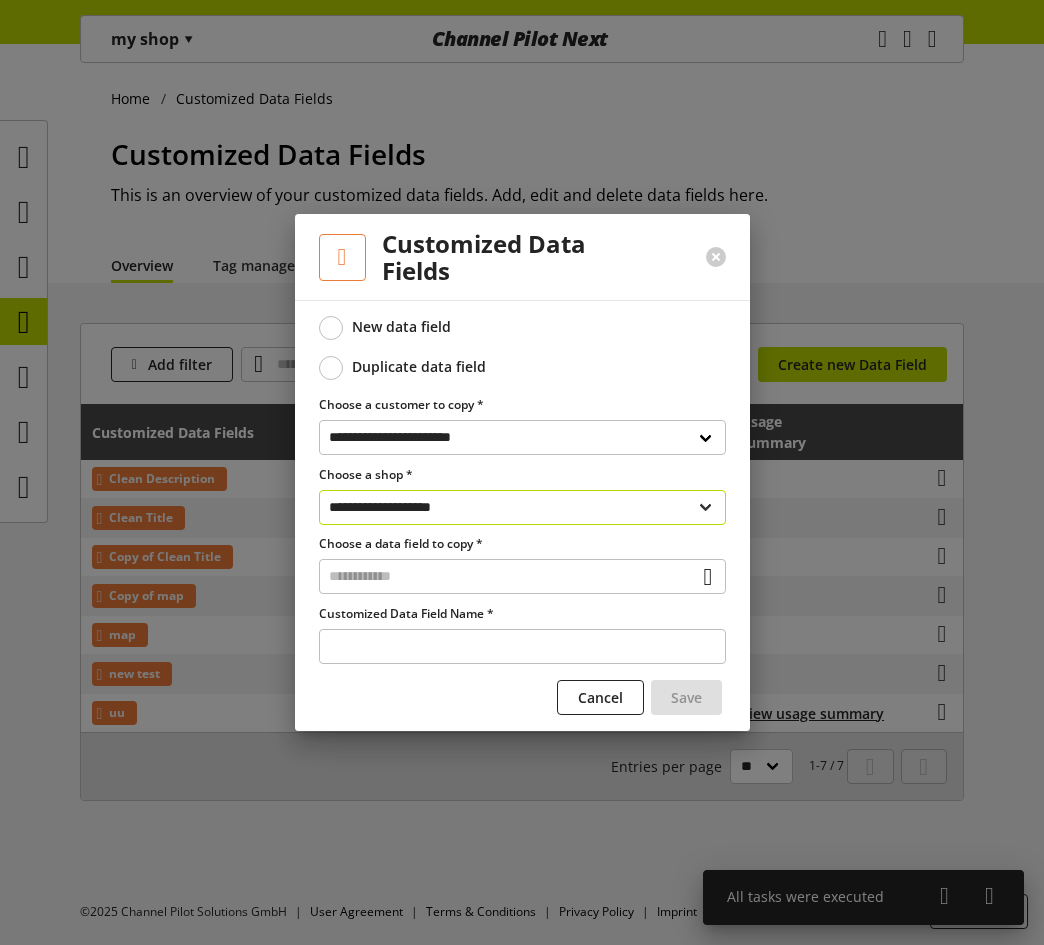 click on "**********" at bounding box center [522, 507] 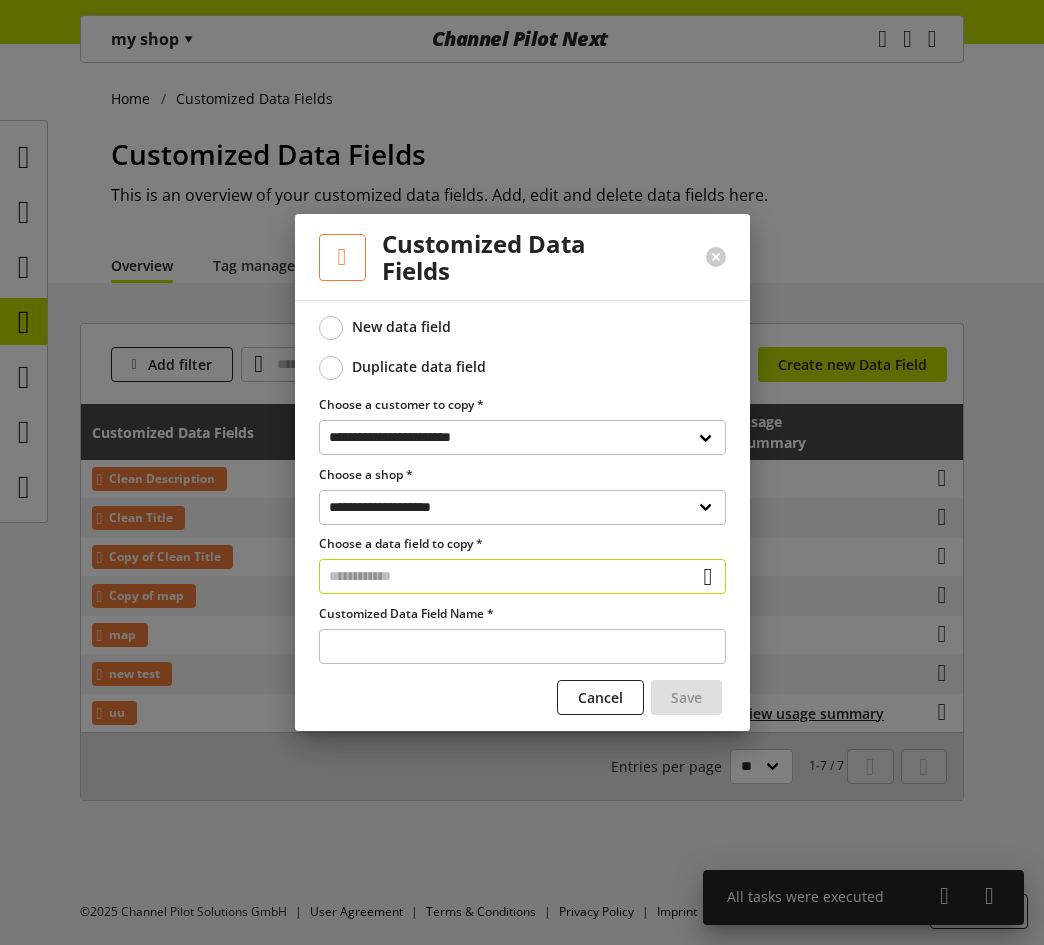 click at bounding box center [522, 576] 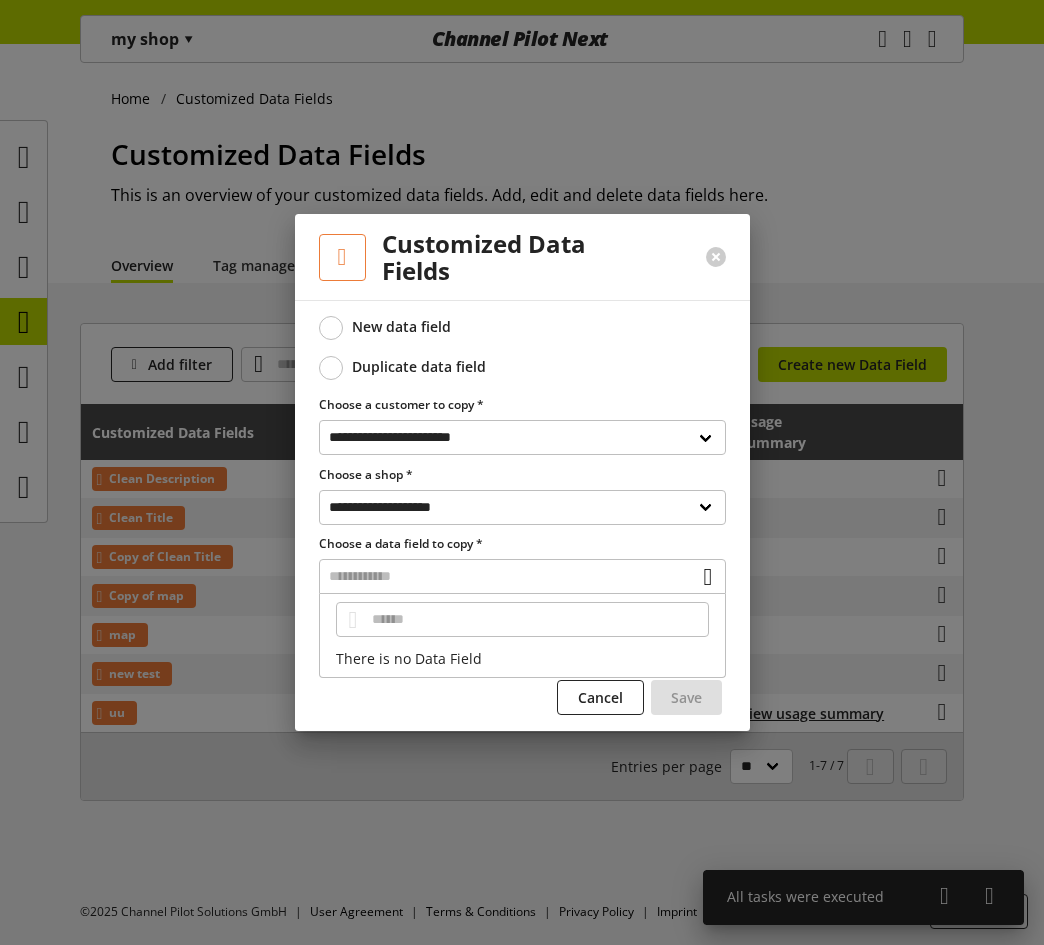 click on "There is no Data Field" at bounding box center [522, 658] 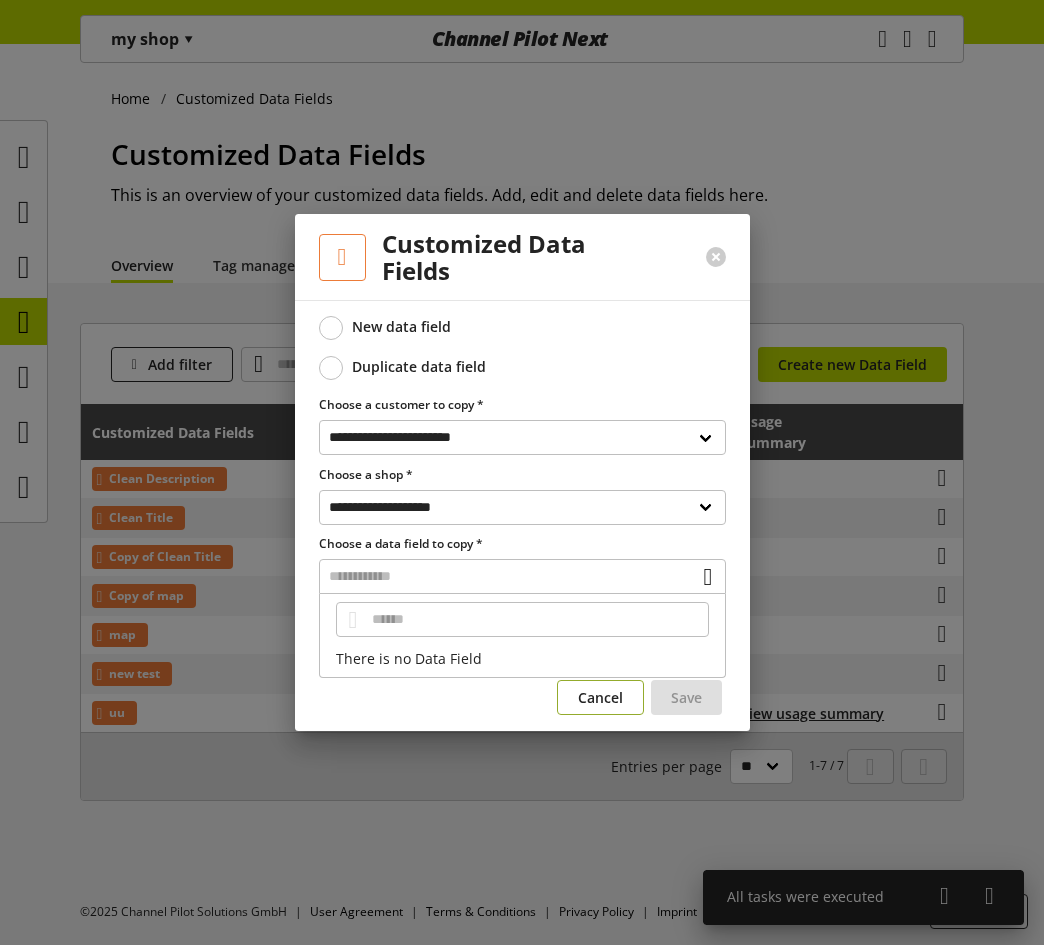 click on "Cancel" at bounding box center (600, 697) 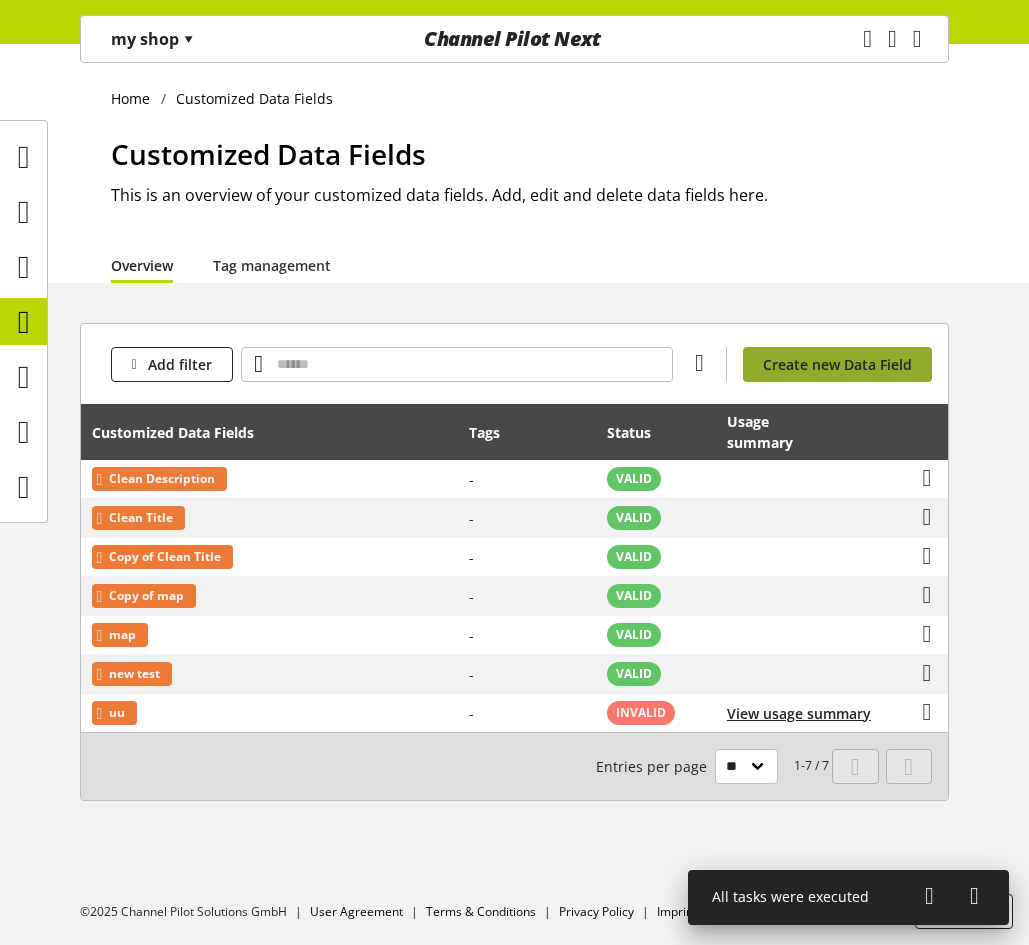click on "Create new Data Field" at bounding box center (837, 364) 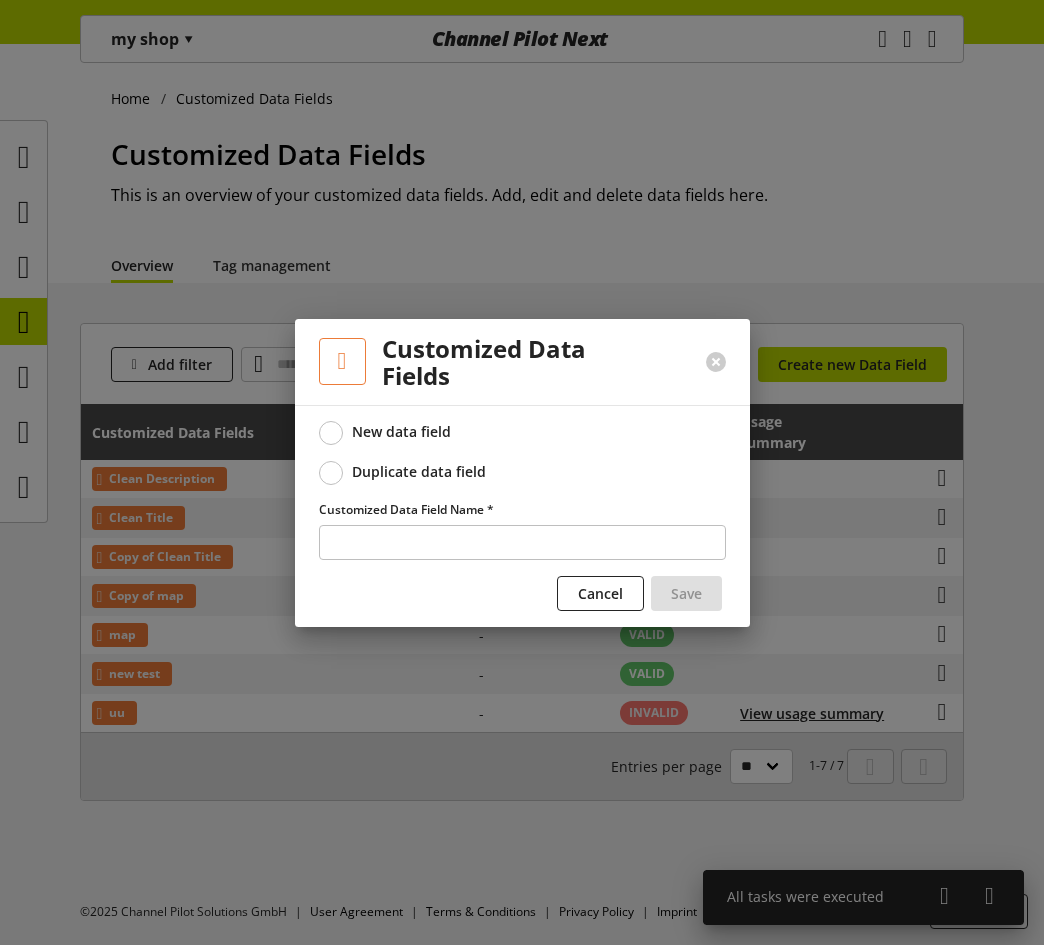 click on "Duplicate data field" at bounding box center (419, 472) 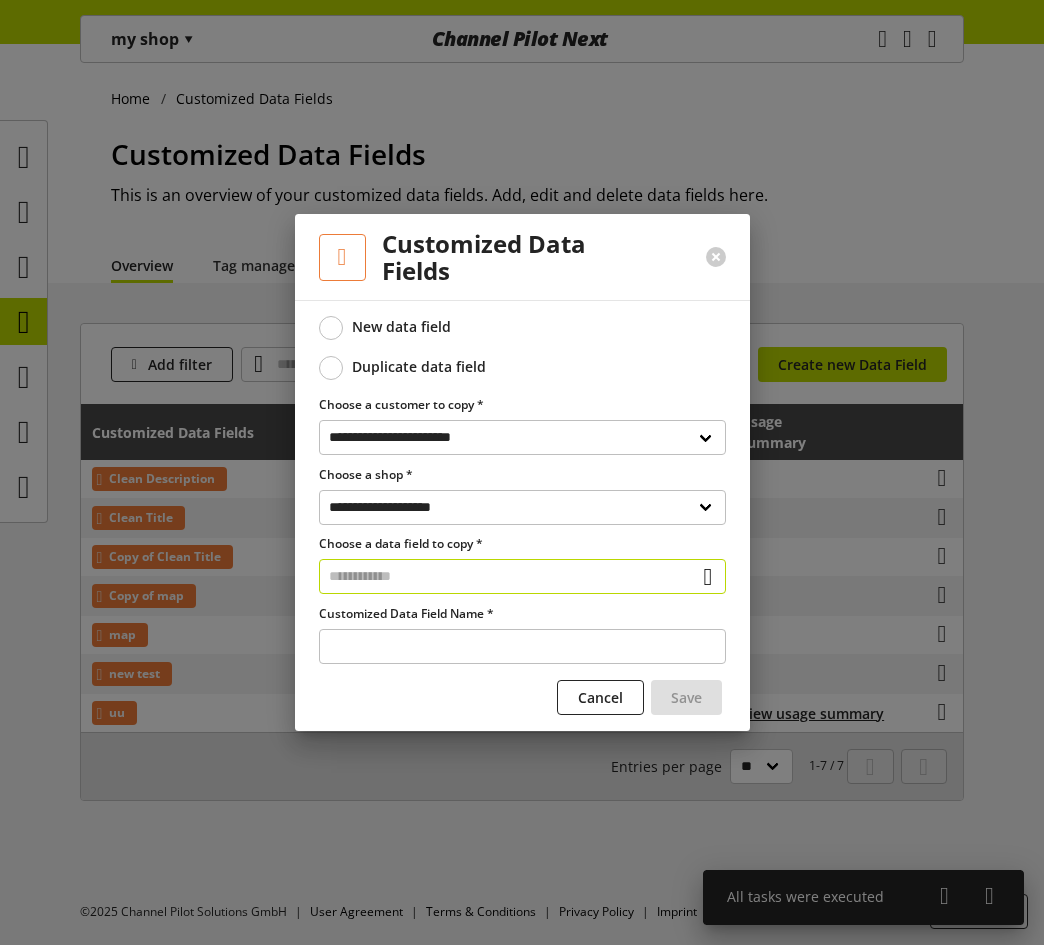 click at bounding box center [522, 576] 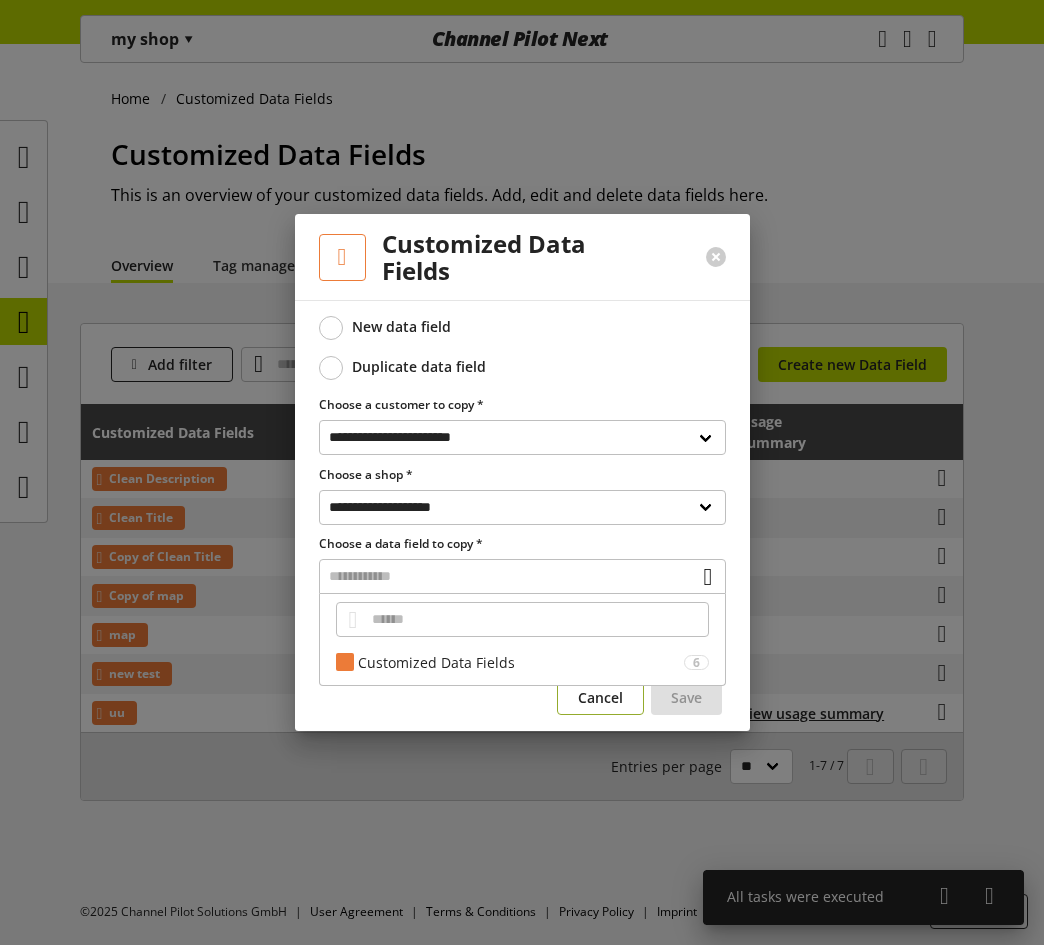 drag, startPoint x: 600, startPoint y: 698, endPoint x: 1164, endPoint y: 569, distance: 578.5646 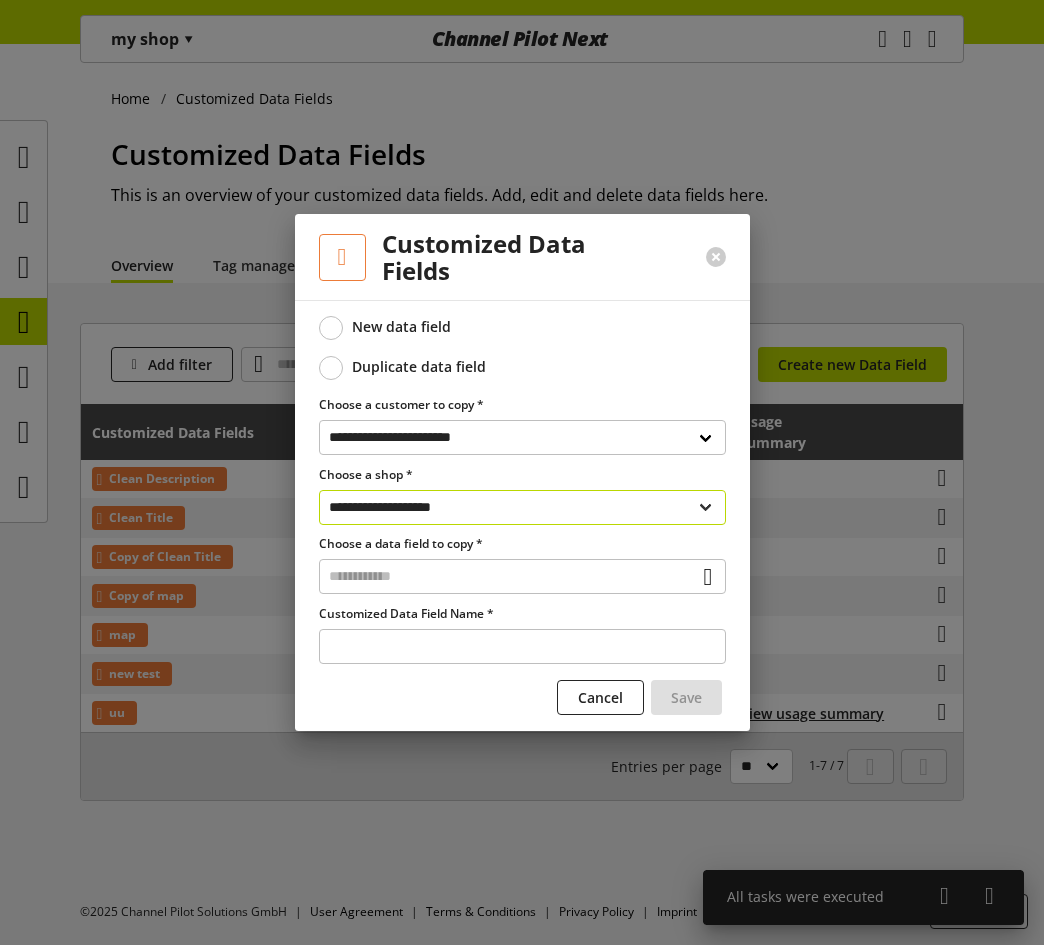 click on "**********" at bounding box center (522, 507) 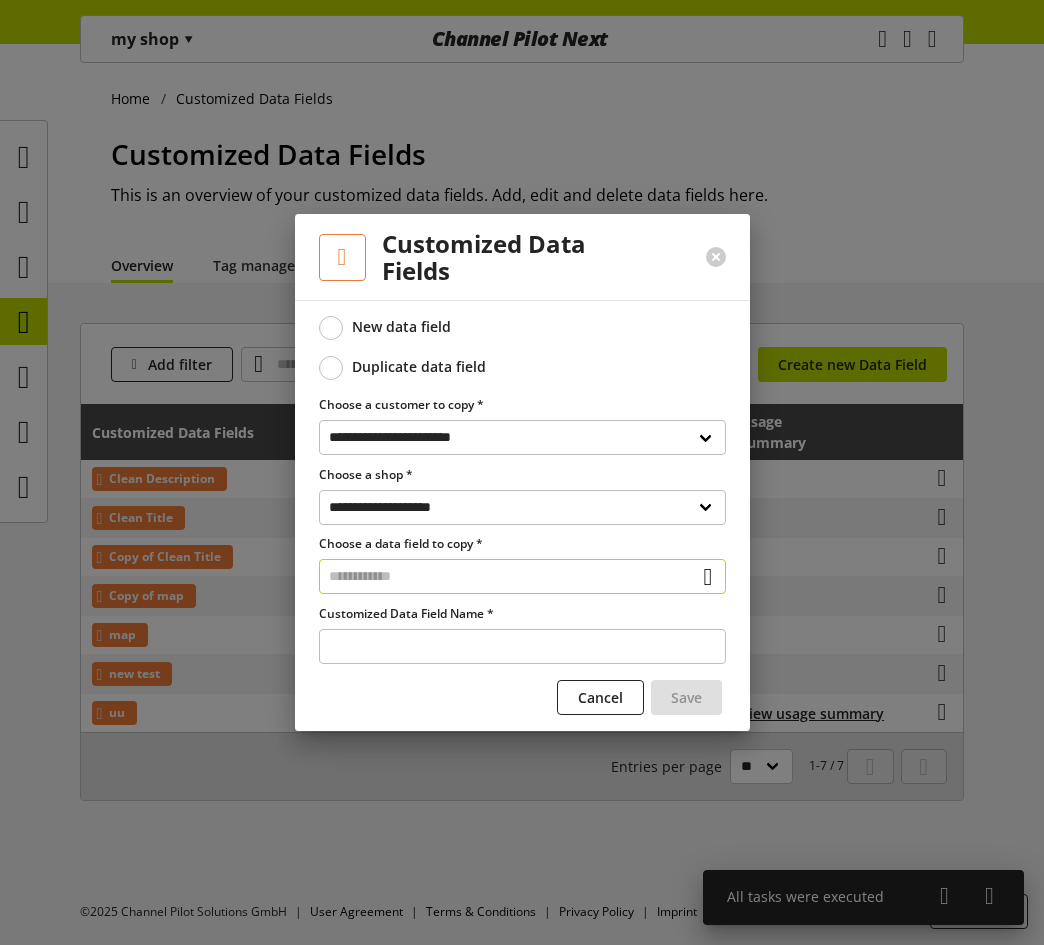 click at bounding box center (522, 576) 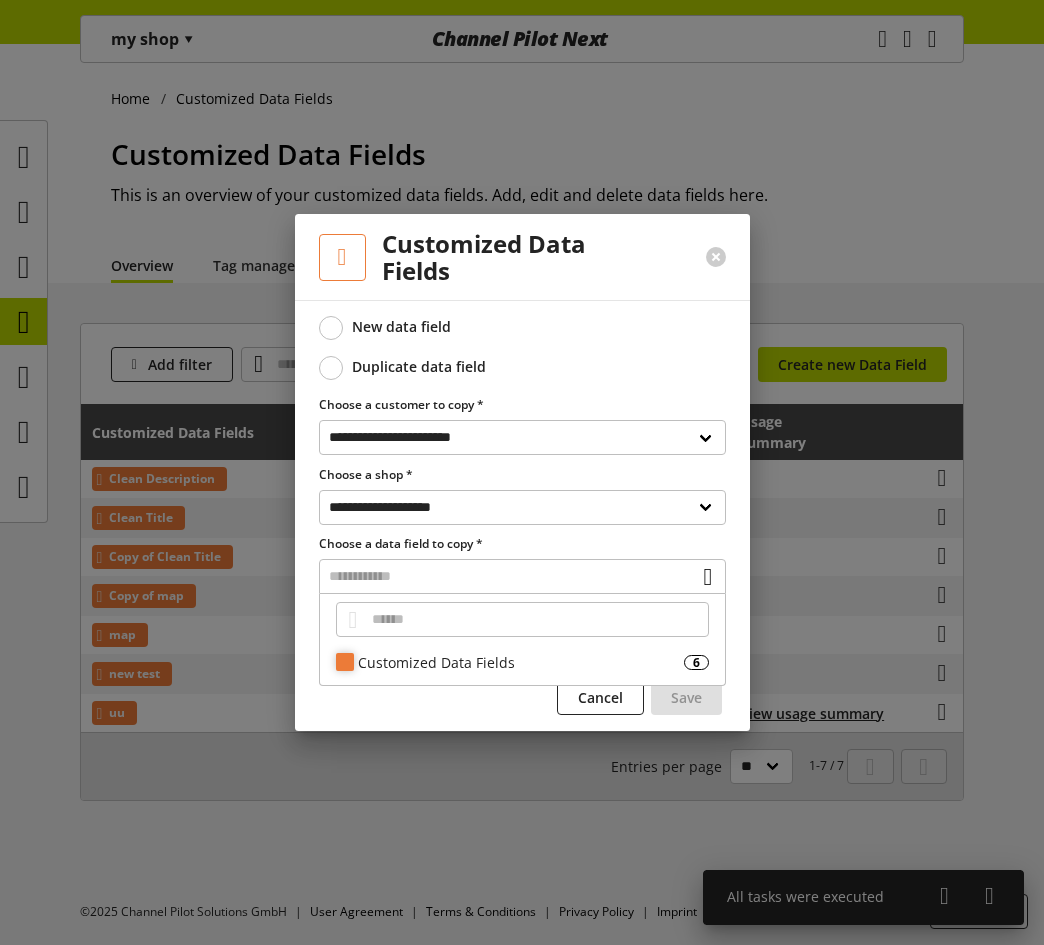 click on "Customized Data Fields" at bounding box center [521, 662] 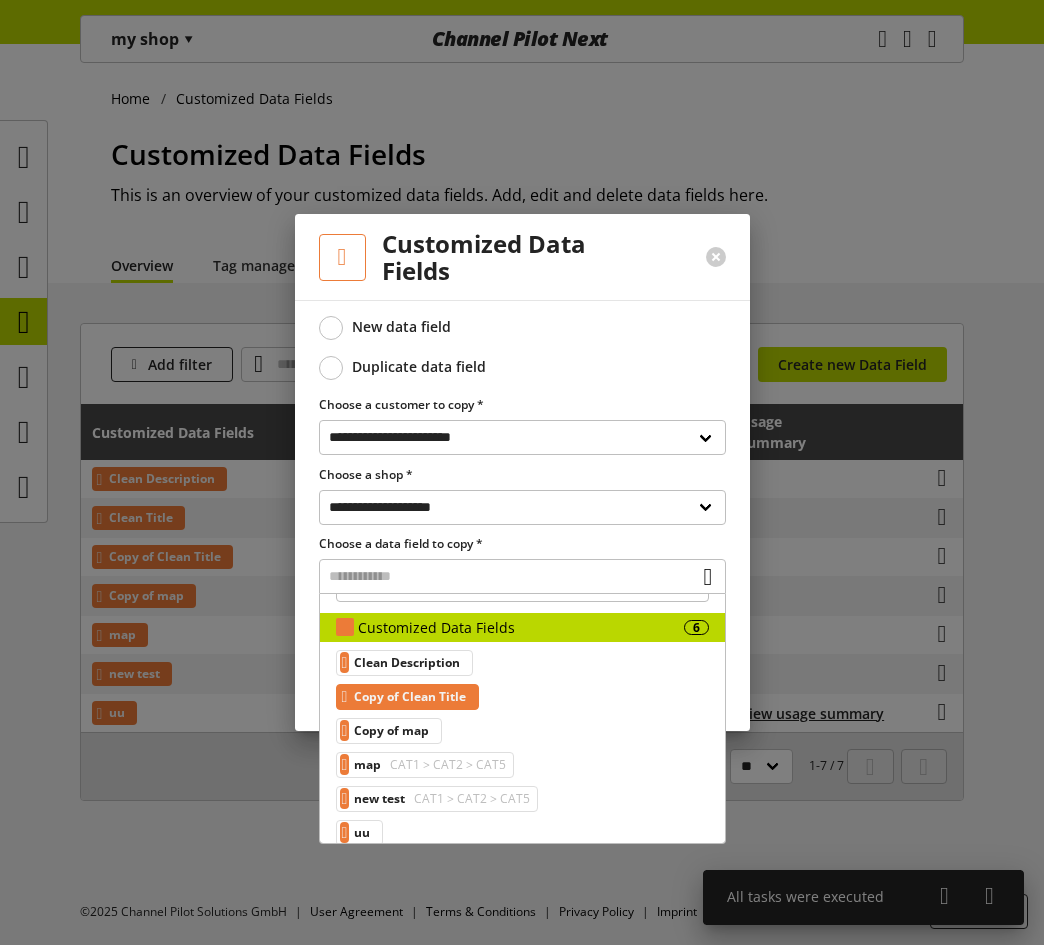 scroll, scrollTop: 54, scrollLeft: 0, axis: vertical 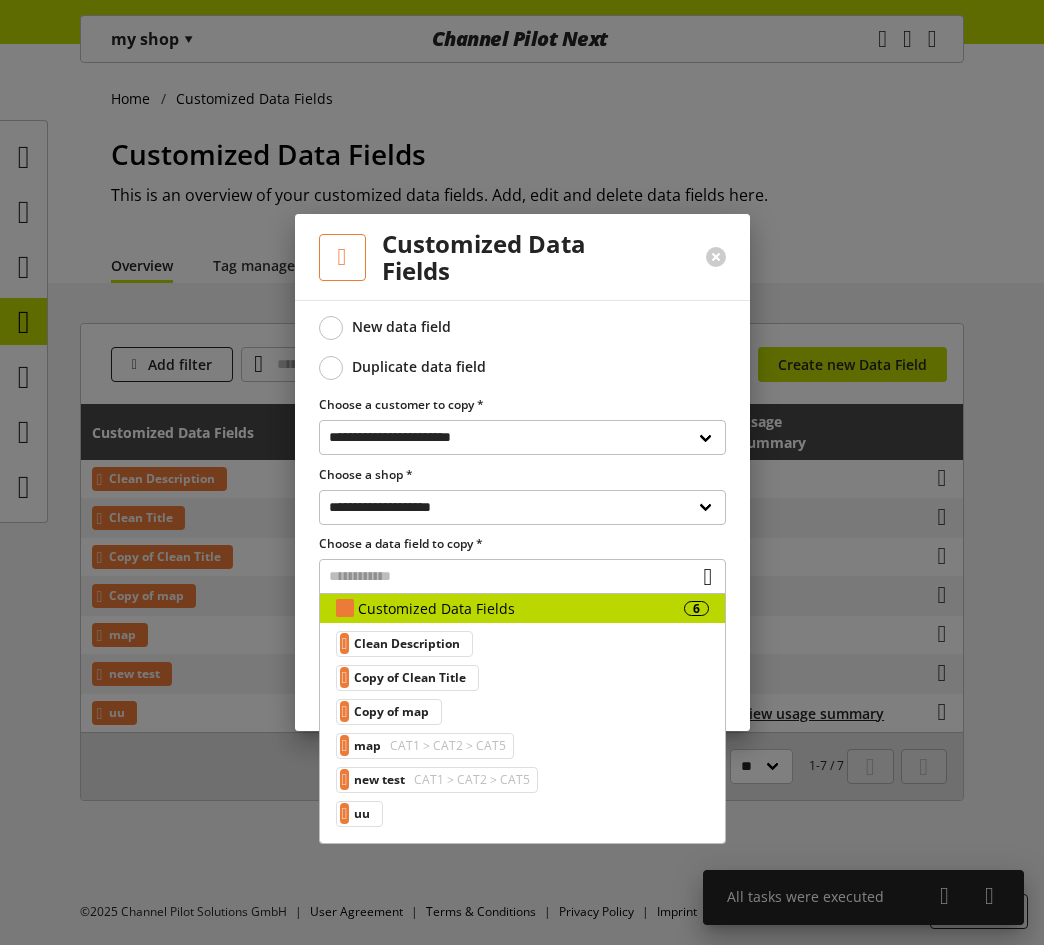 click at bounding box center [522, 472] 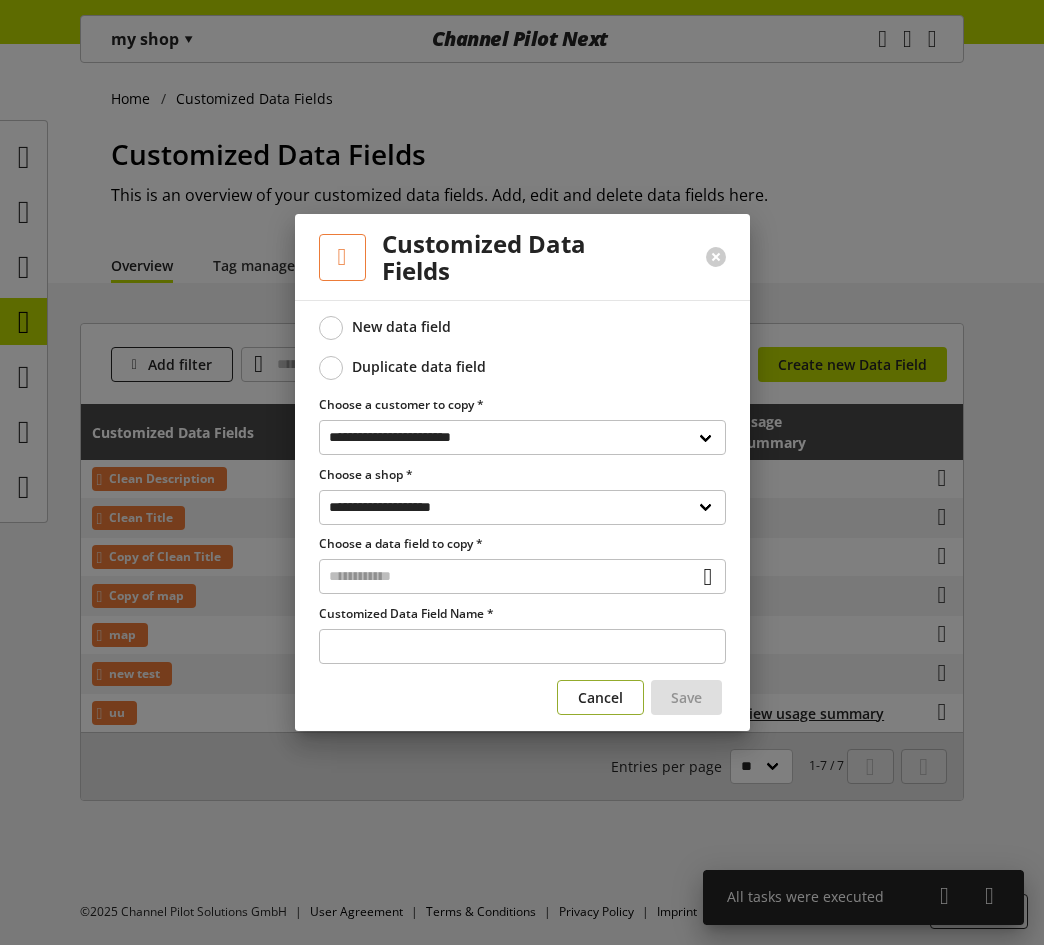 click on "Cancel" at bounding box center [600, 697] 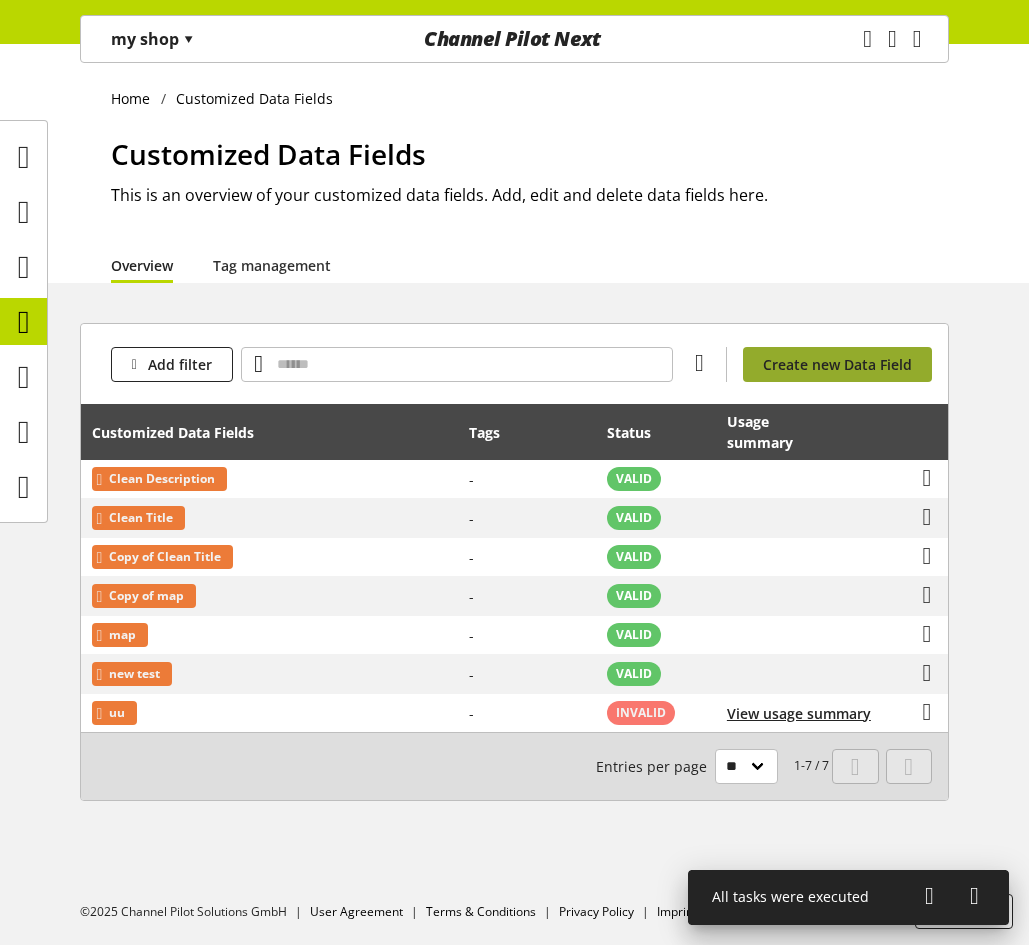 click on "Create new Data Field" at bounding box center (837, 364) 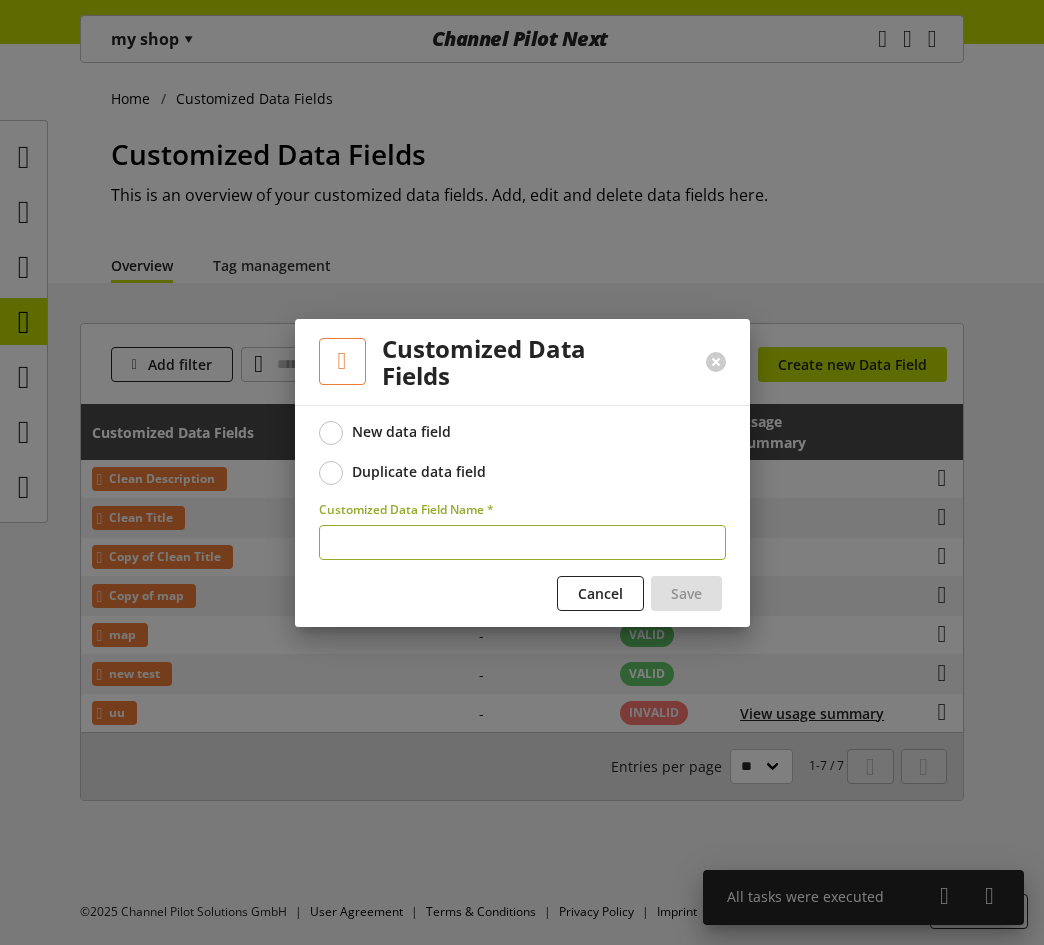 click on "Duplicate data field" at bounding box center [419, 472] 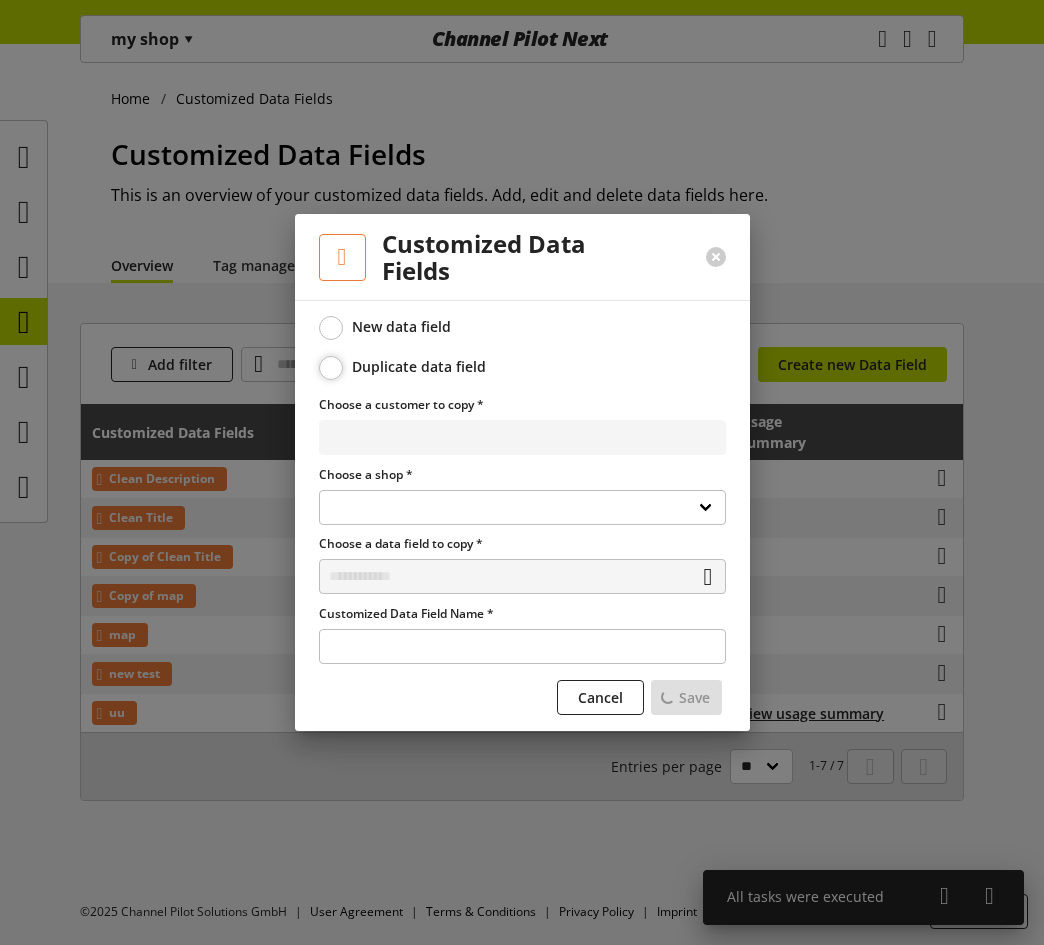 select on "**********" 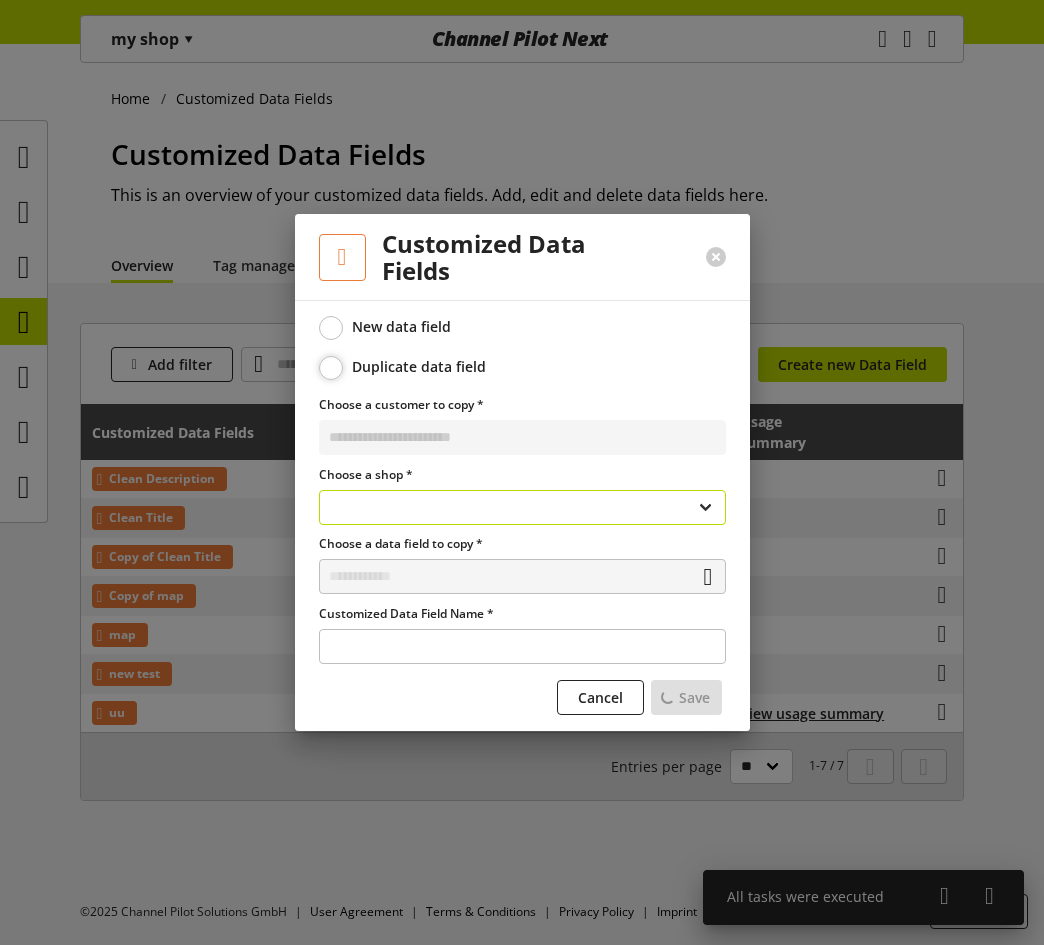 select on "**********" 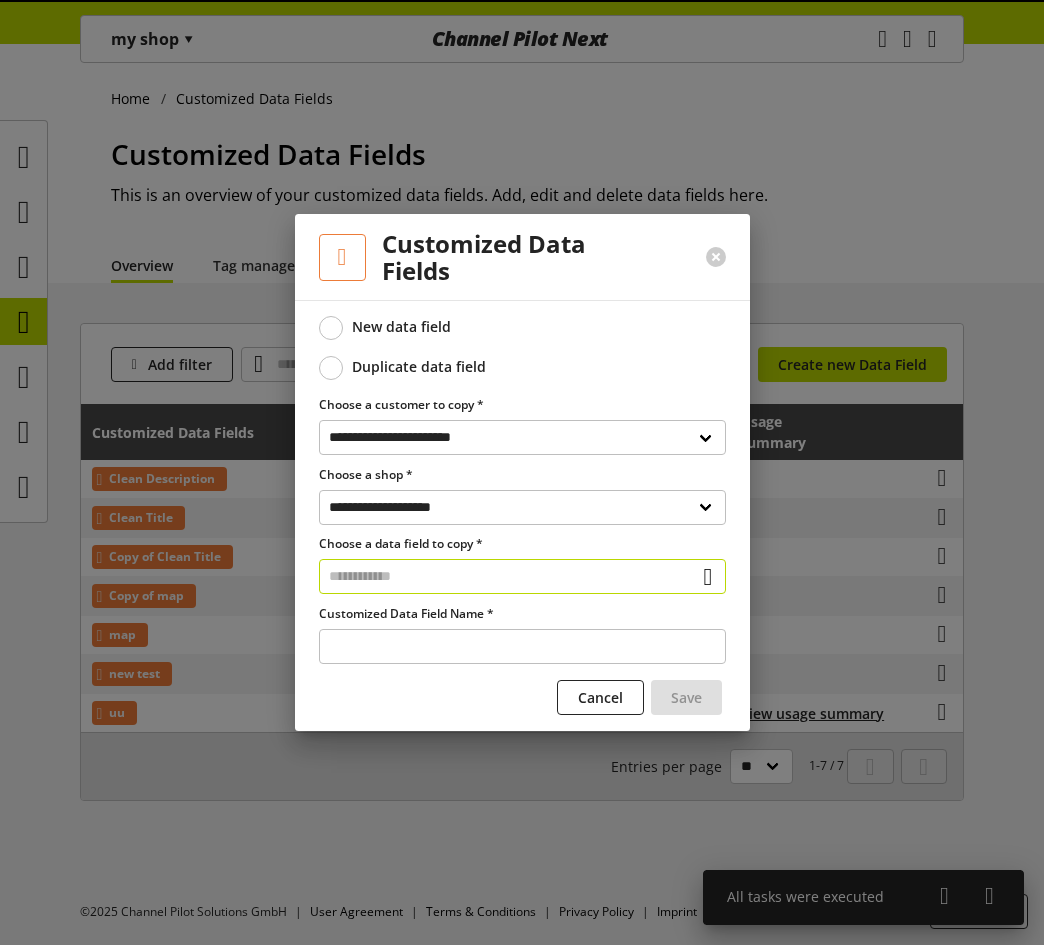 click at bounding box center (522, 576) 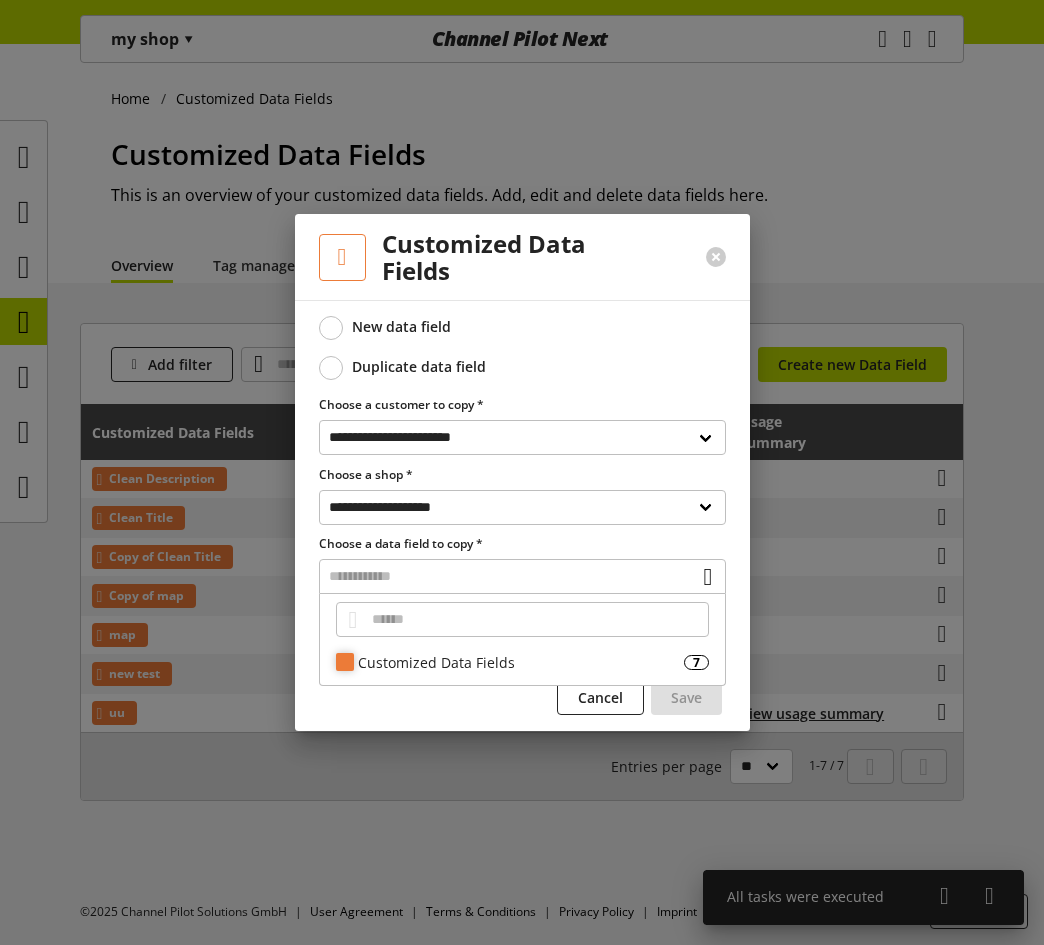 click on "Customized Data Fields" at bounding box center (521, 662) 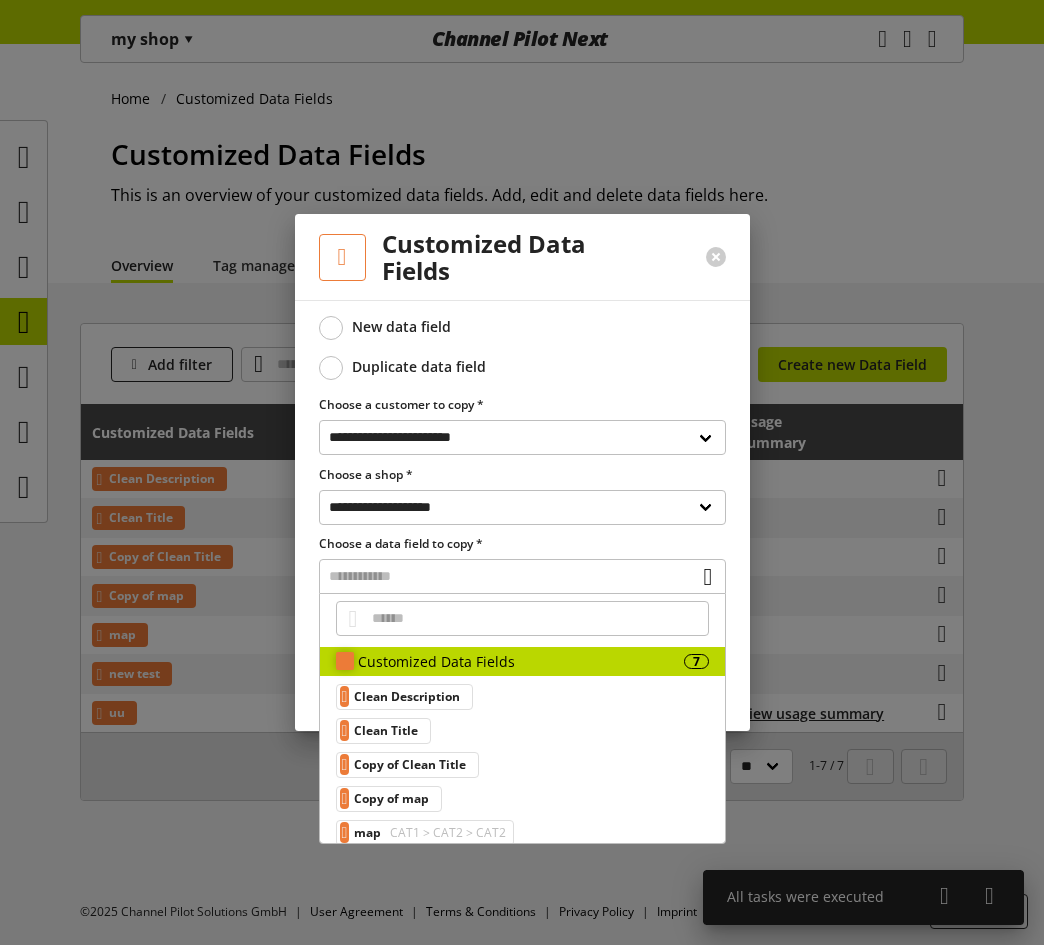 scroll, scrollTop: 0, scrollLeft: 0, axis: both 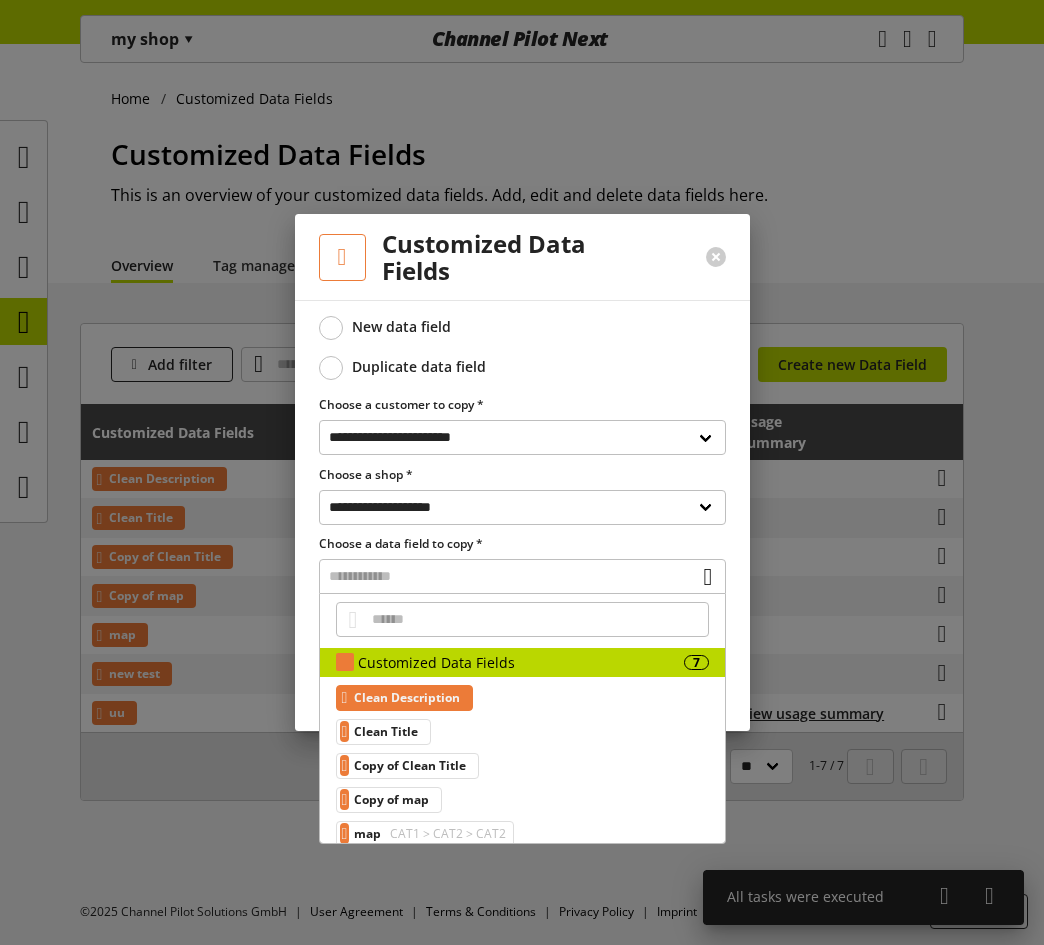 click on "Clean Description" at bounding box center (407, 698) 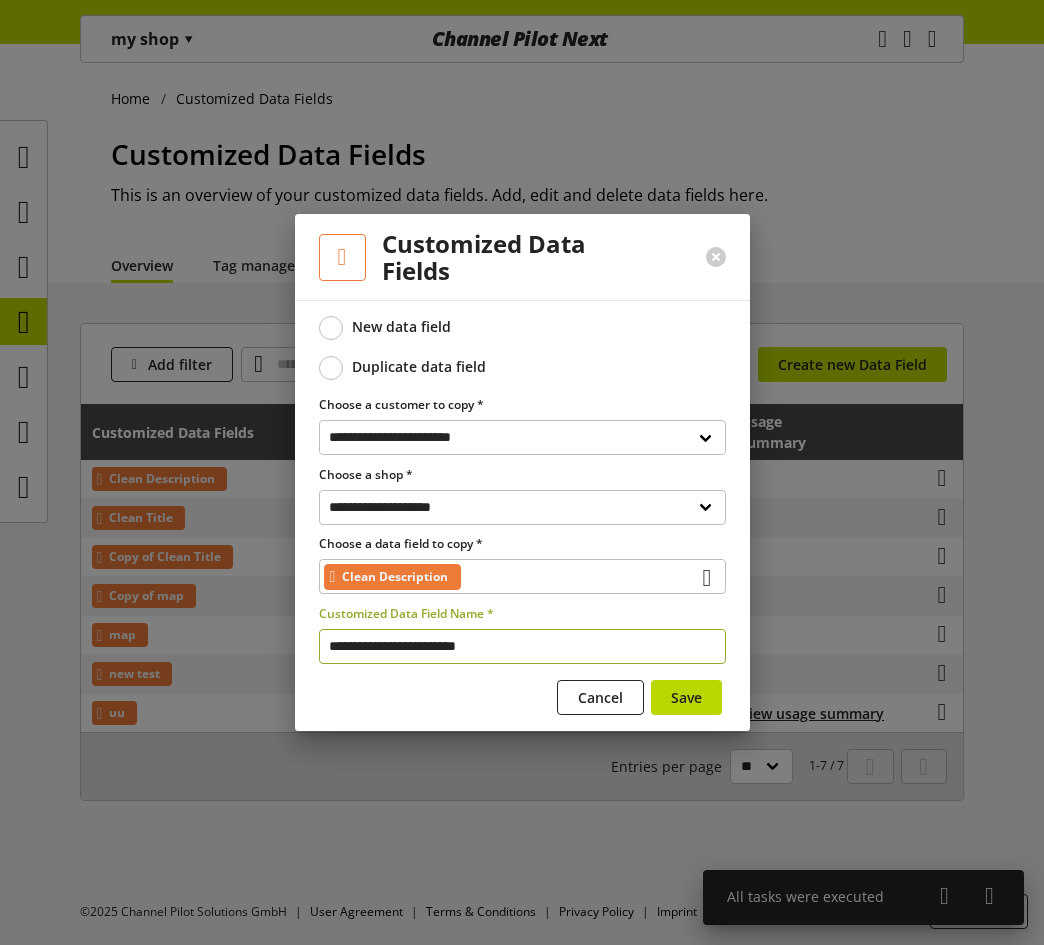 click on "**********" at bounding box center (522, 646) 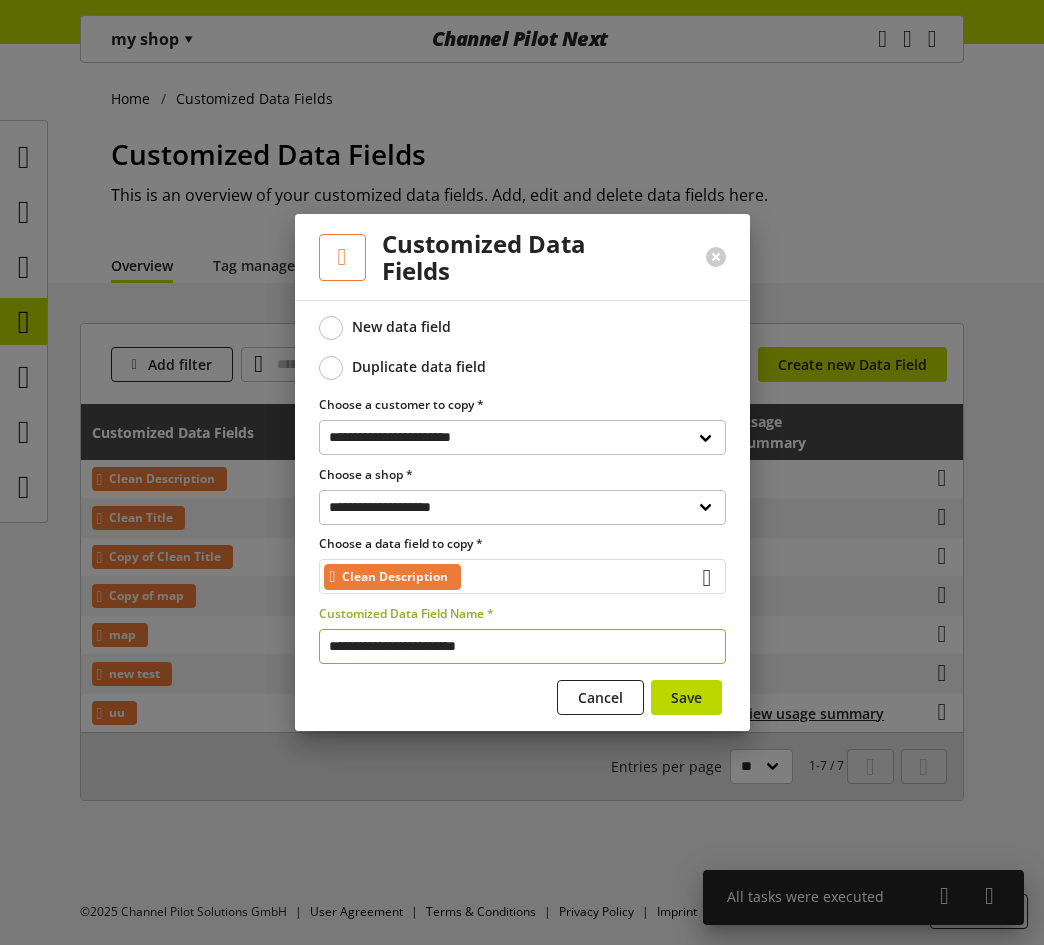 click on "Clean Description" at bounding box center (522, 576) 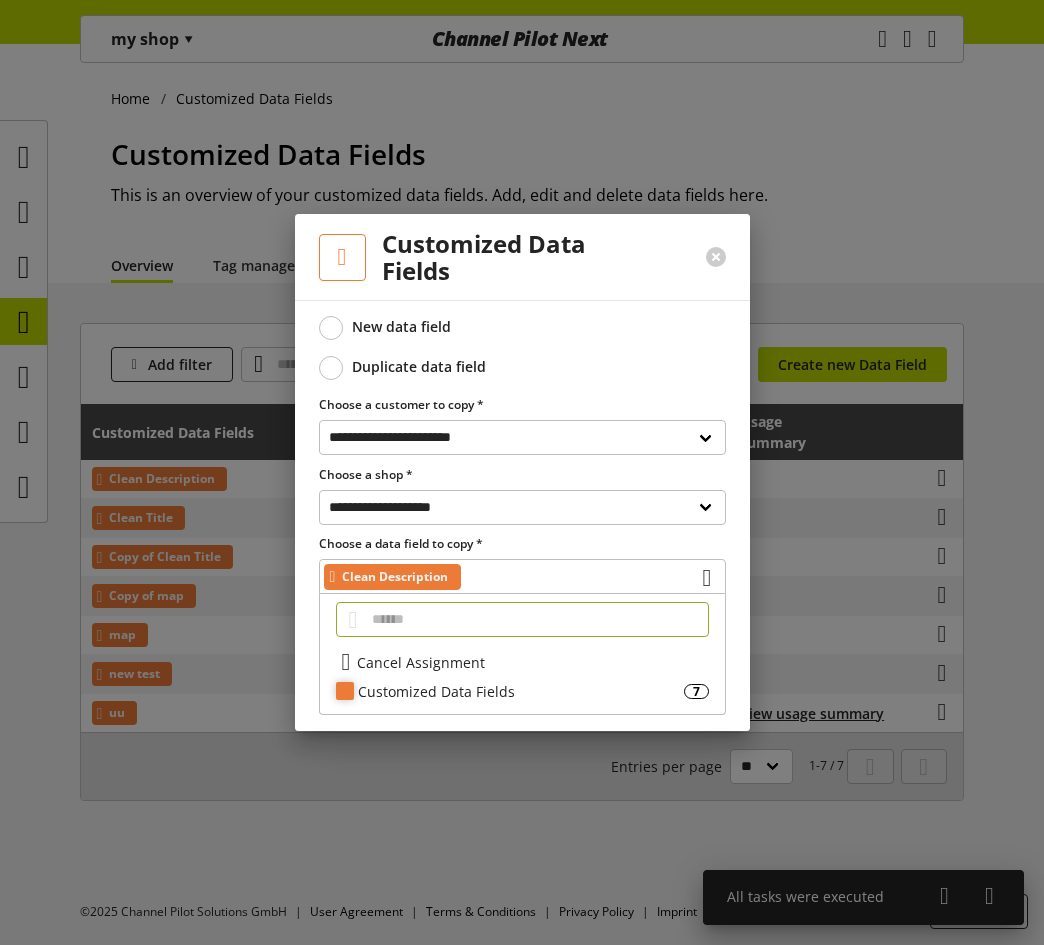 click on "Customized Data Fields" at bounding box center (521, 691) 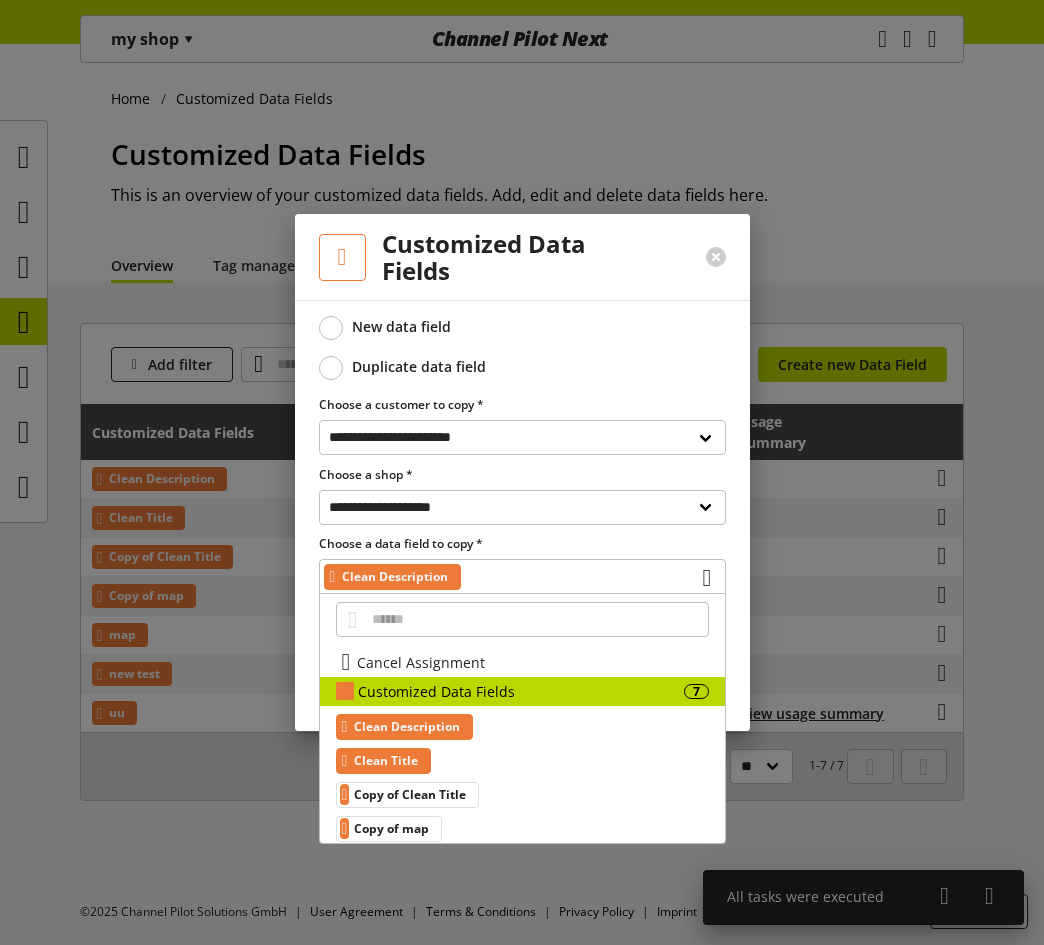 click on "Clean Title" at bounding box center (386, 761) 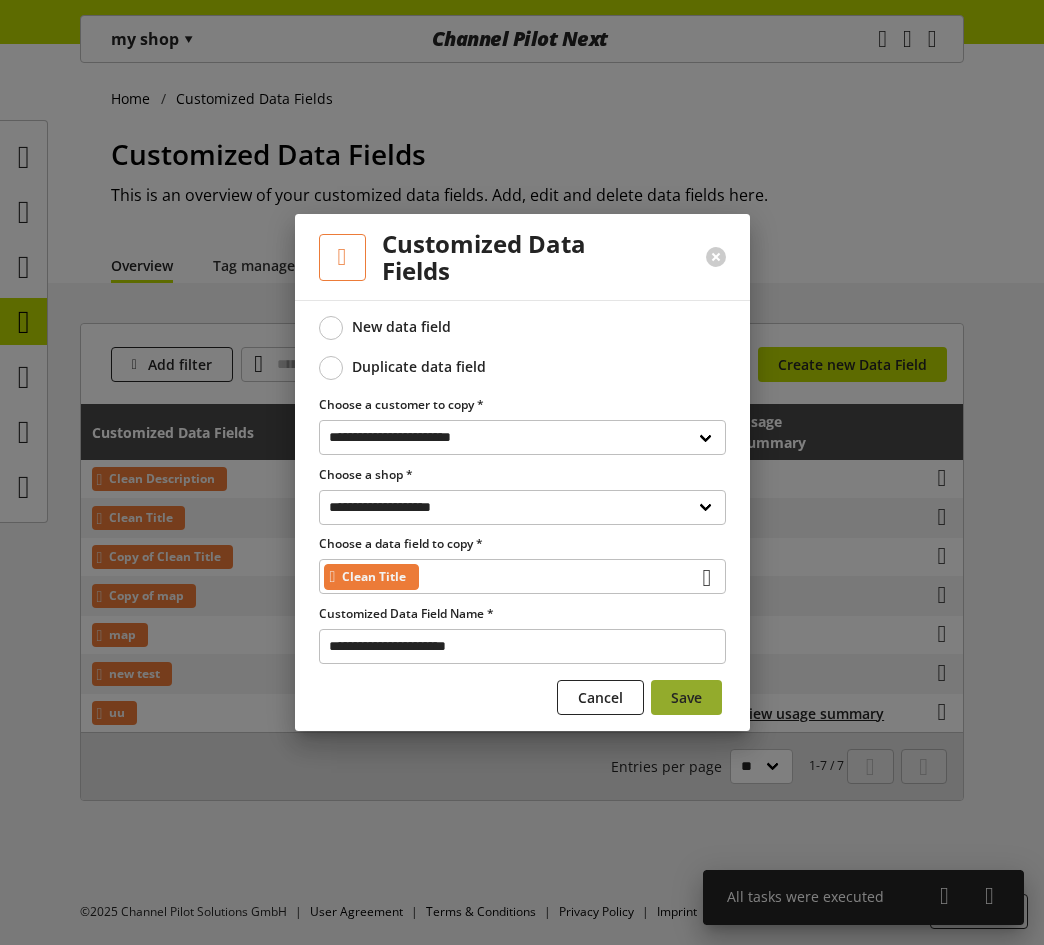 click on "Save" at bounding box center [686, 697] 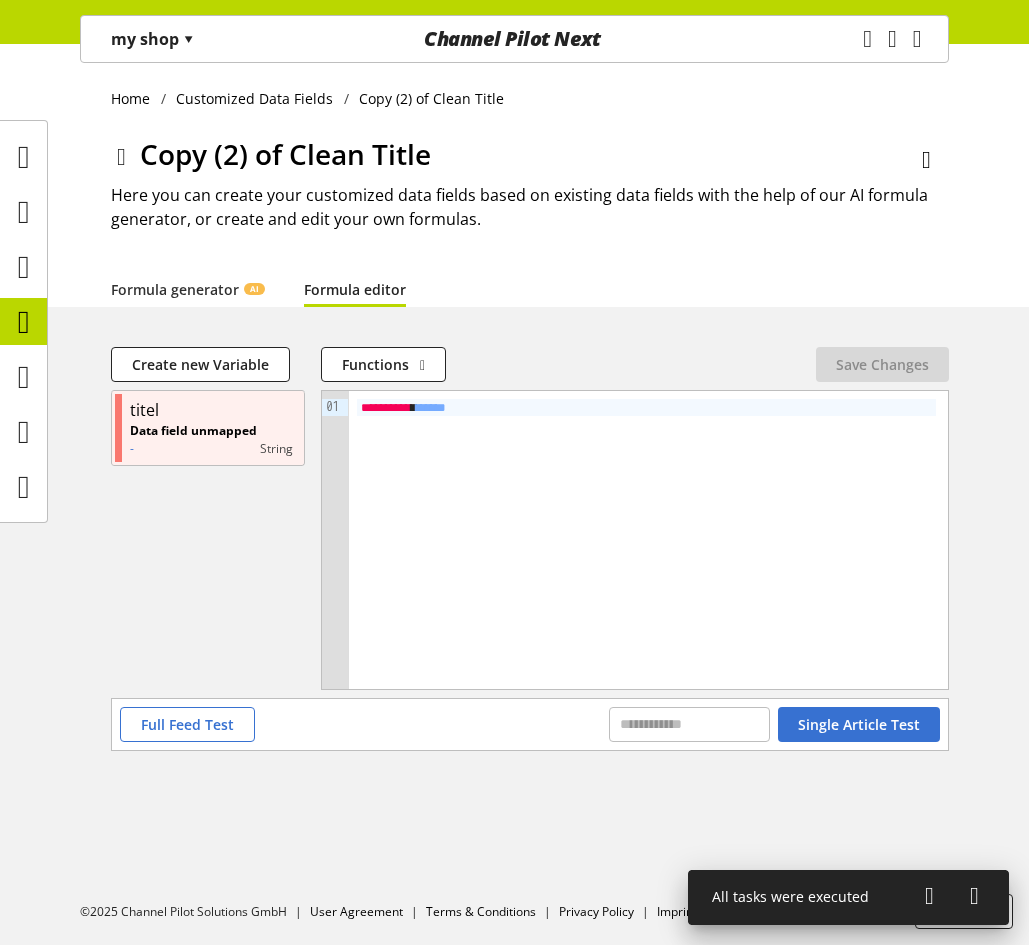 click on "**********" at bounding box center [514, 494] 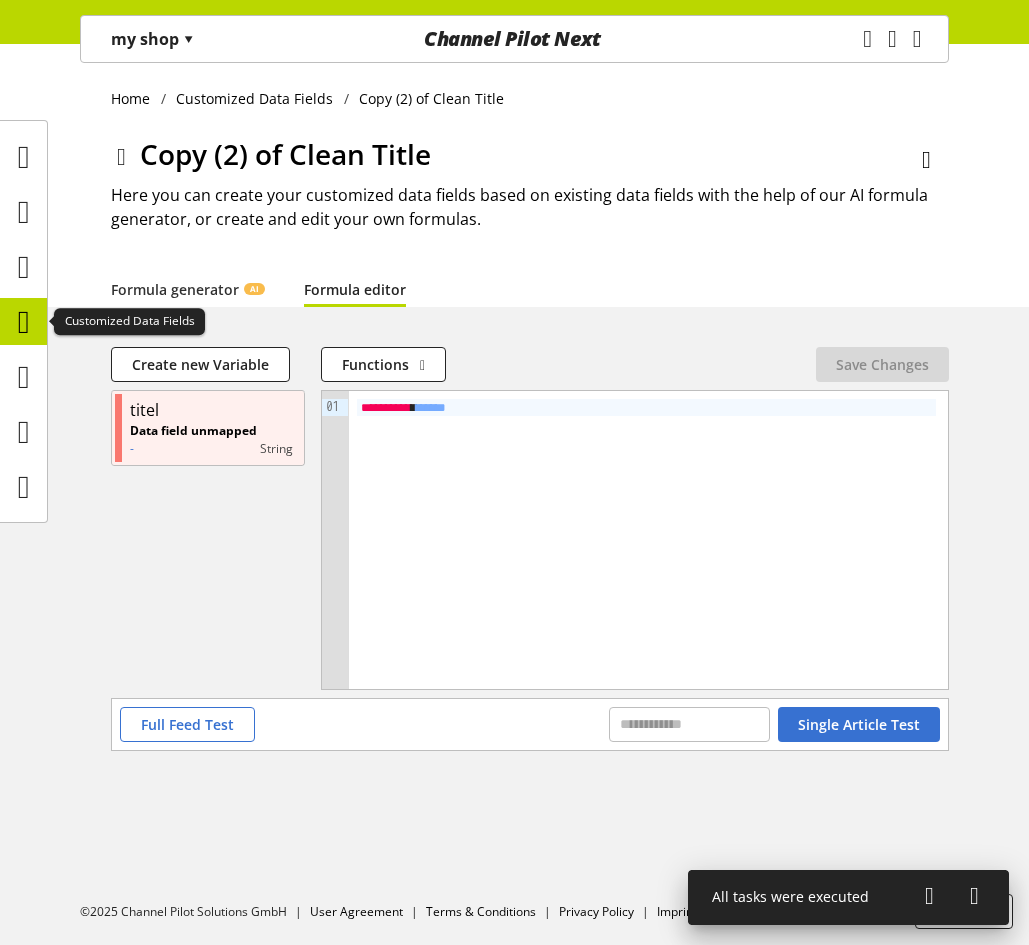 click at bounding box center (23, 321) 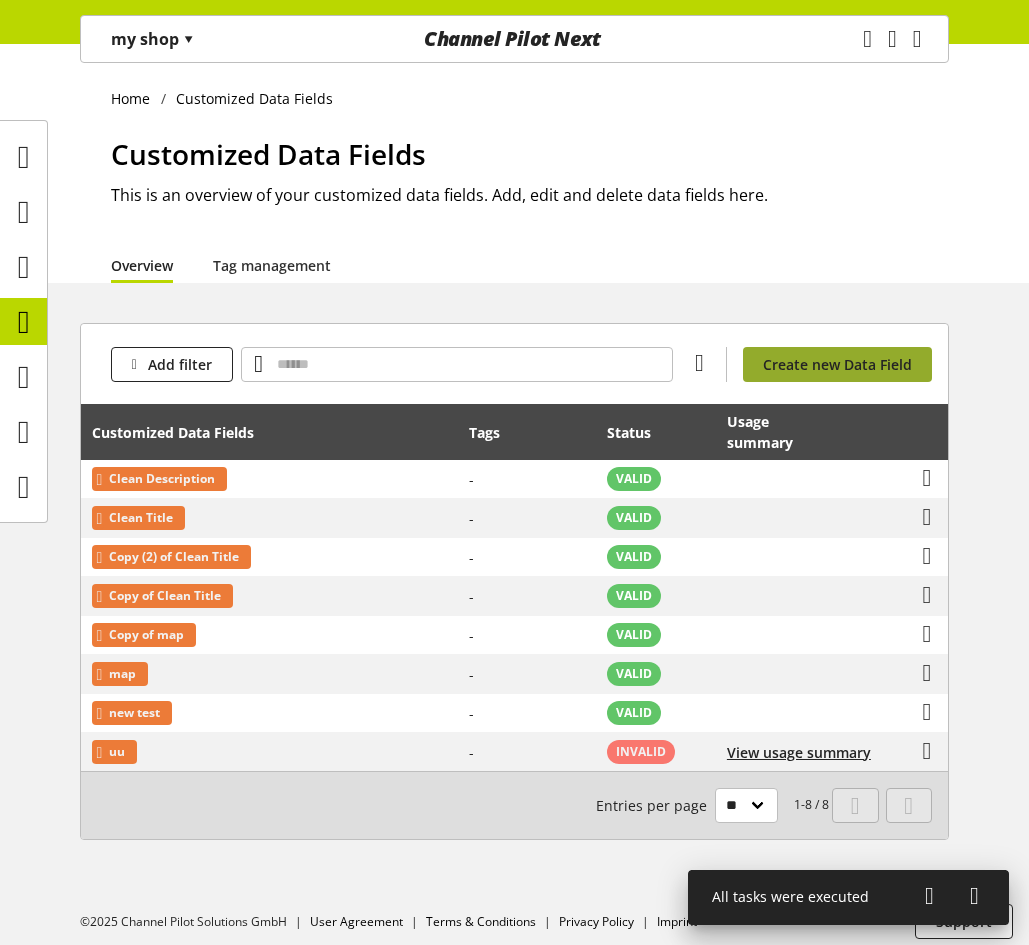 click on "Create new Data Field" at bounding box center [837, 364] 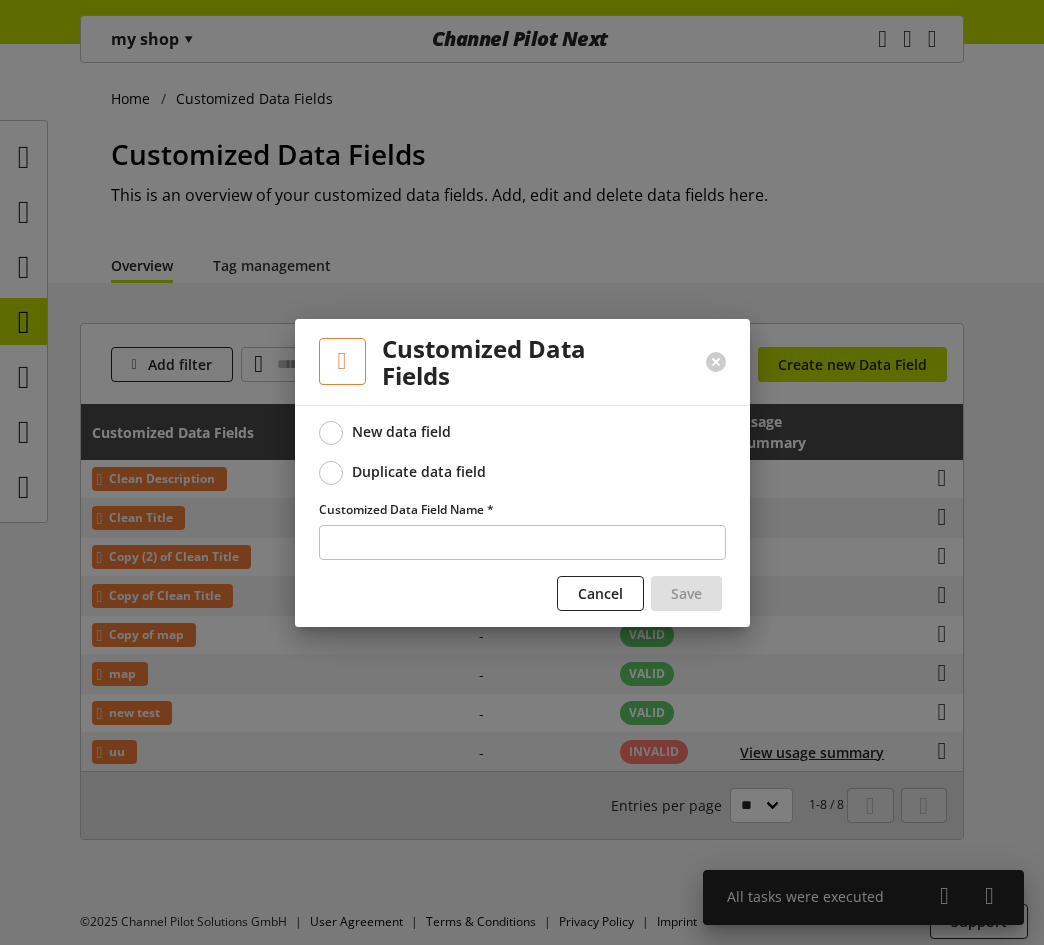 click on "Duplicate data field" at bounding box center [419, 472] 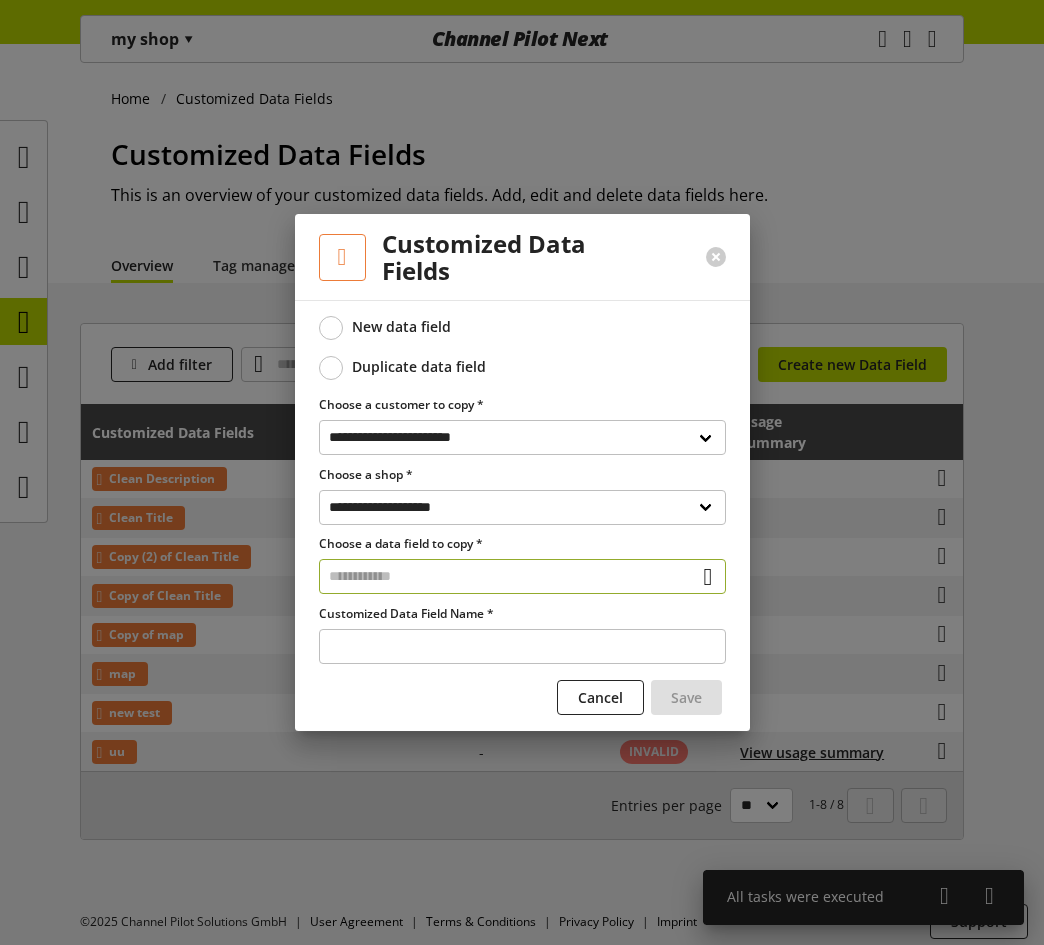 click at bounding box center [522, 576] 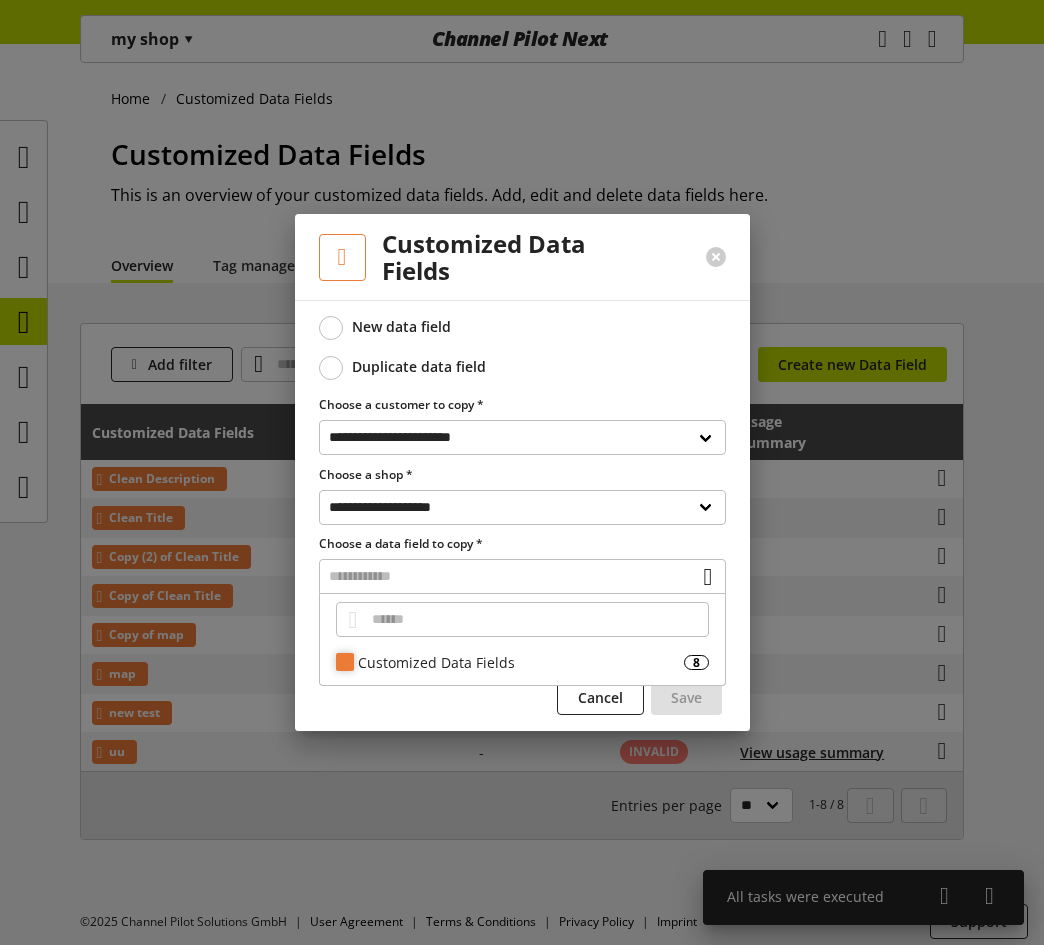 click on "Customized Data Fields" at bounding box center [521, 662] 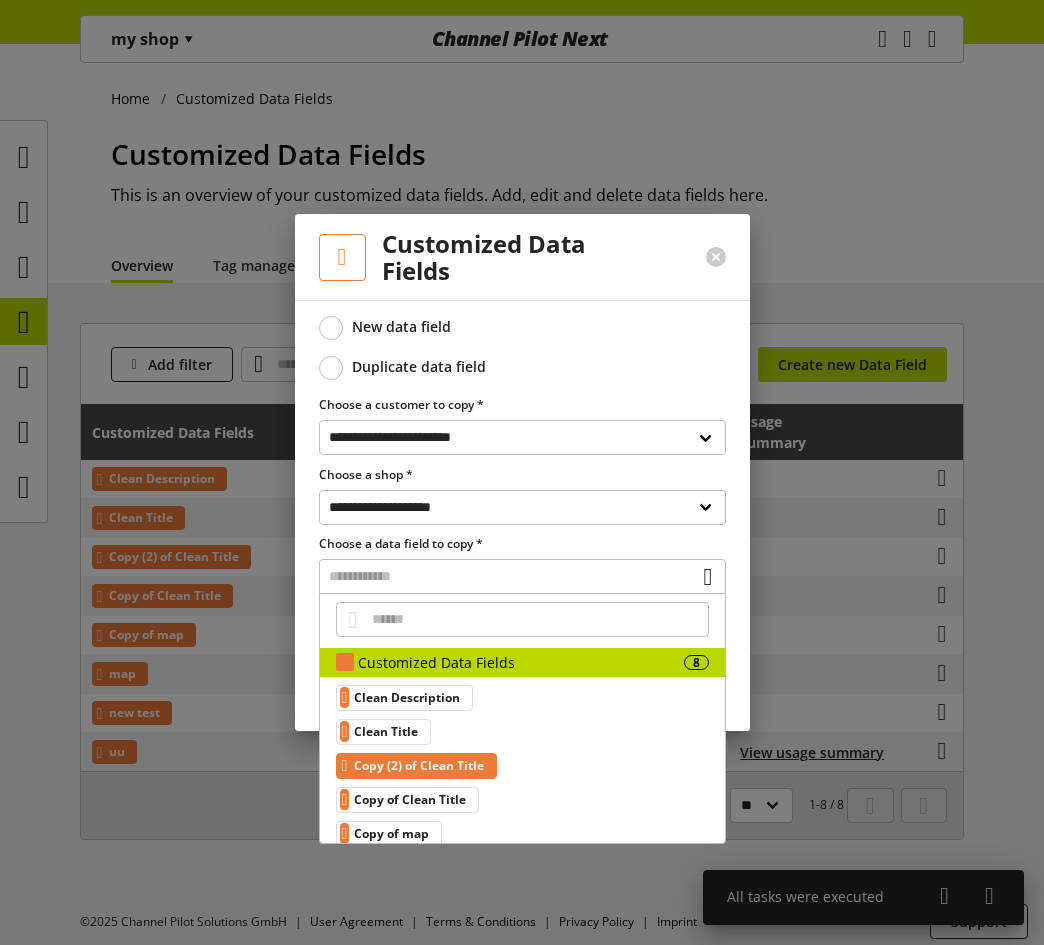 click on "Copy (2) of Clean Title" at bounding box center [419, 766] 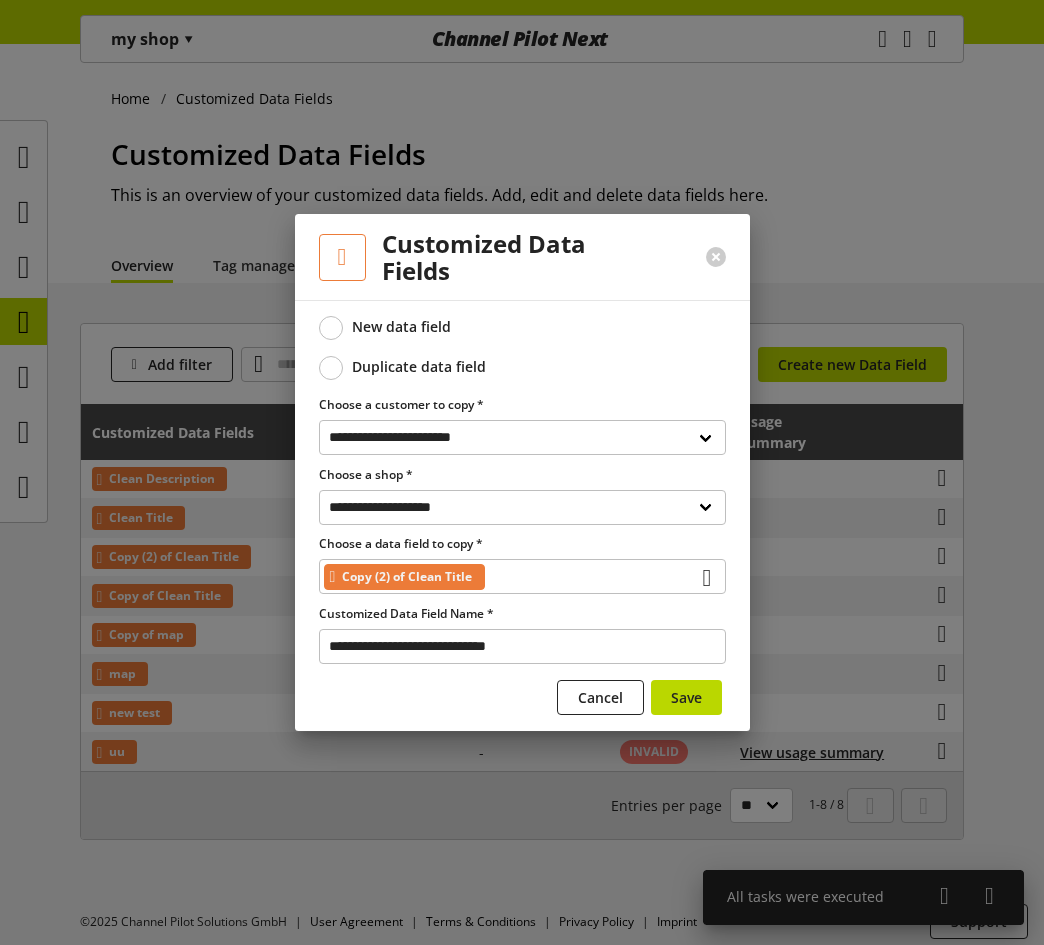 click on "**********" at bounding box center (522, 519) 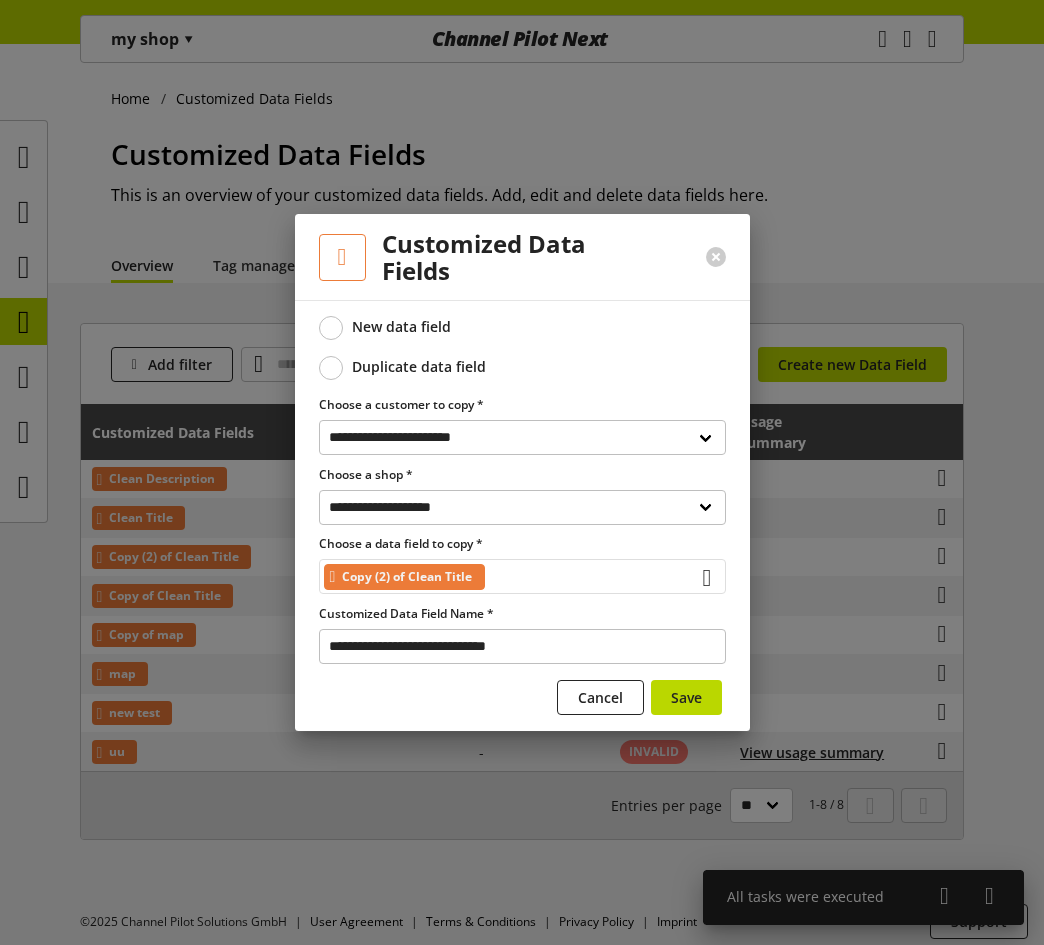click on "Copy (2) of Clean Title" at bounding box center (522, 576) 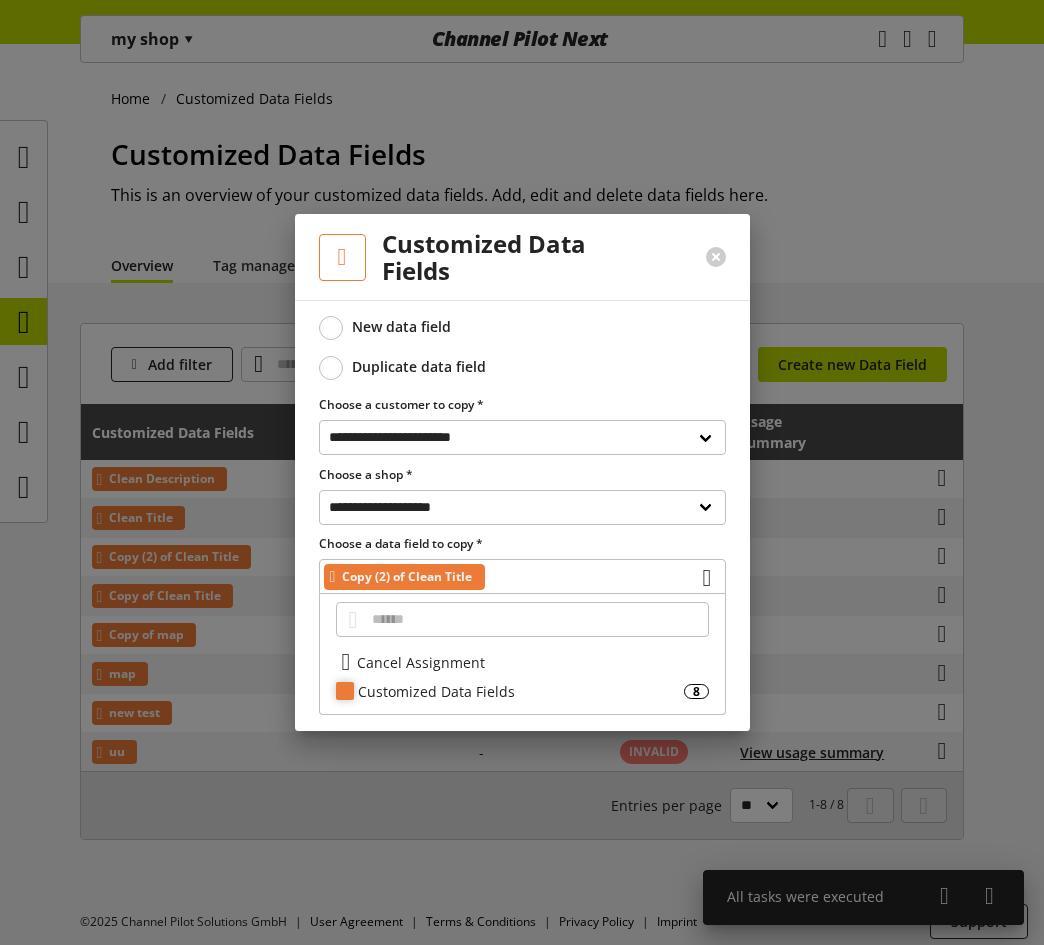 click on "Customized Data Fields" at bounding box center [521, 691] 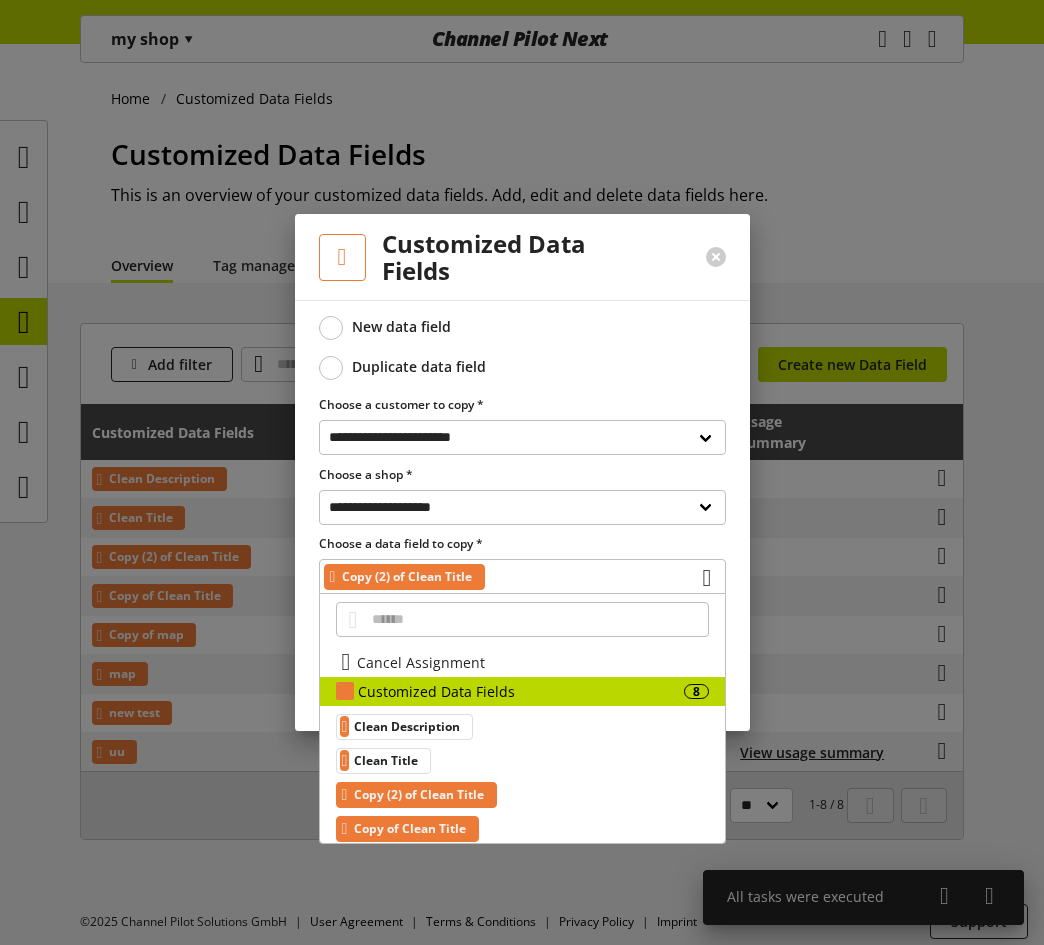 click on "Copy of Clean Title" at bounding box center (410, 829) 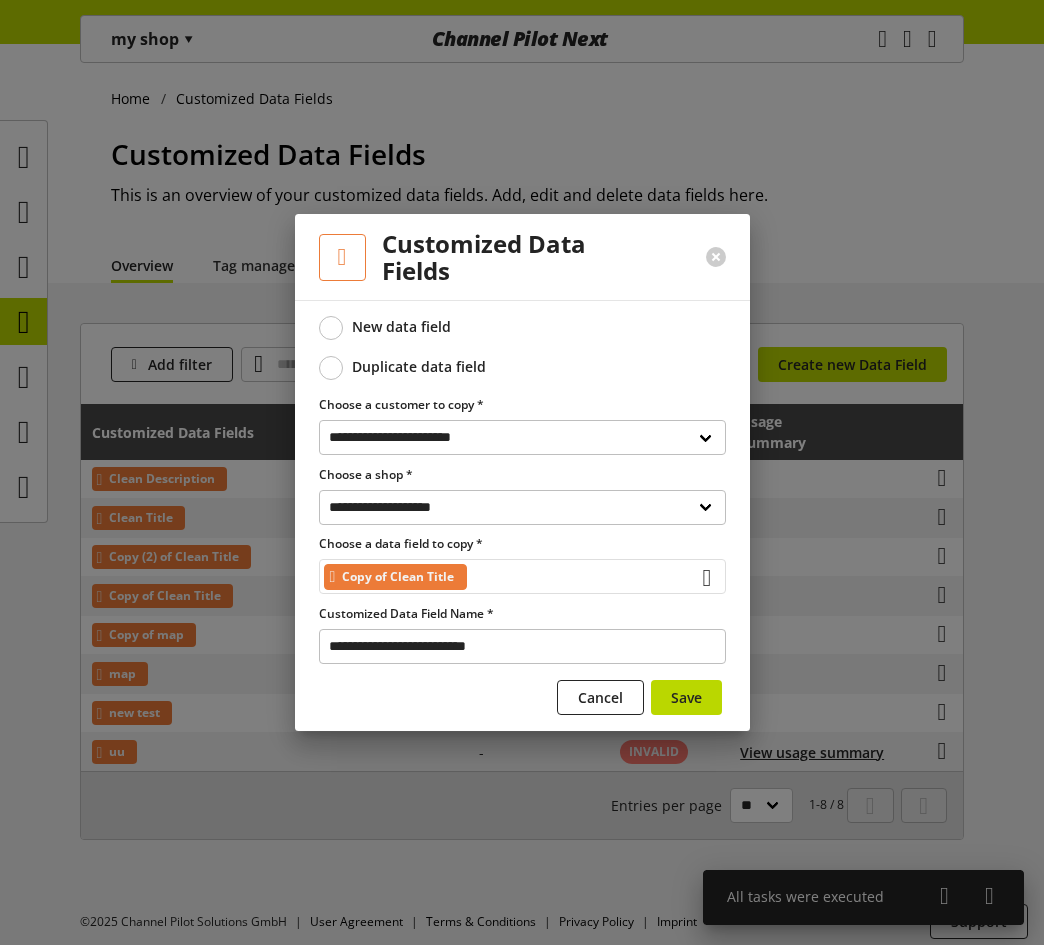 click on "Copy of Clean Title" at bounding box center [522, 576] 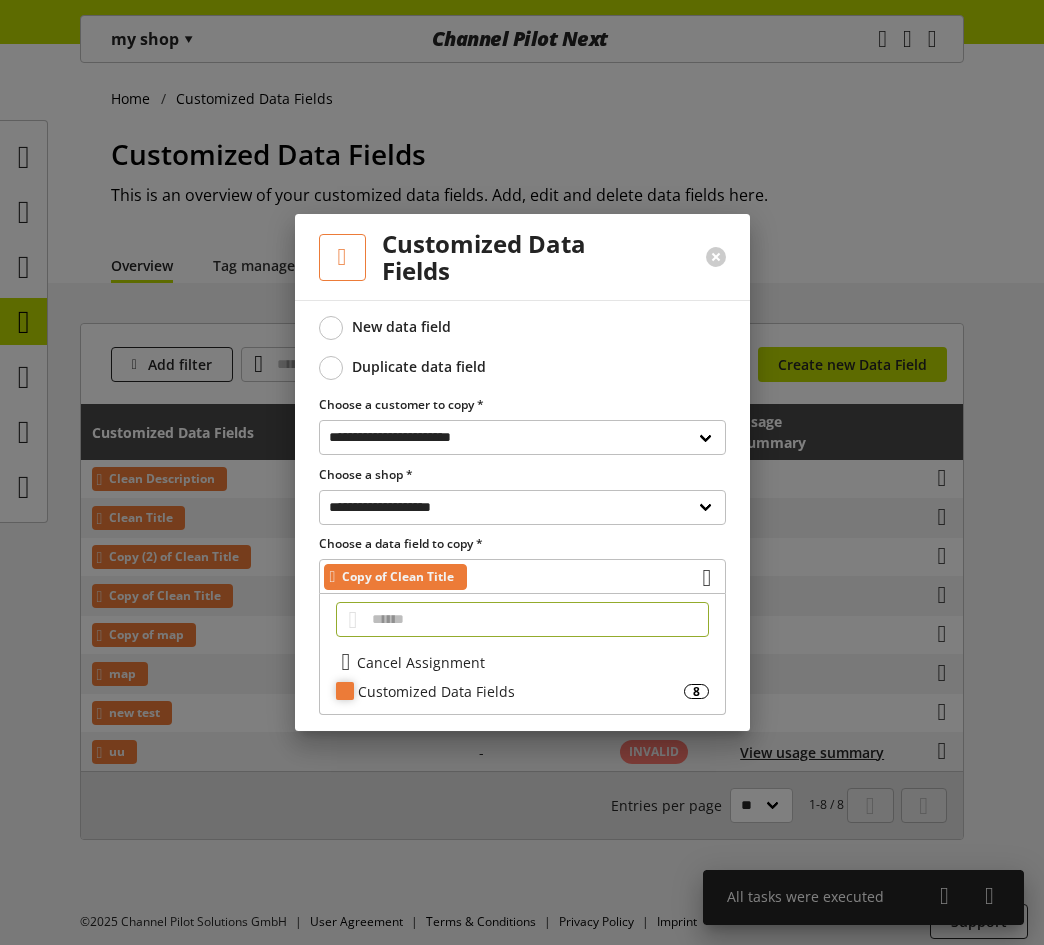 click on "Customized Data Fields 8" at bounding box center (522, 691) 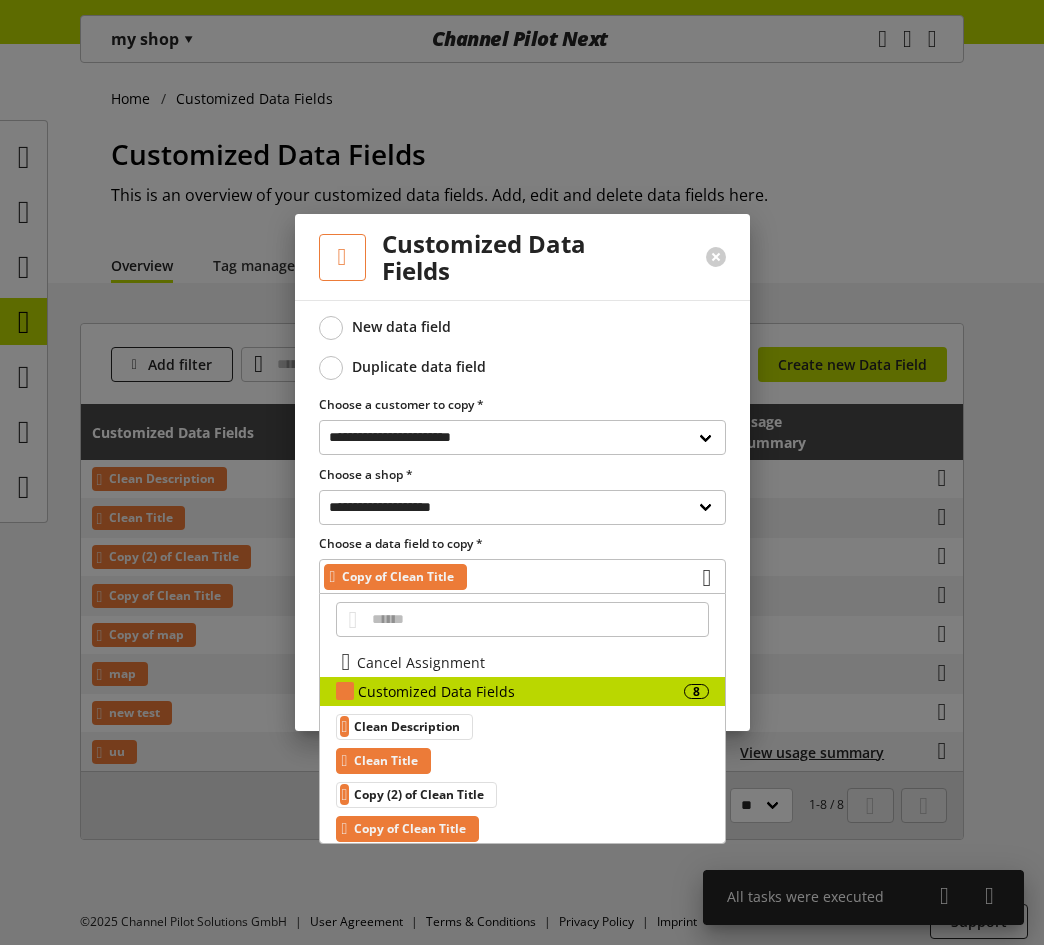 click on "Clean Title" at bounding box center (384, 761) 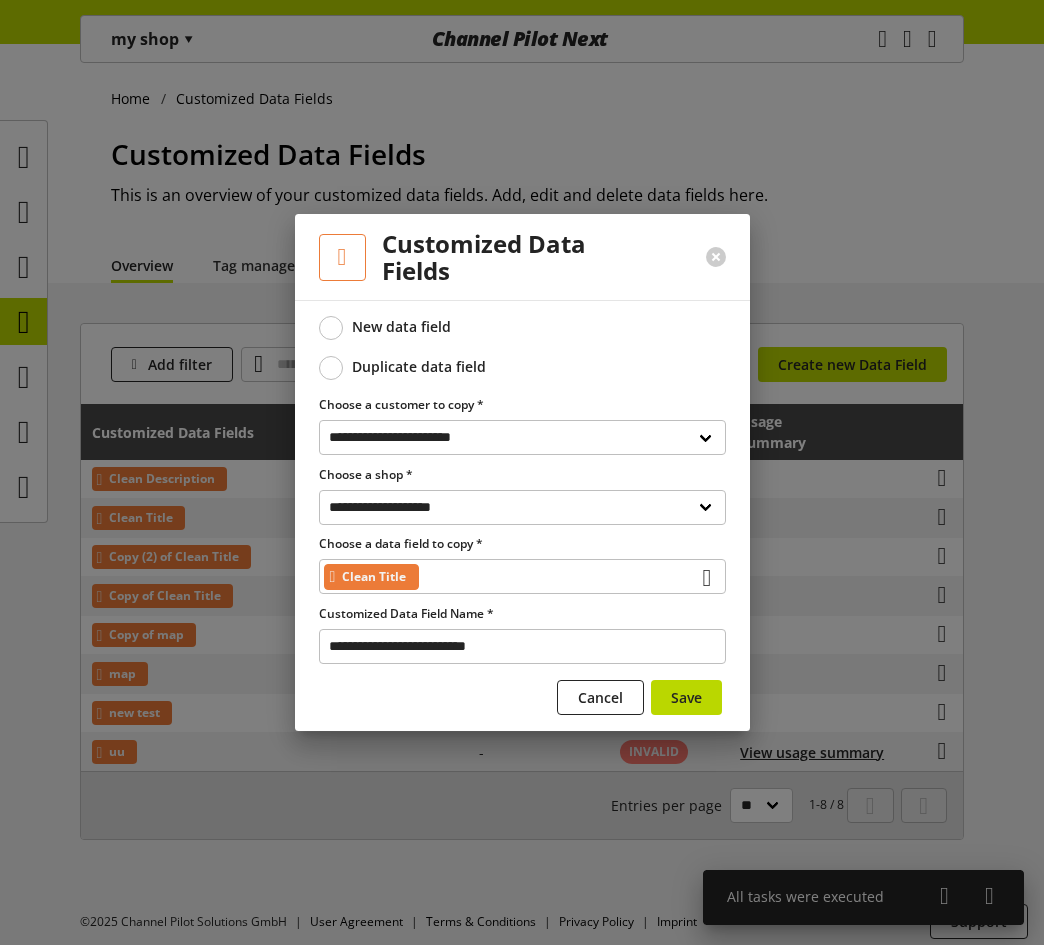 type on "**********" 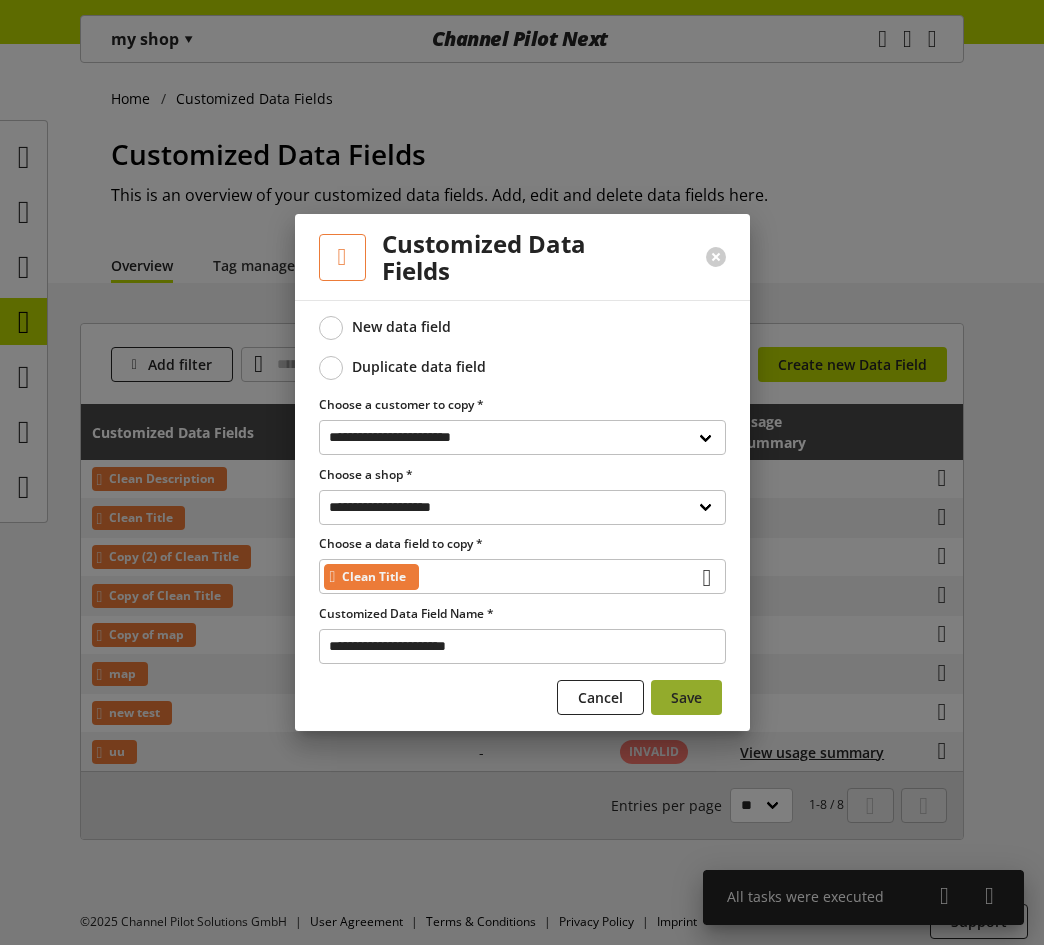 click on "Save" at bounding box center [686, 697] 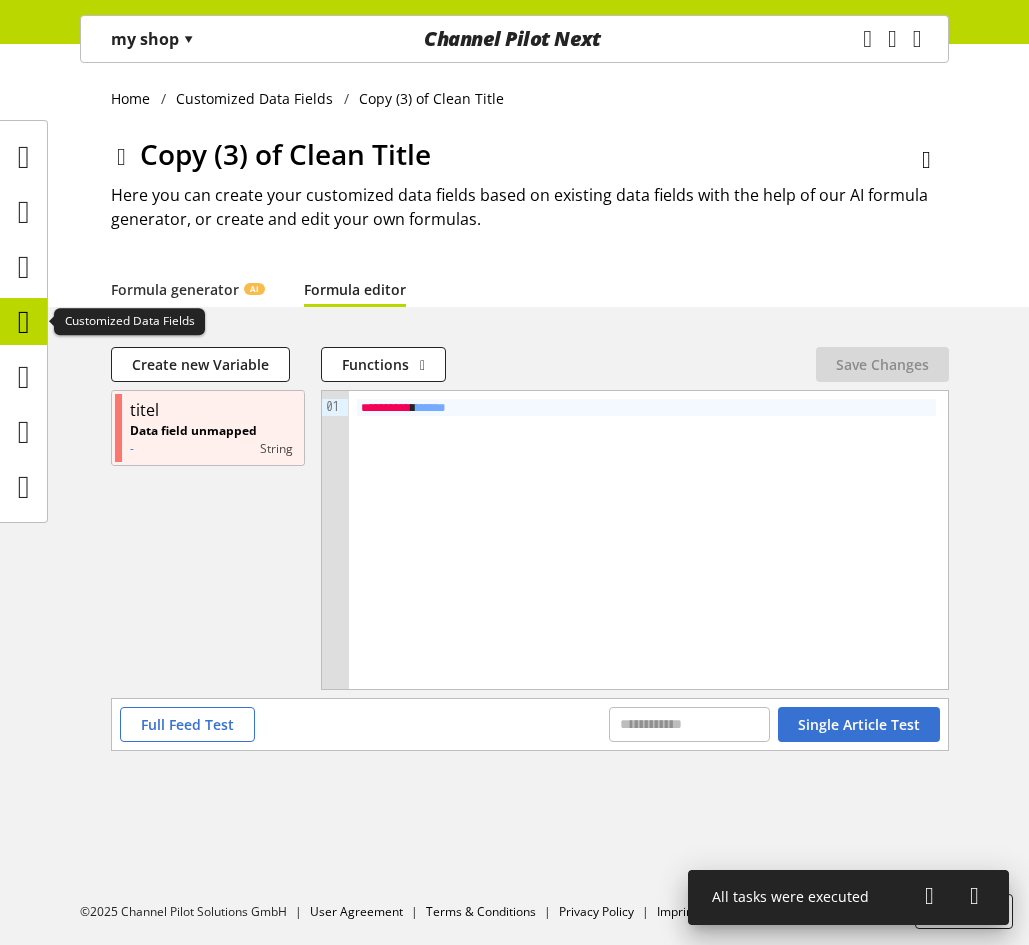 click at bounding box center [24, 322] 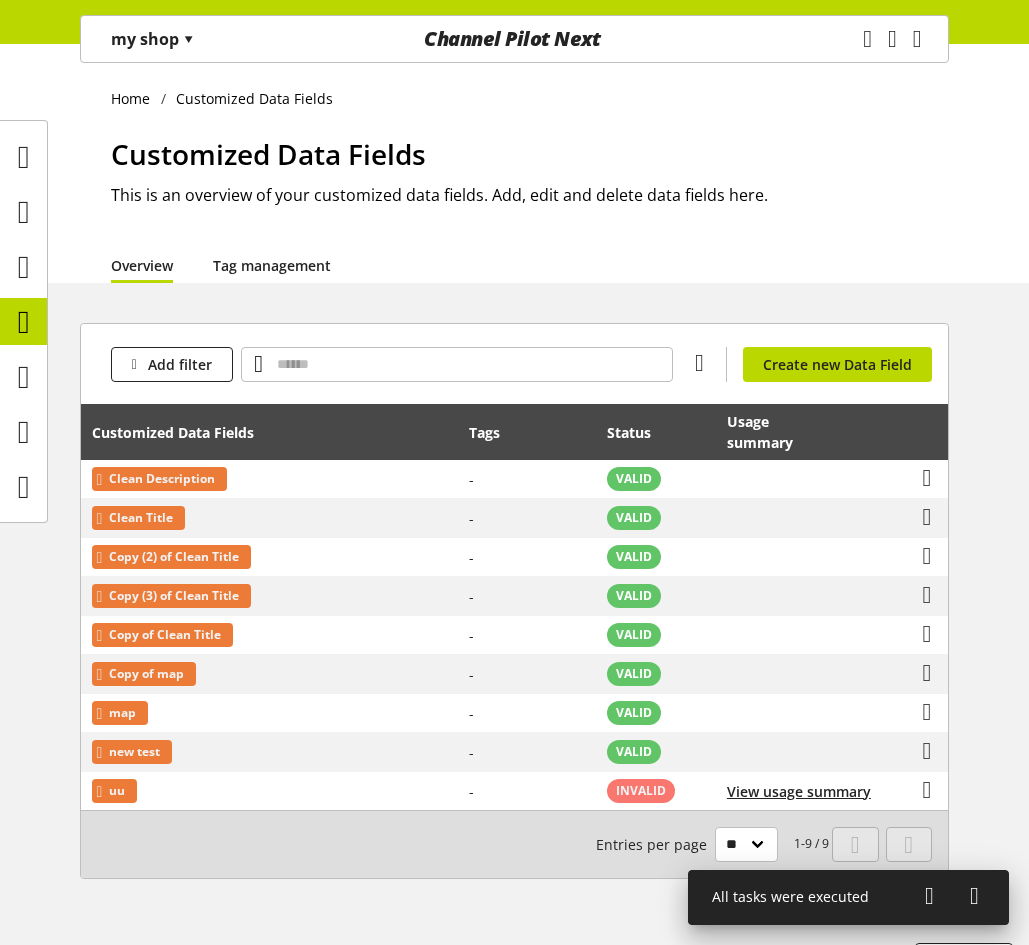 click on "Tag management" at bounding box center [272, 265] 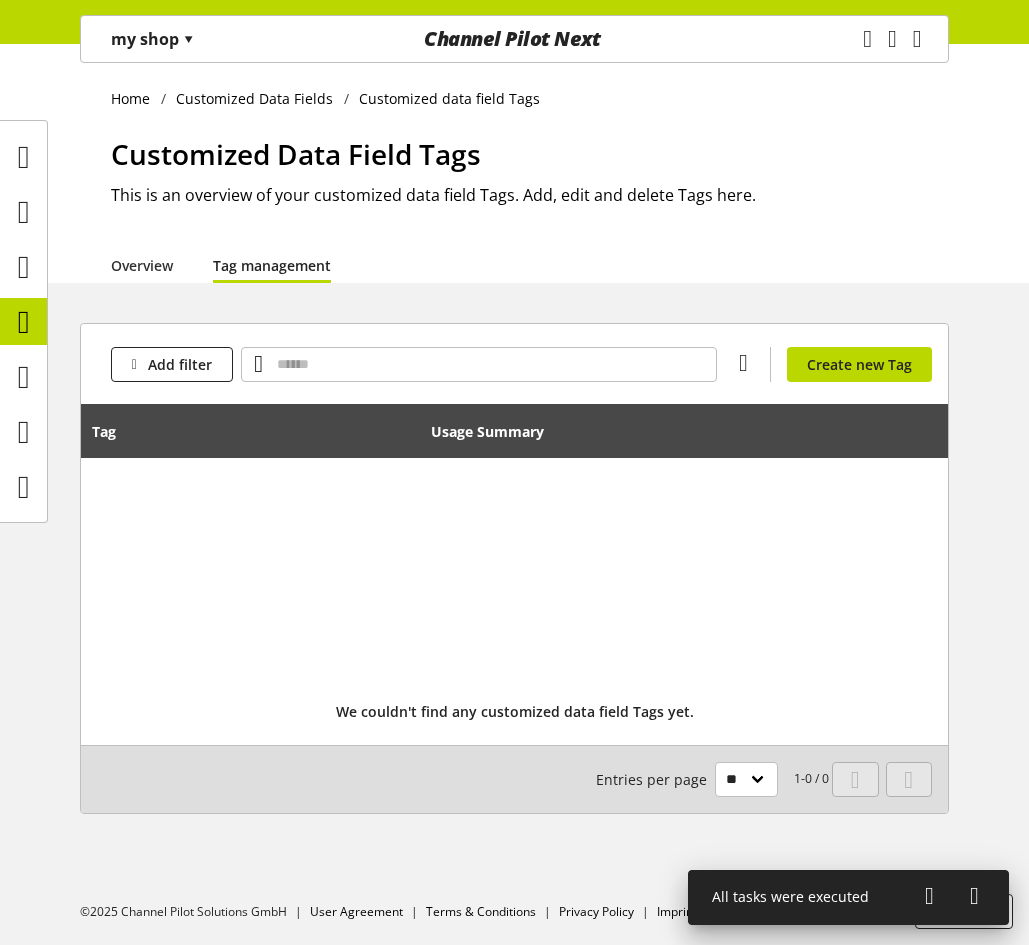 click on "Overview" at bounding box center (162, 265) 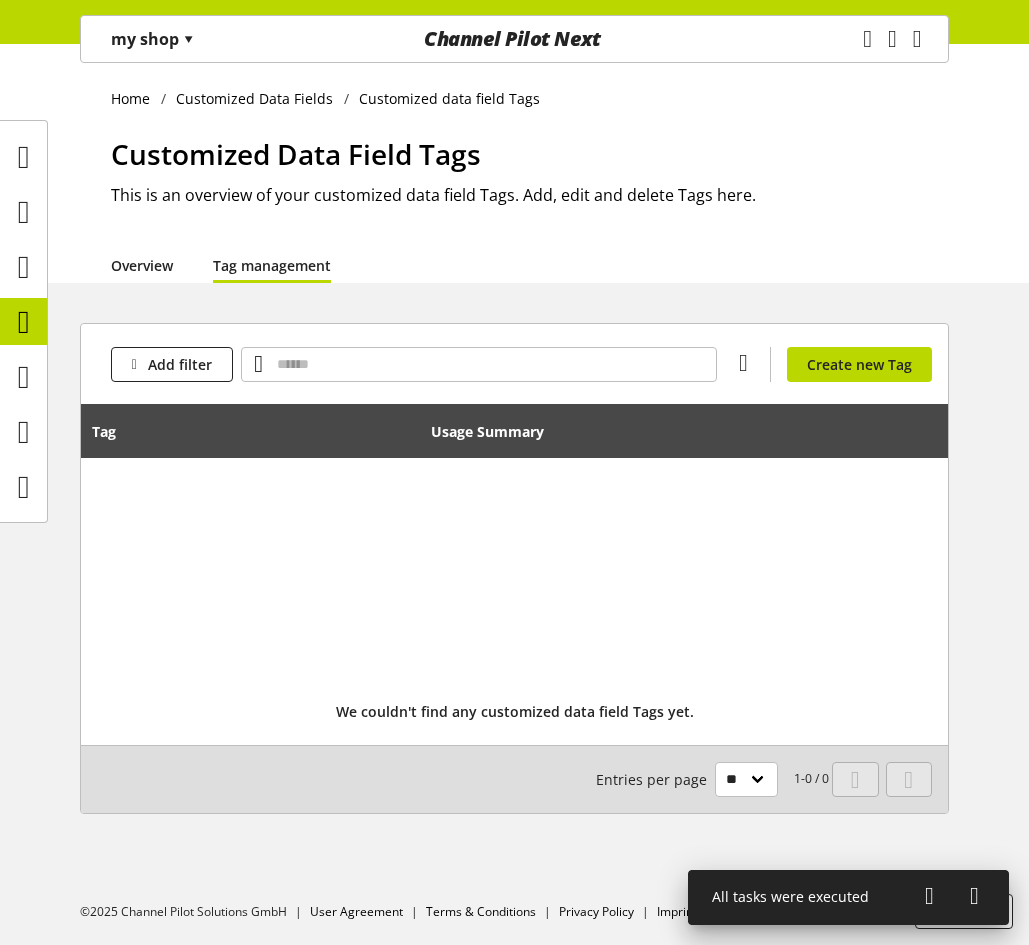 click on "Overview" at bounding box center (142, 265) 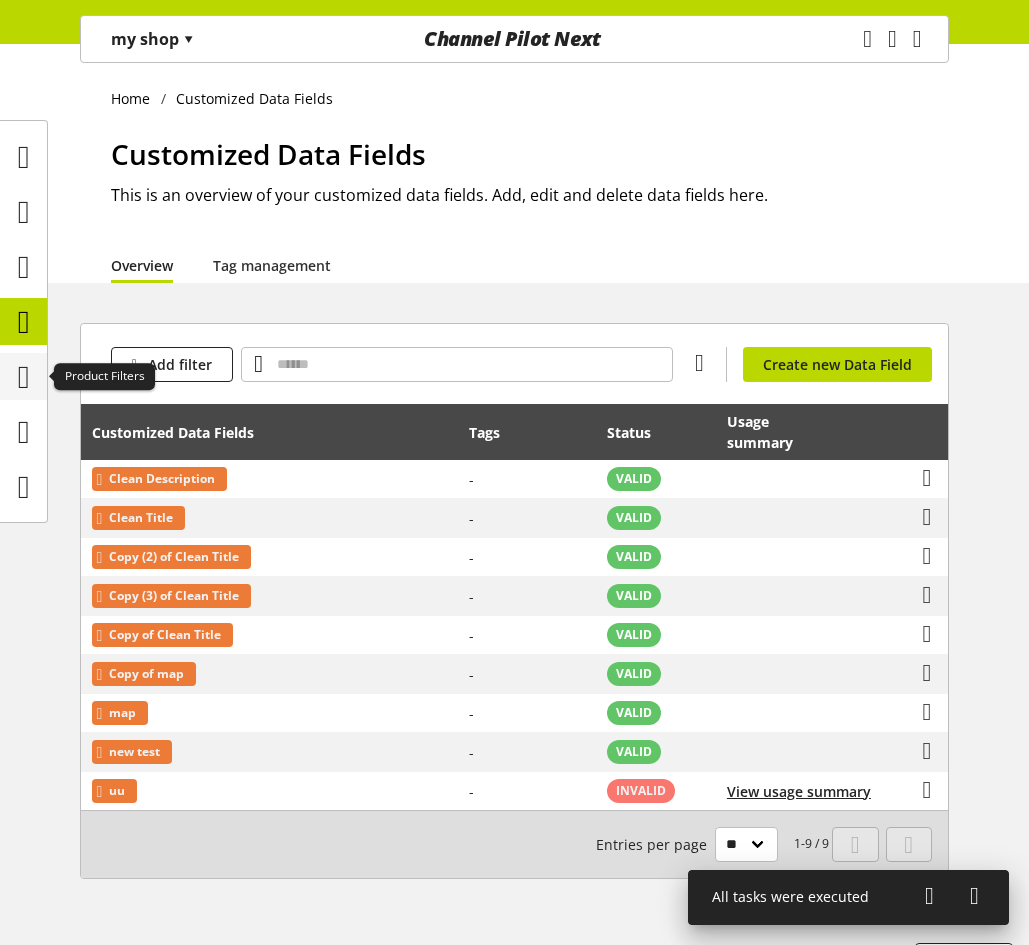 click at bounding box center (24, 377) 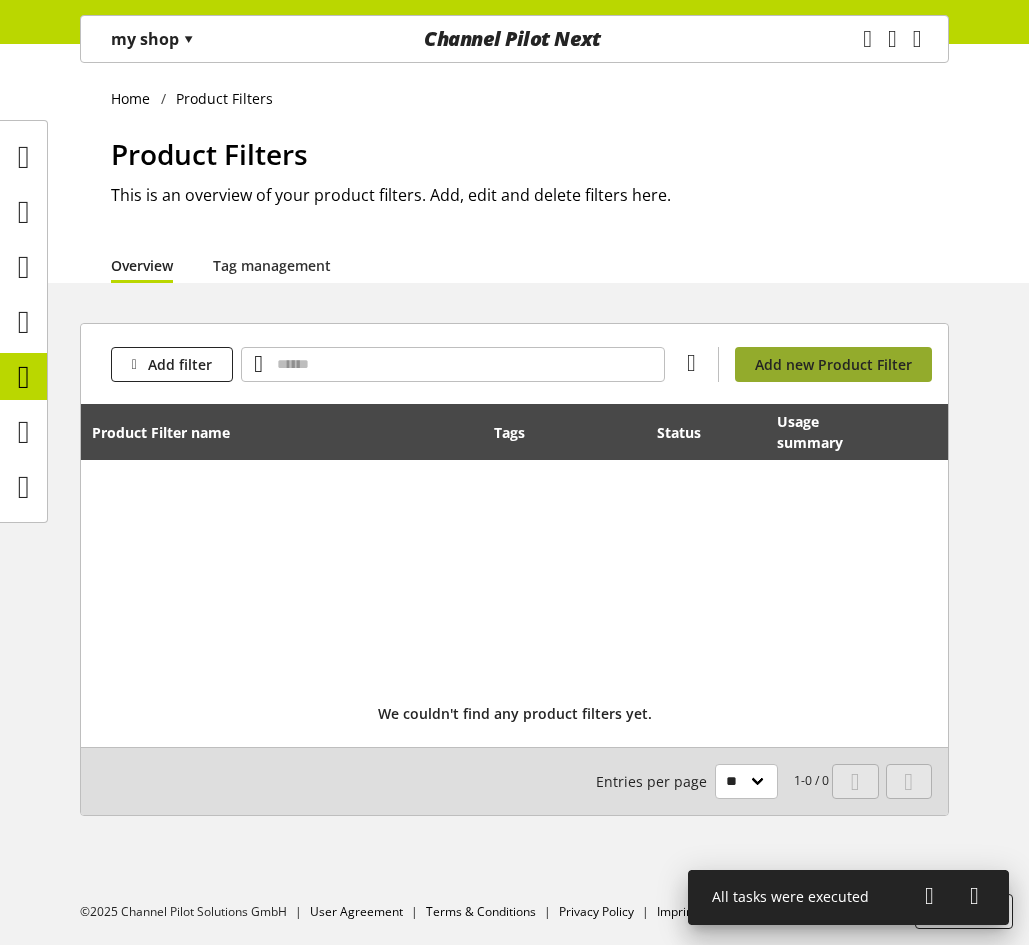click on "Add new Product Filter" at bounding box center (833, 364) 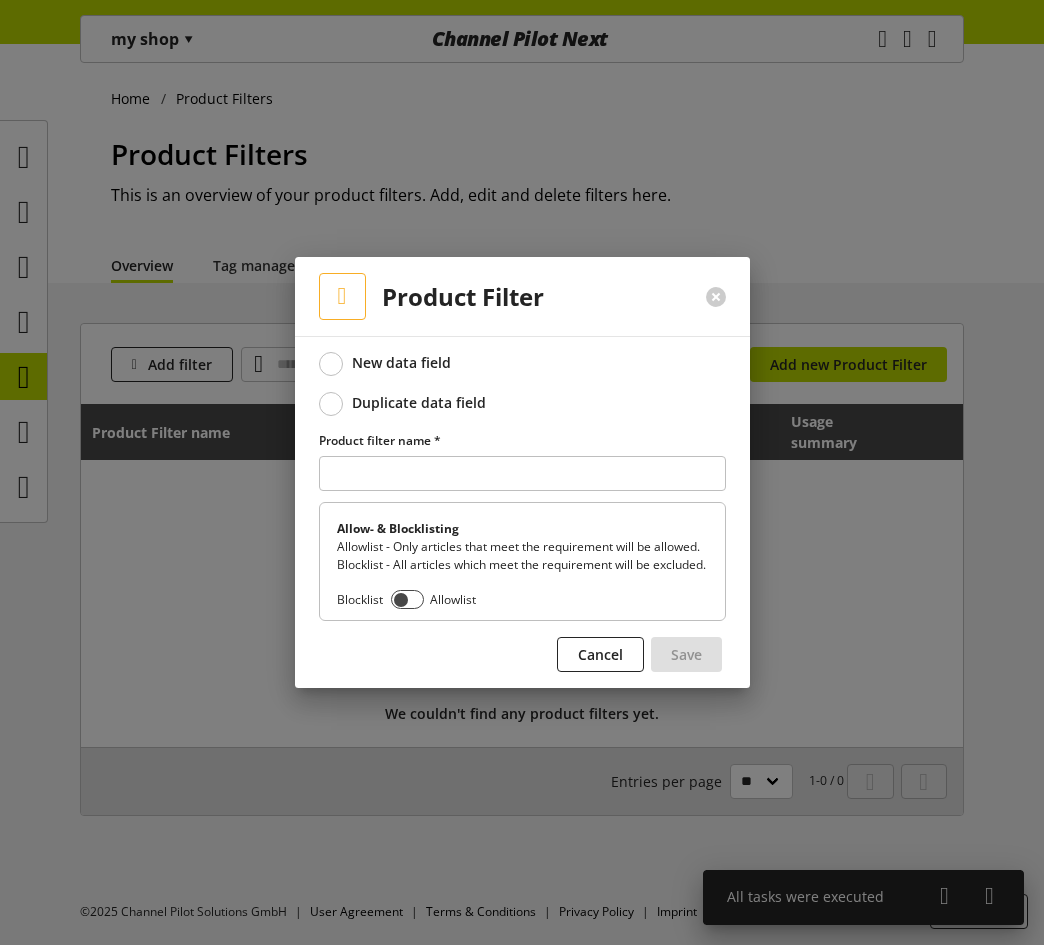 click on "Duplicate data field" at bounding box center (419, 403) 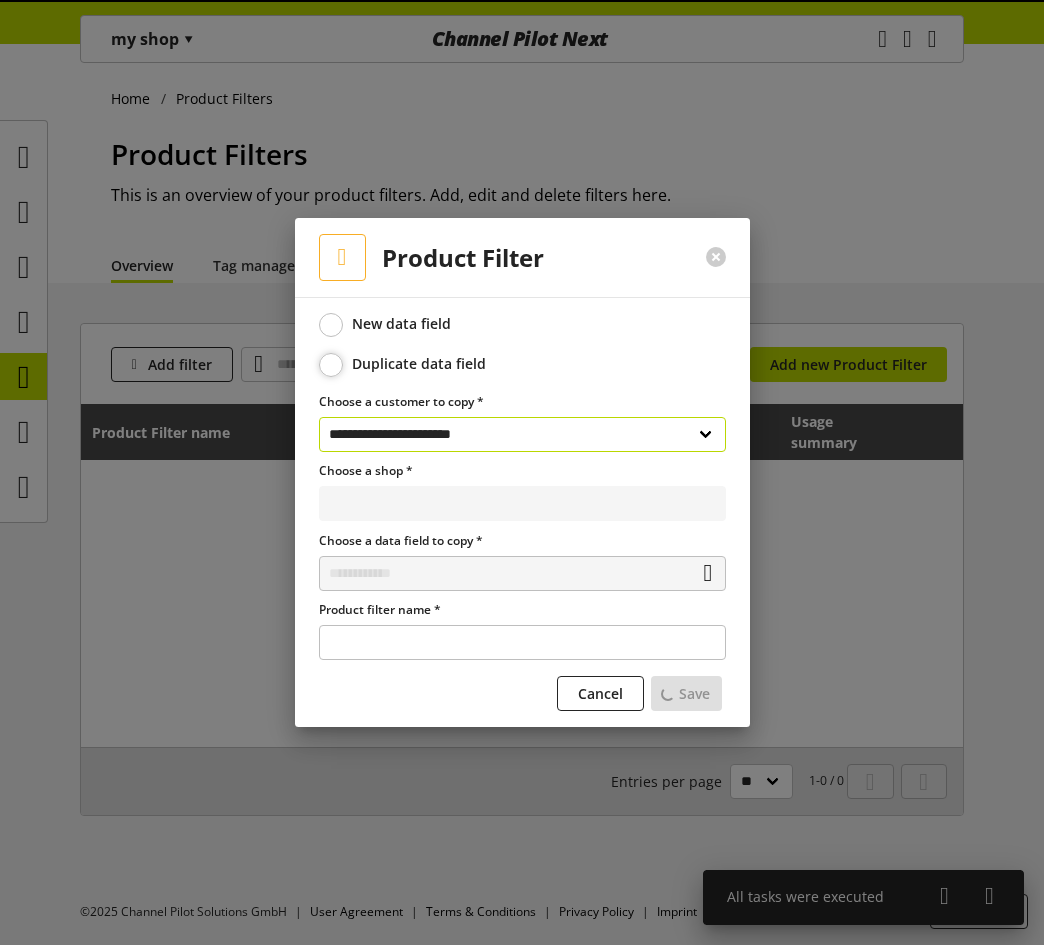 select on "**********" 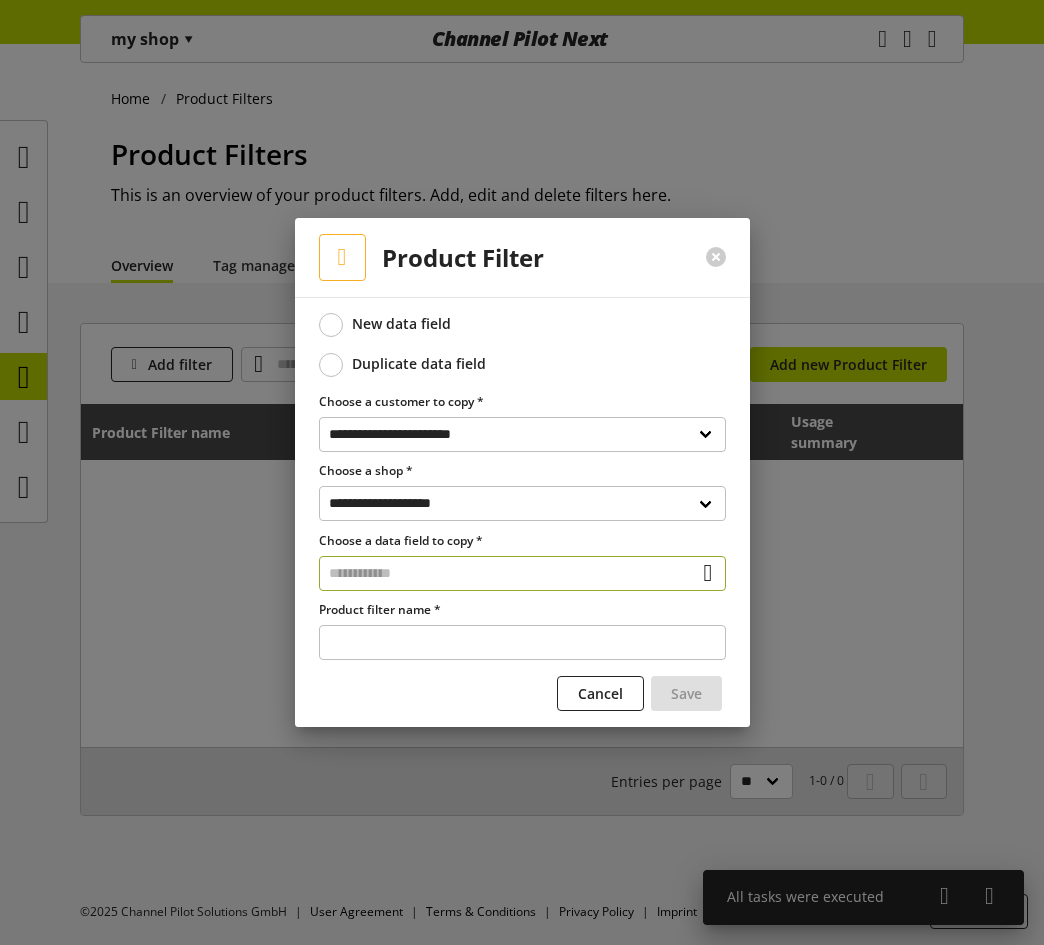 drag, startPoint x: 458, startPoint y: 565, endPoint x: 465, endPoint y: 577, distance: 13.892444 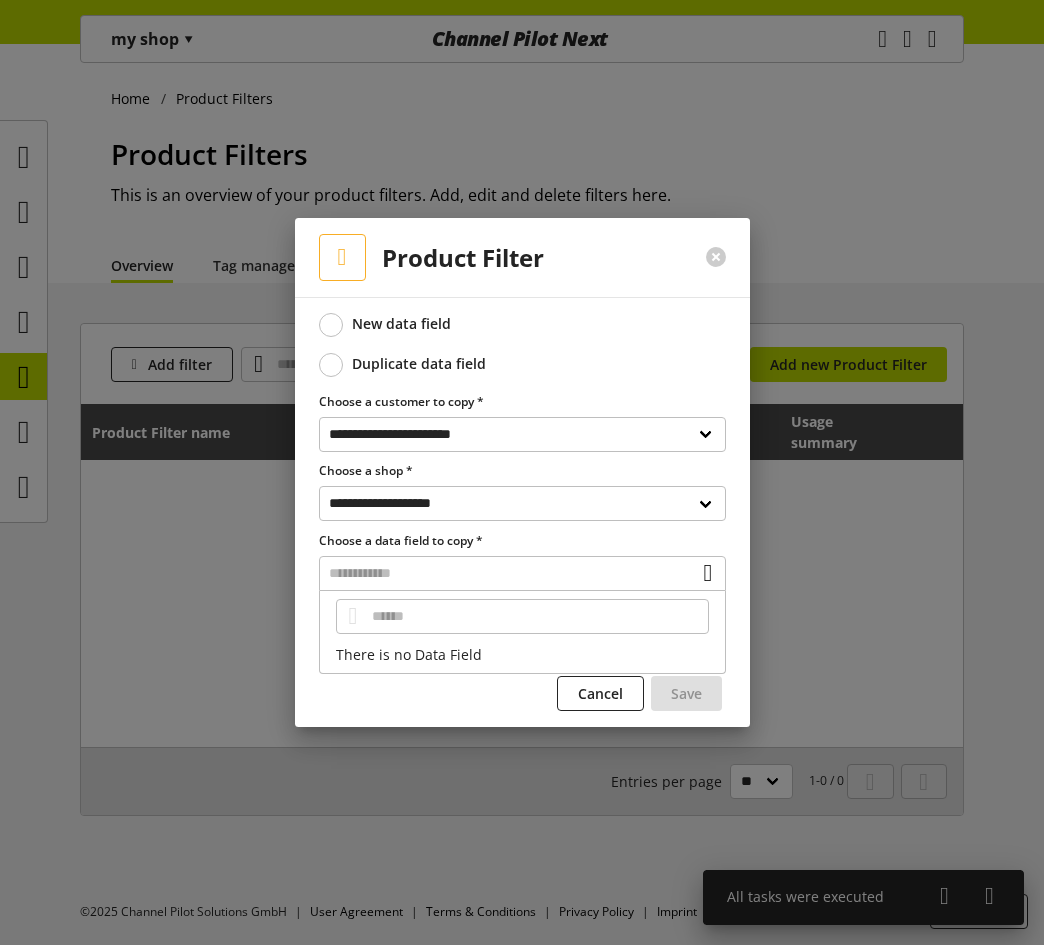 click on "There is no Data Field" at bounding box center [522, 654] 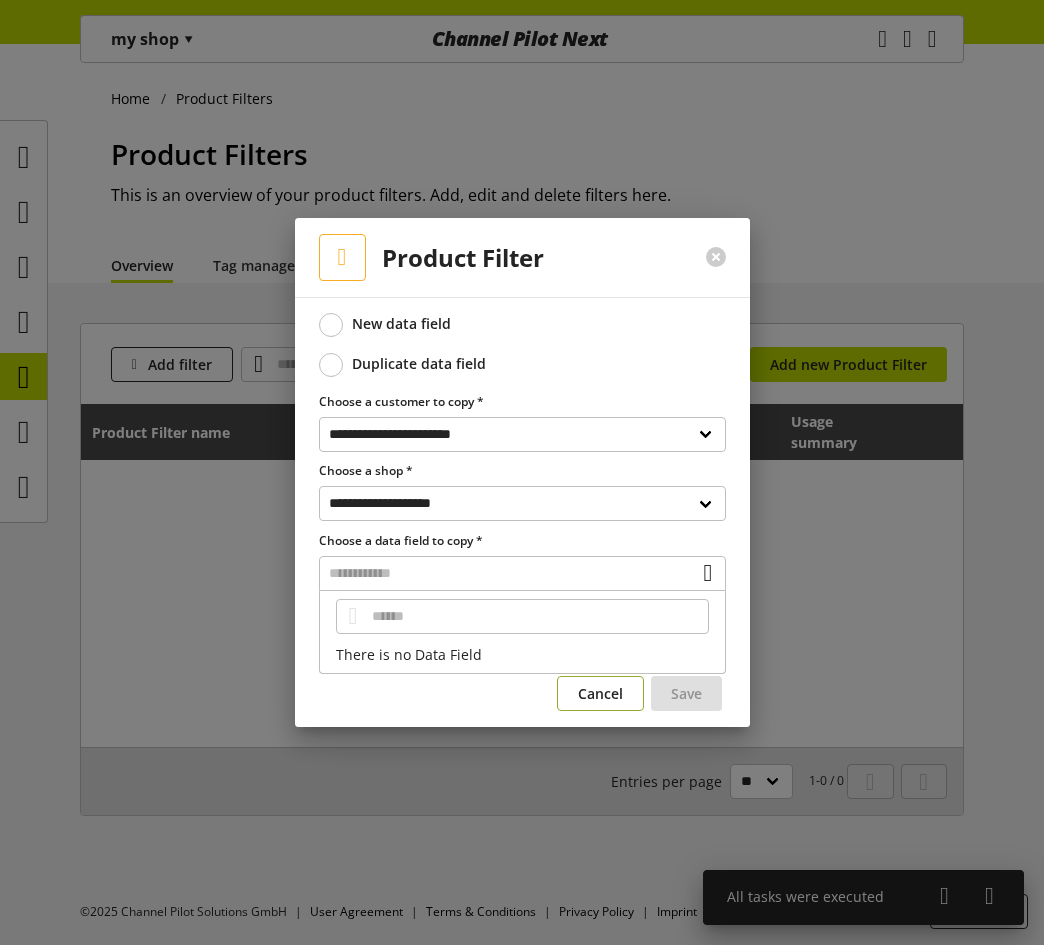 click on "Cancel" at bounding box center (600, 693) 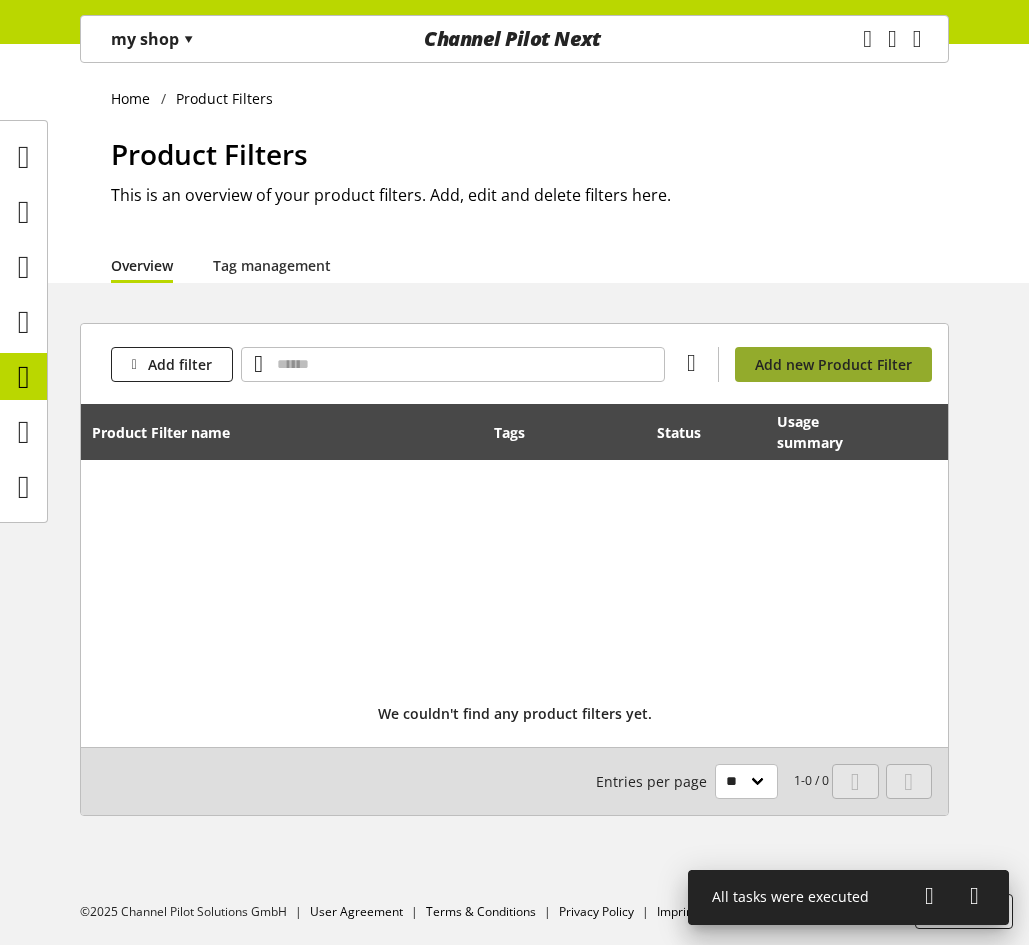 click on "Add new Product Filter" at bounding box center (833, 364) 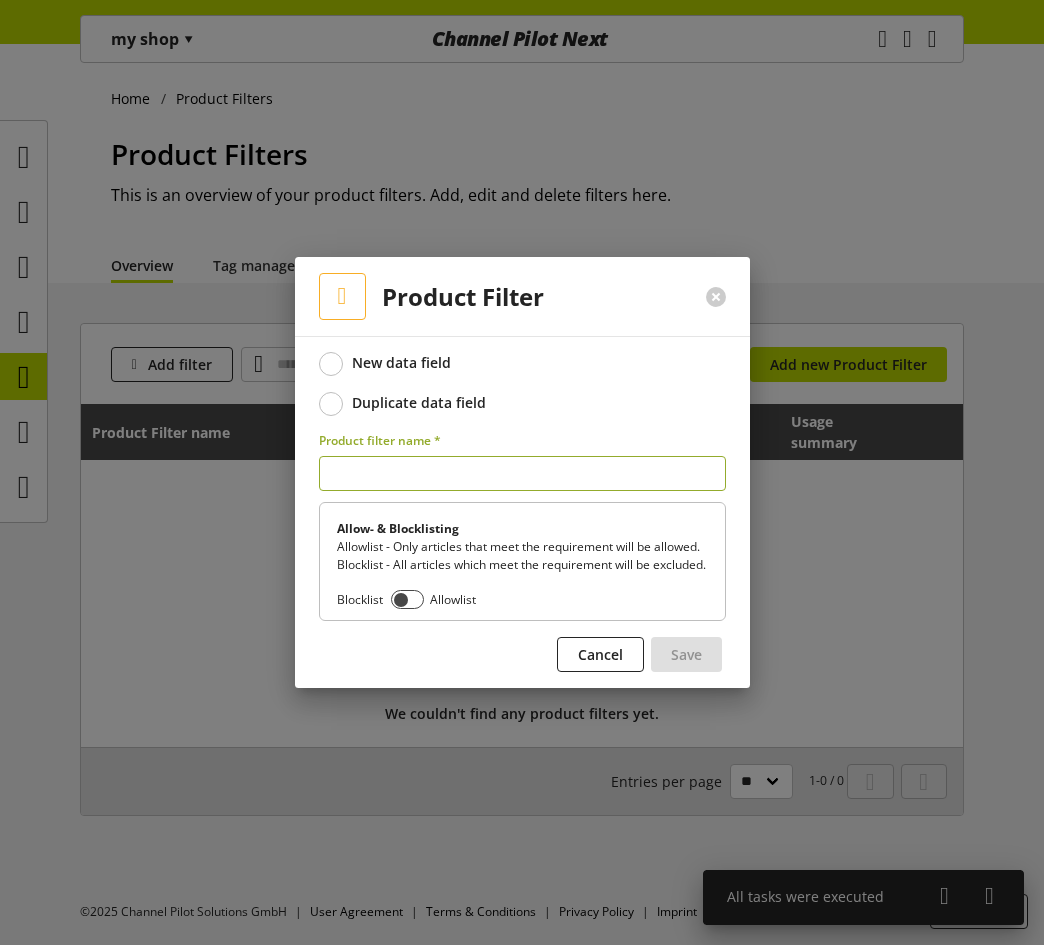 click on "Duplicate data field" at bounding box center (522, 404) 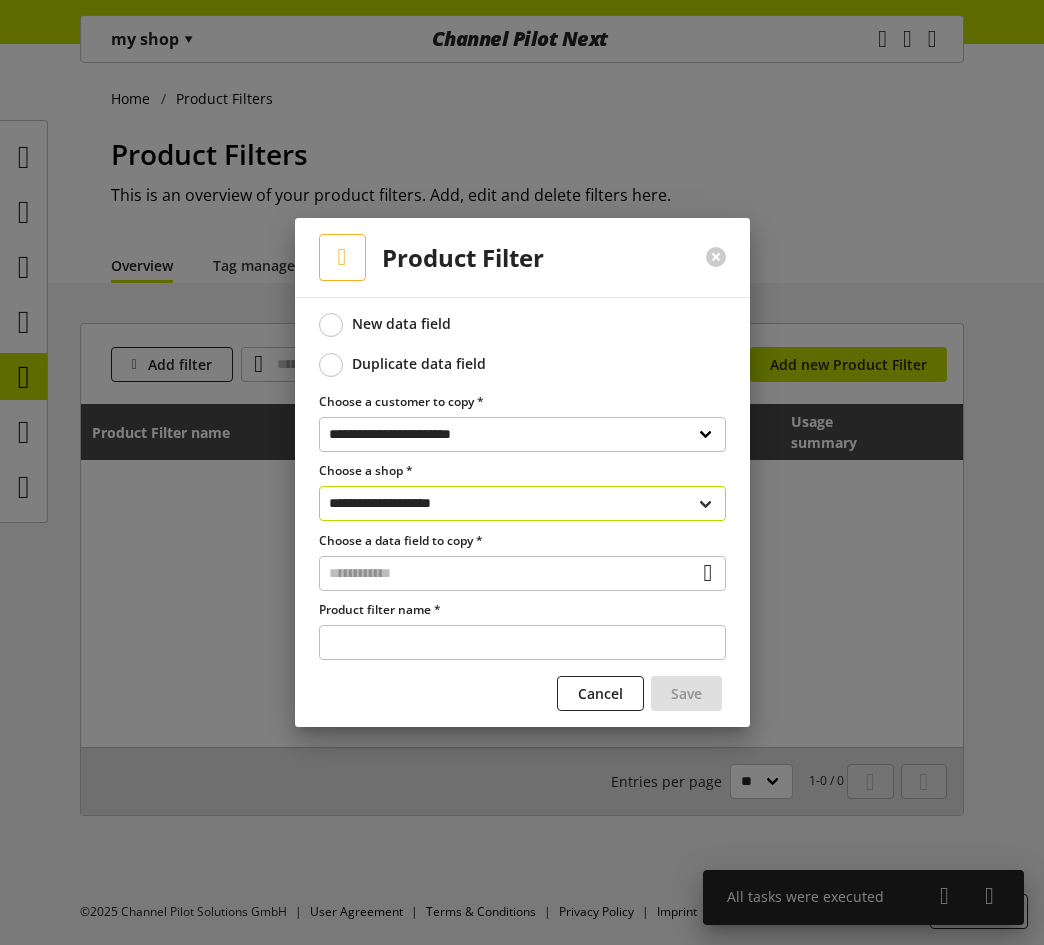 click on "**********" at bounding box center [522, 503] 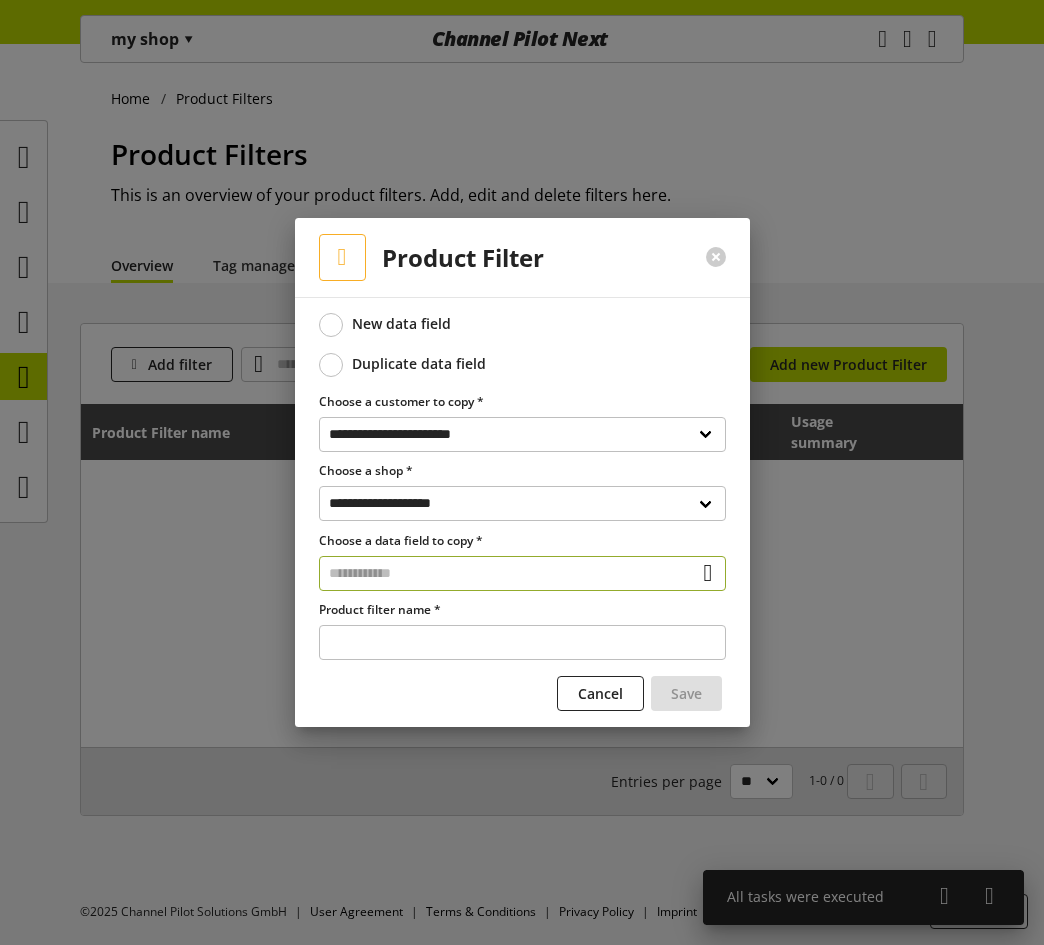 click at bounding box center [522, 573] 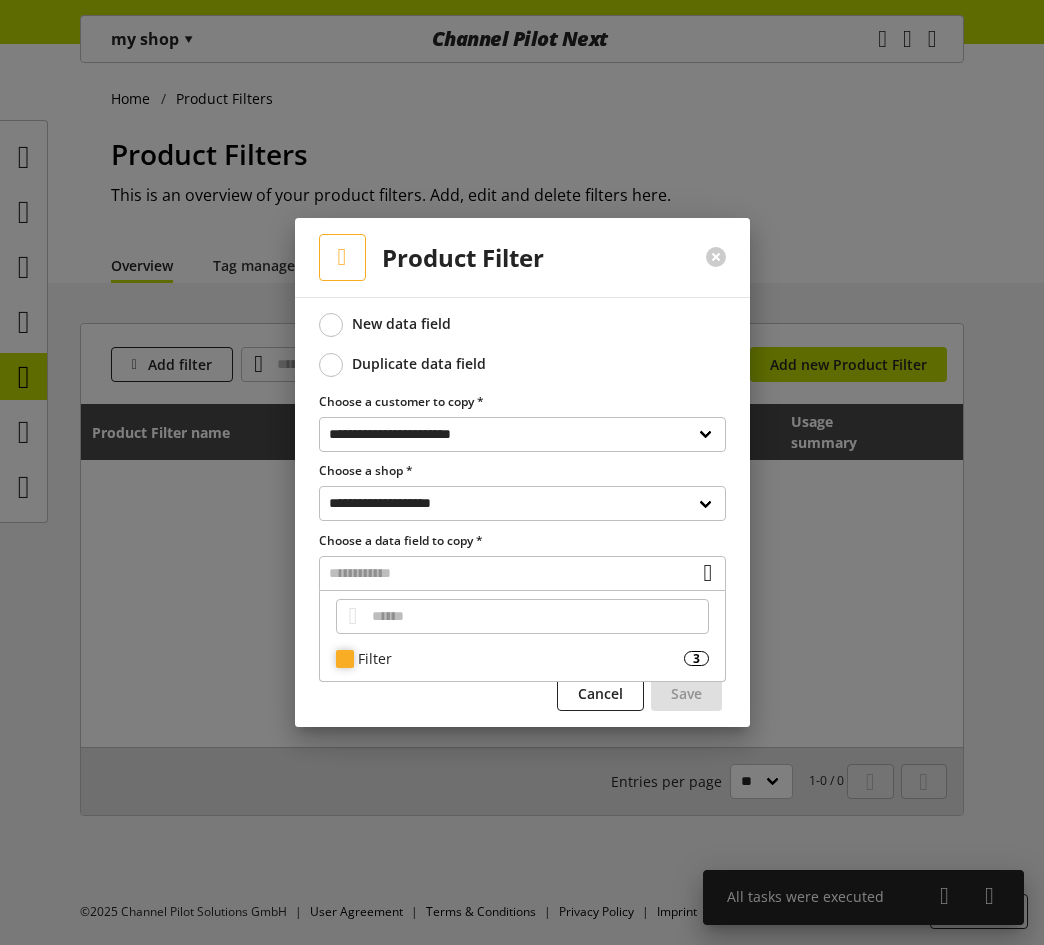click on "Filter" at bounding box center (521, 658) 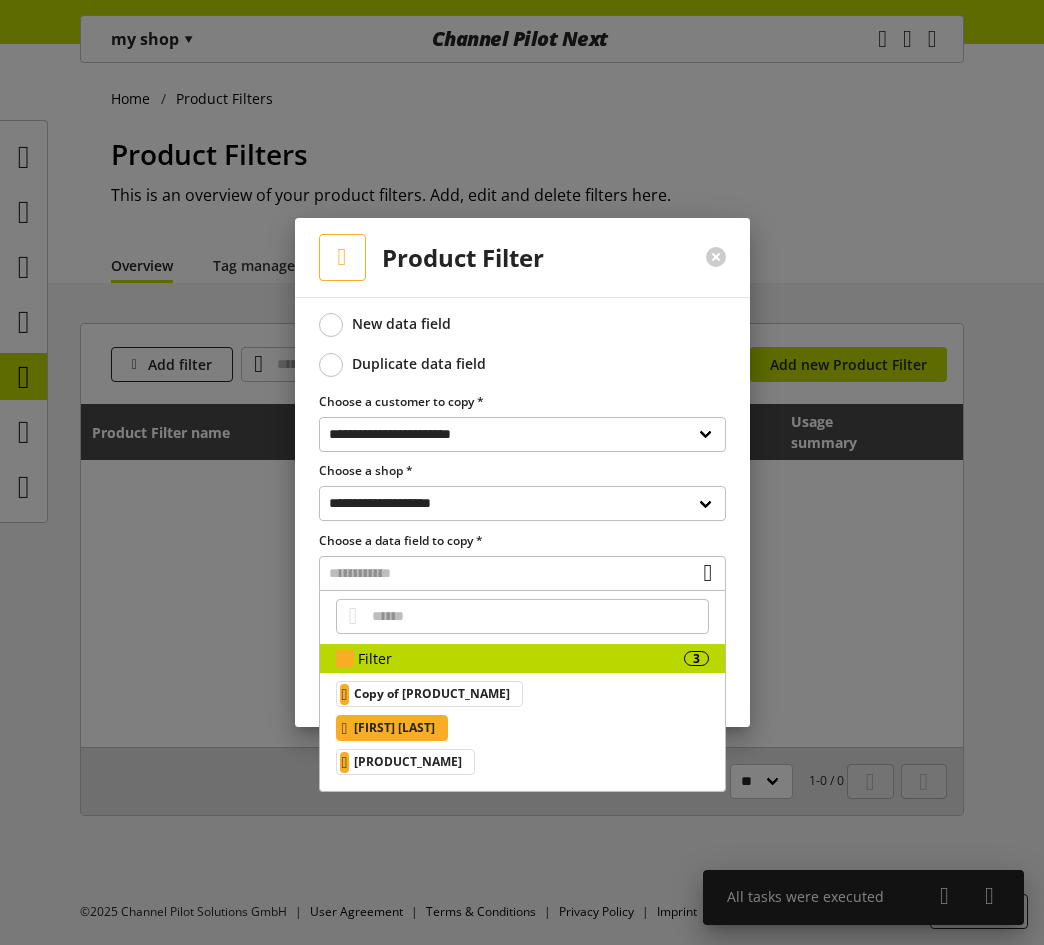 click on "[FIRST] [LAST]" at bounding box center [394, 728] 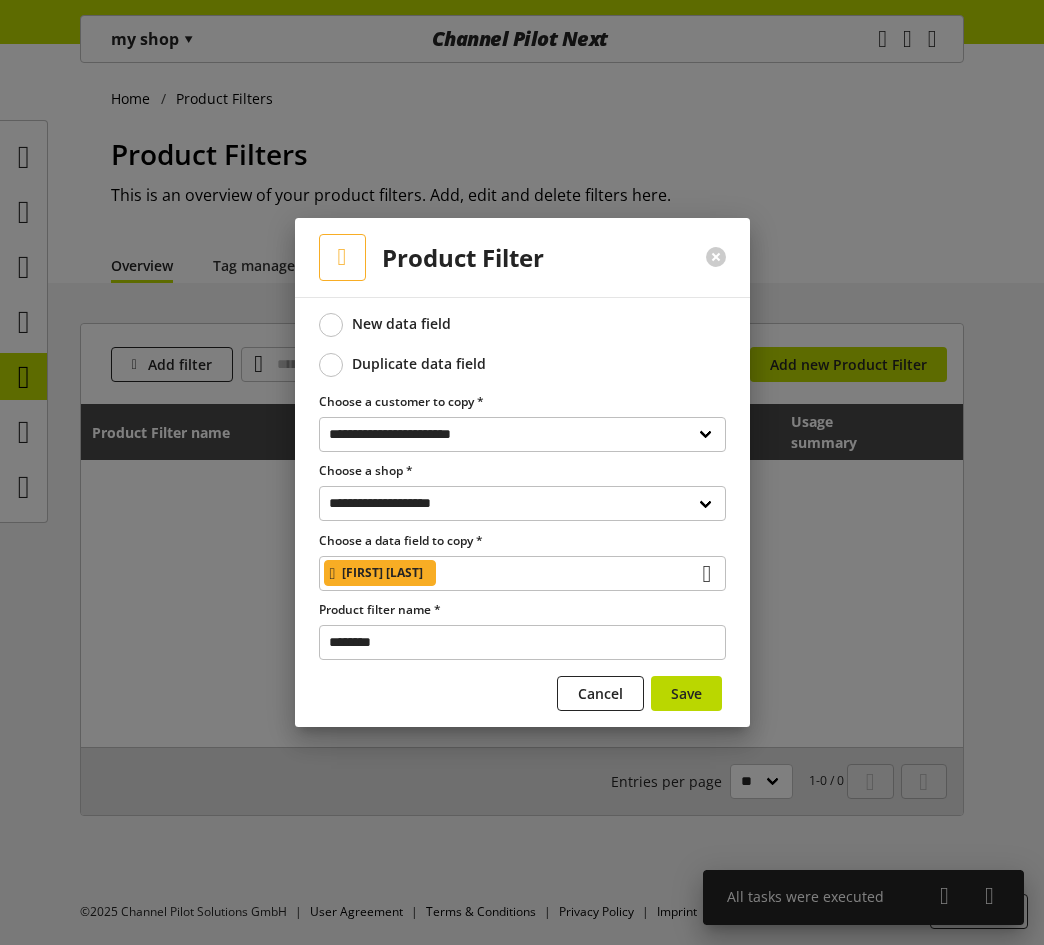 click on "Save" at bounding box center [687, 697] 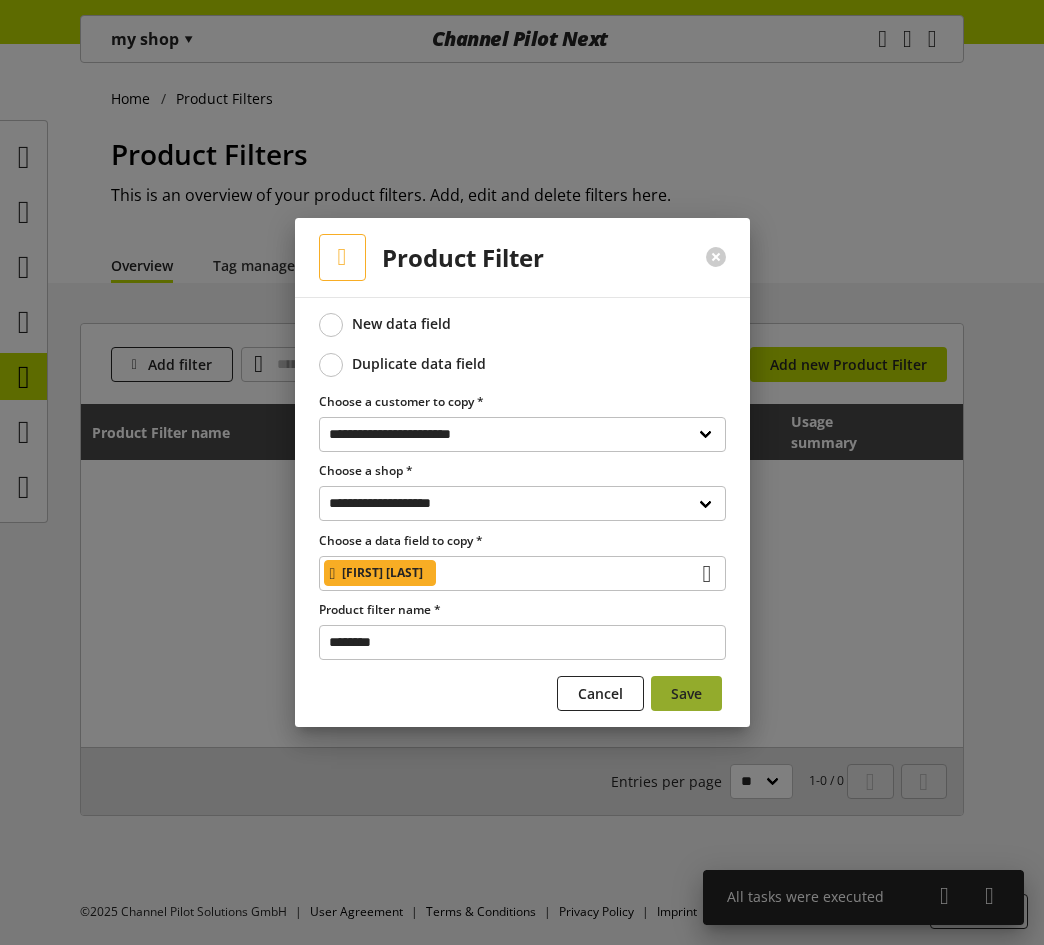 click on "Save" at bounding box center (686, 693) 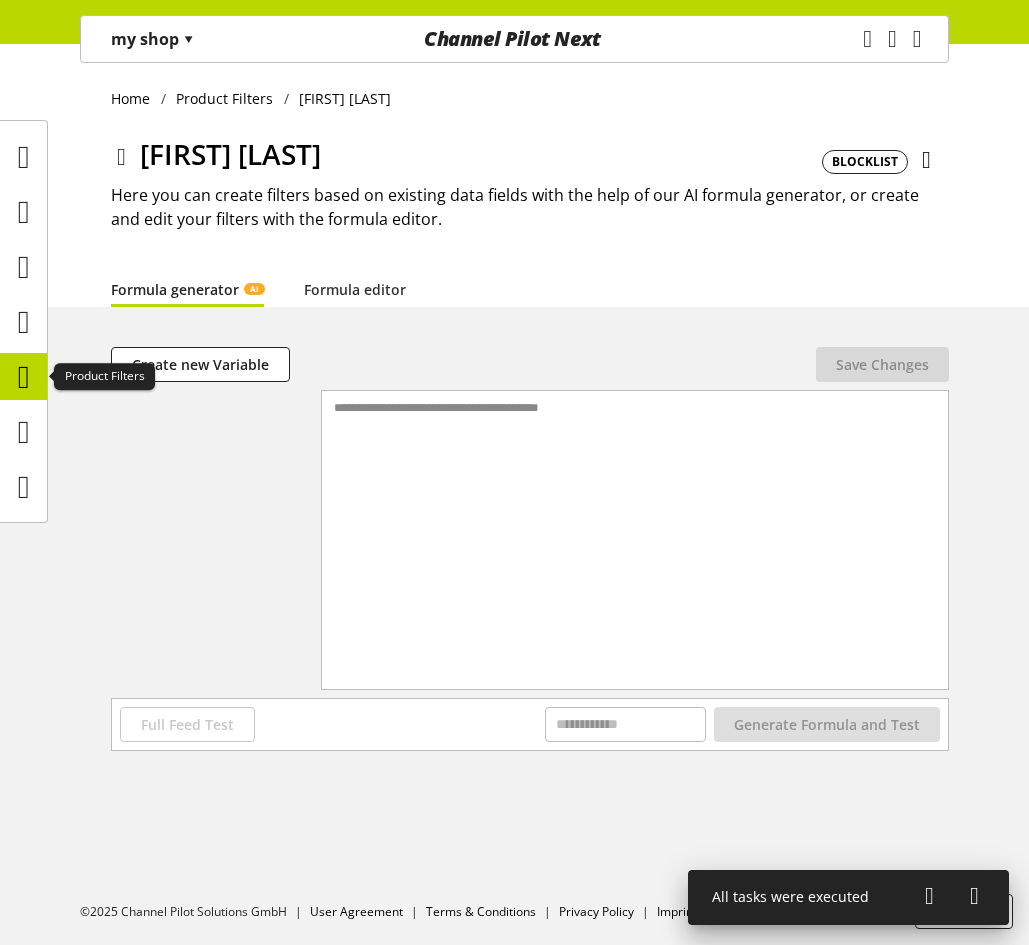 click at bounding box center (24, 377) 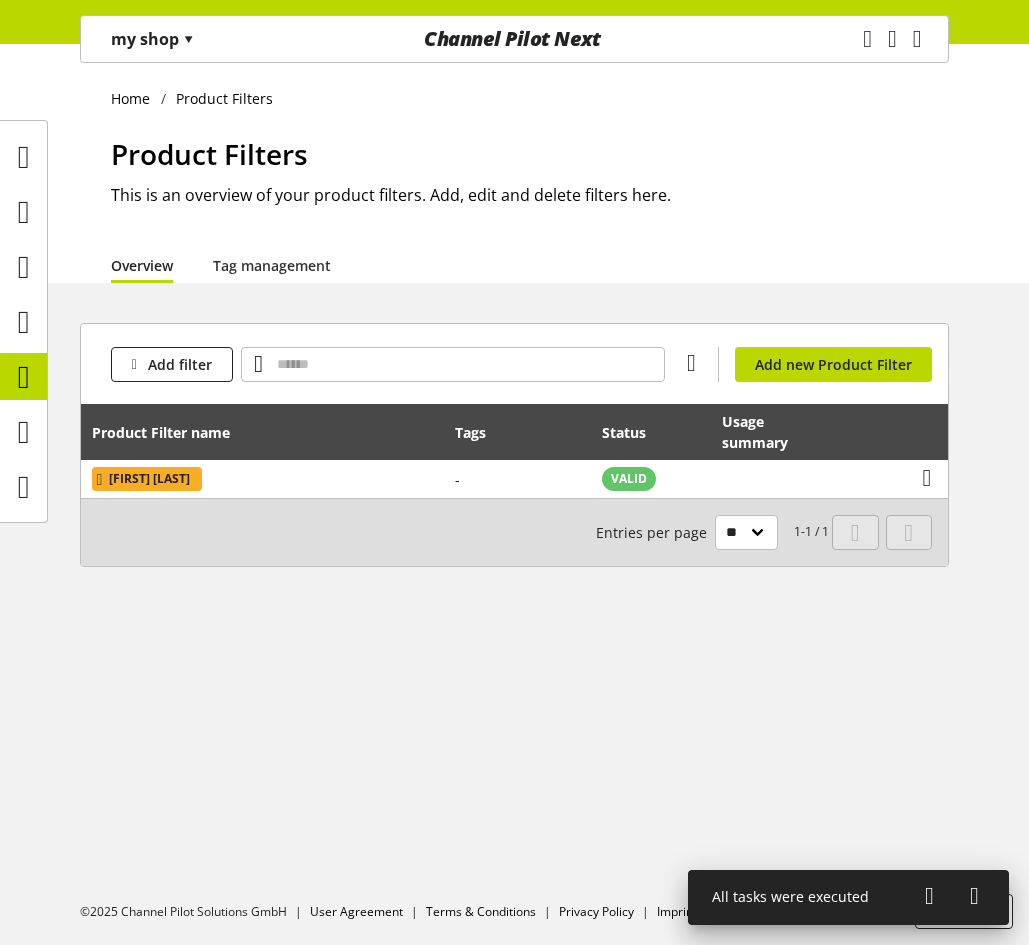 click on "my shop ▾" at bounding box center (152, 39) 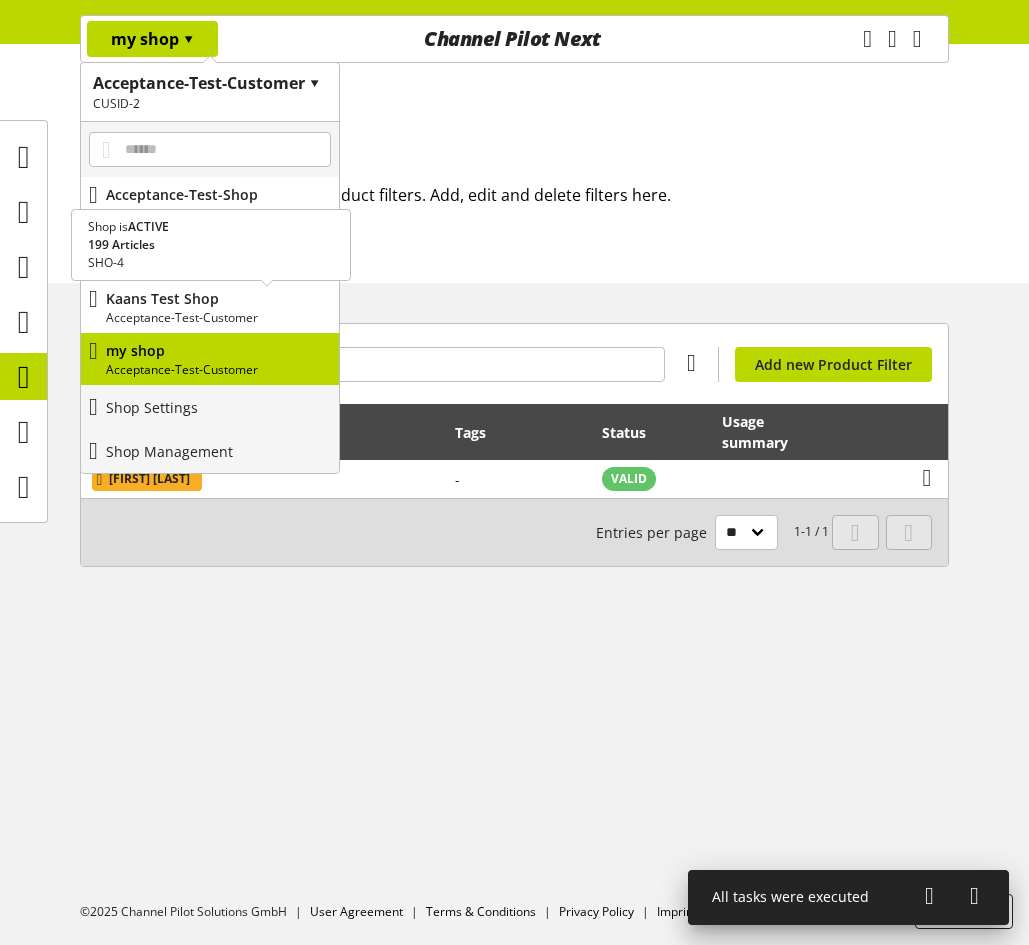 click on "Kaans Test Shop" at bounding box center (218, 298) 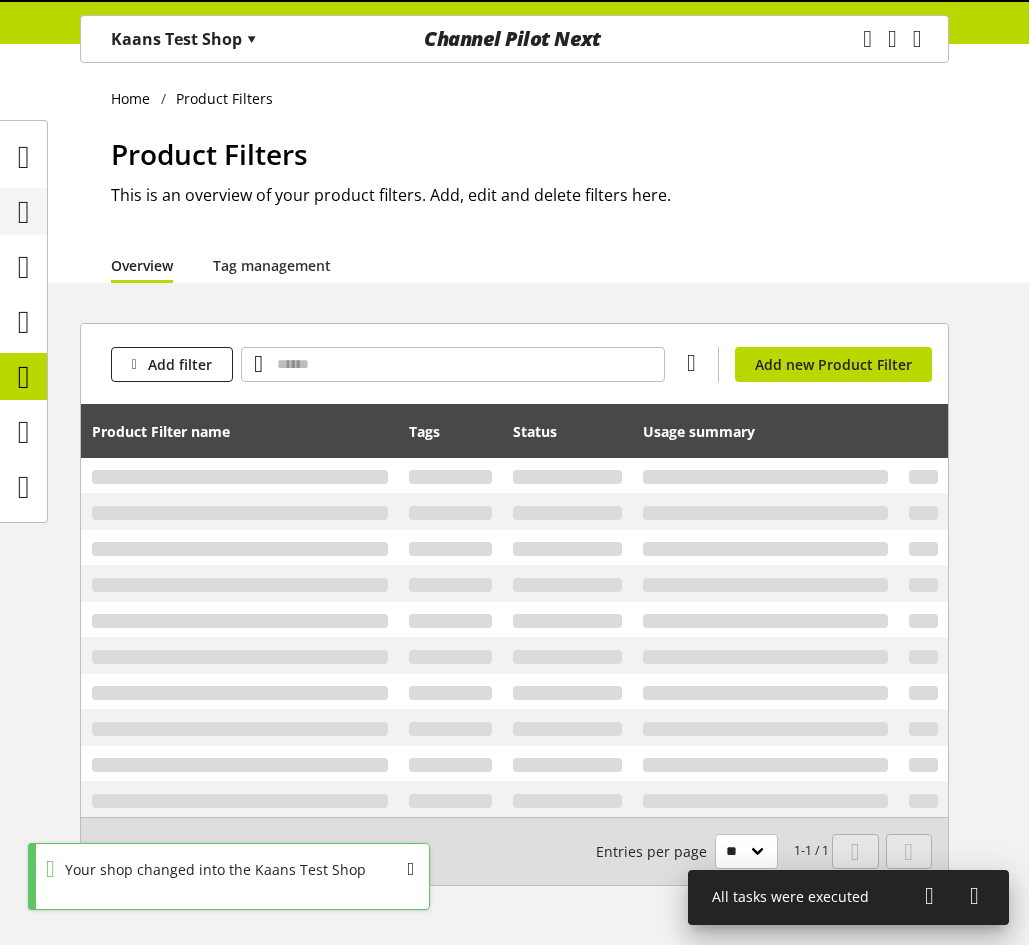 click at bounding box center (24, 212) 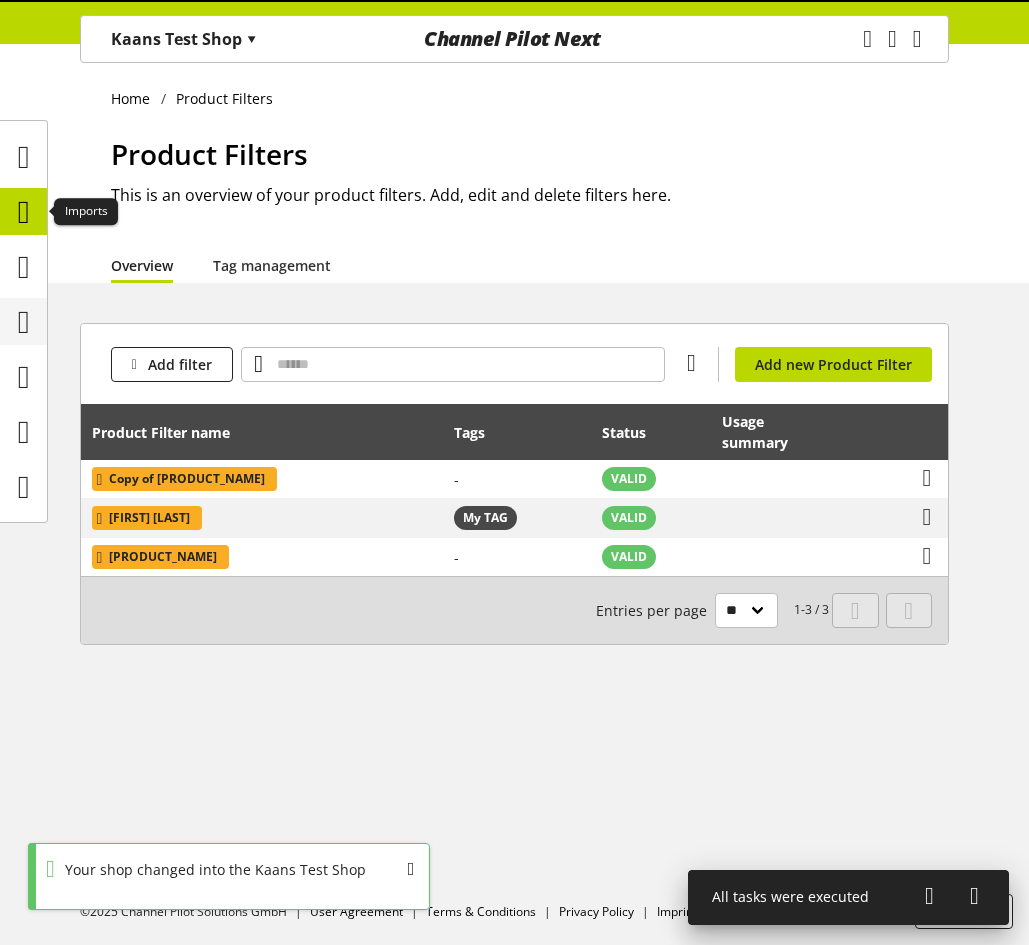 click at bounding box center [24, 322] 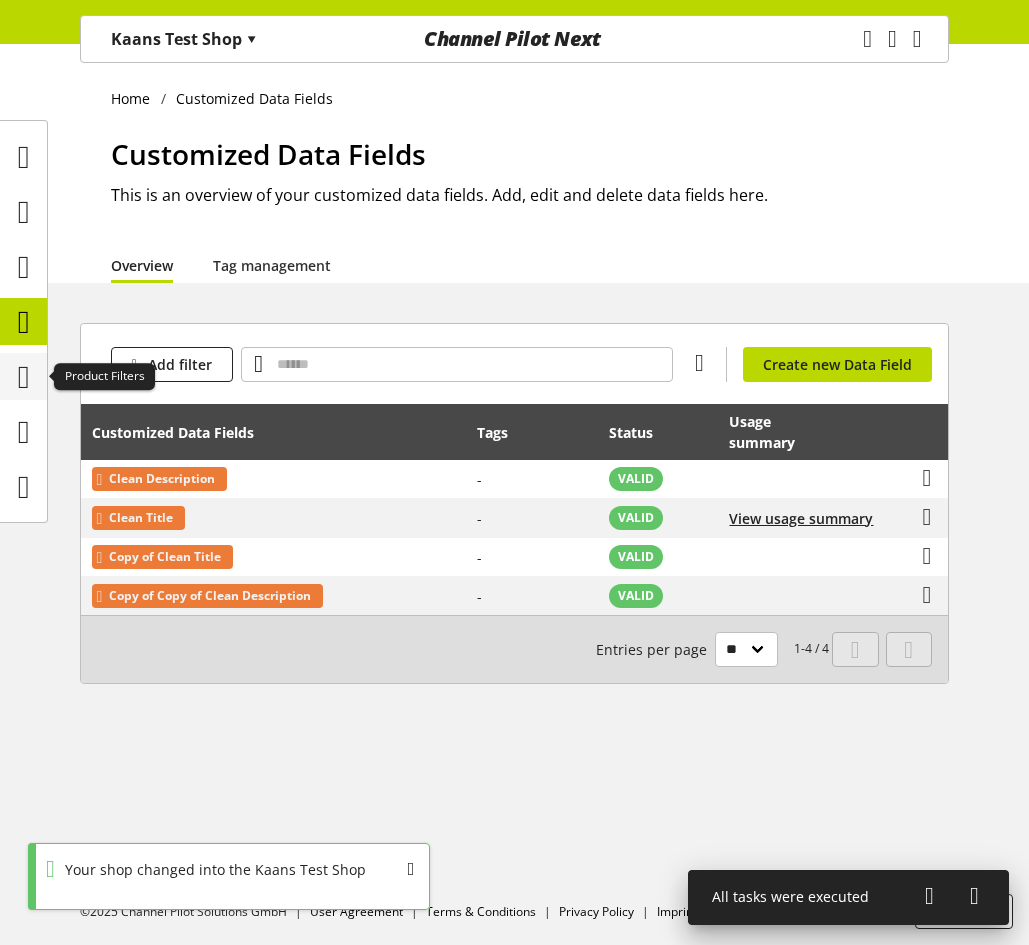 click at bounding box center [24, 377] 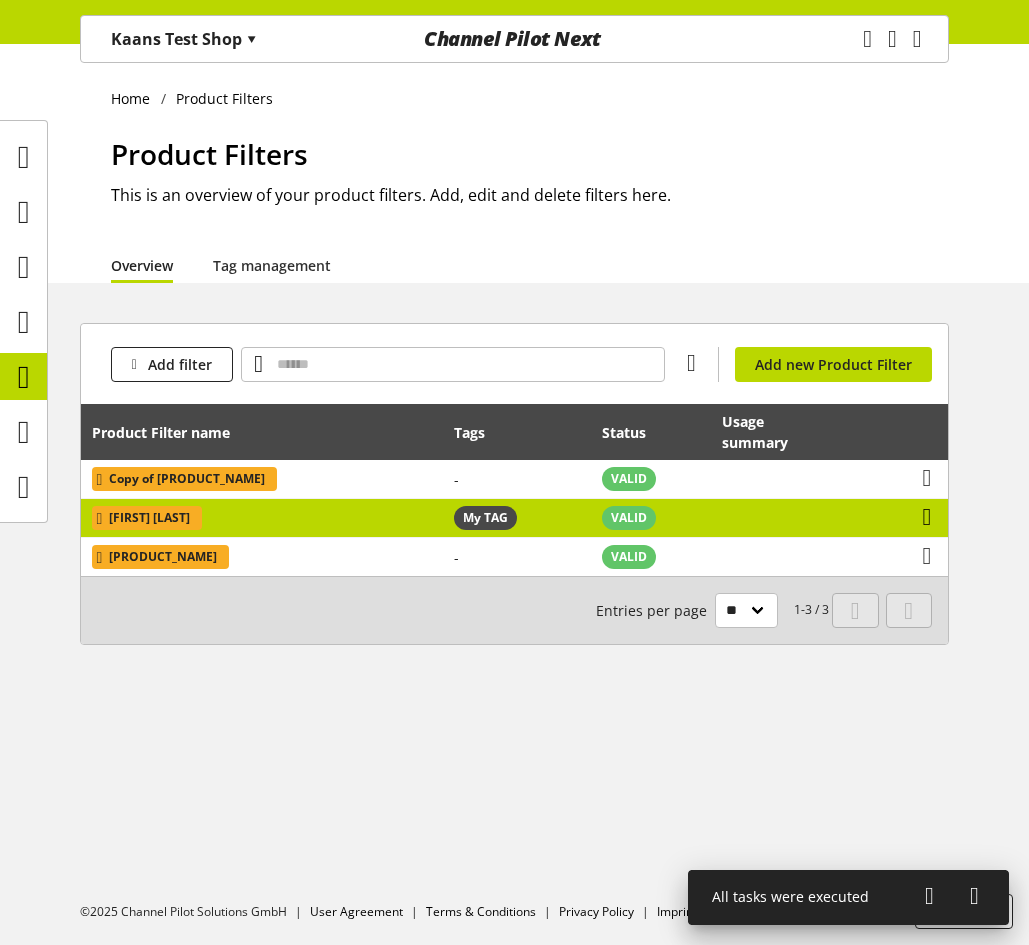 click at bounding box center (927, 517) 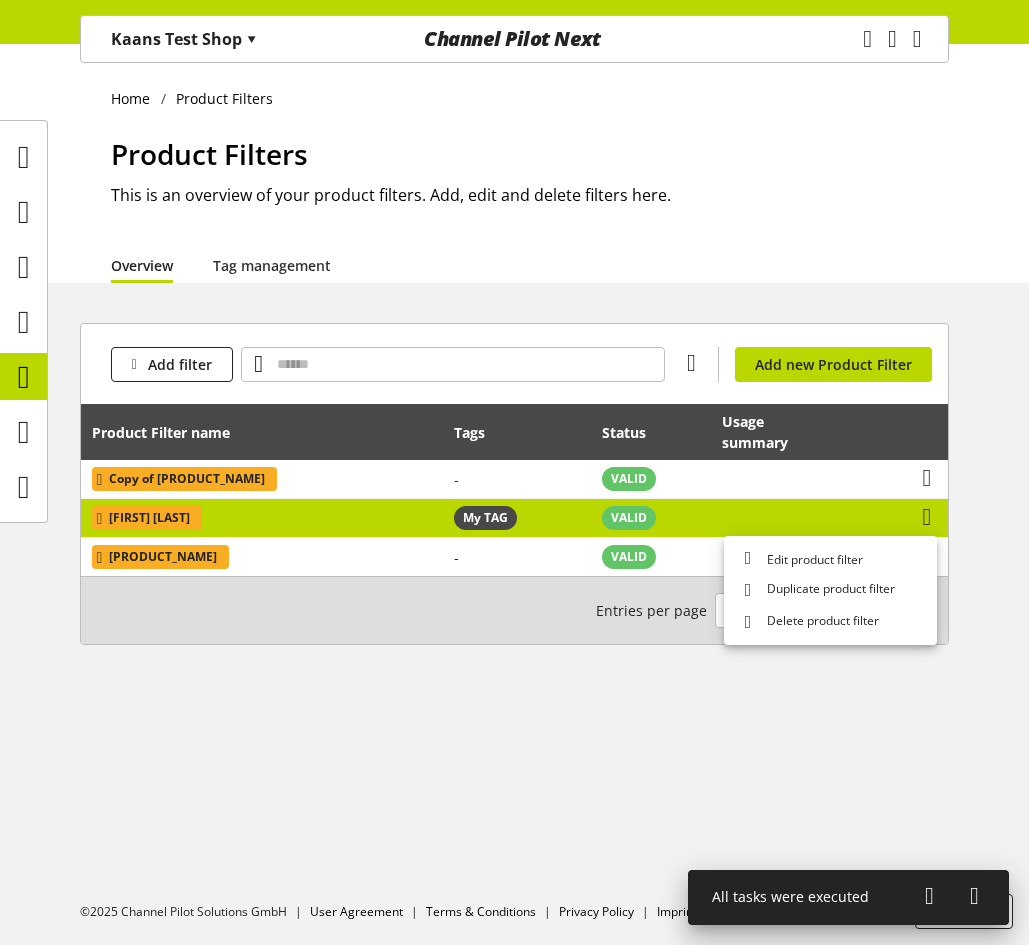 click on "View usage summary" at bounding box center [794, 518] 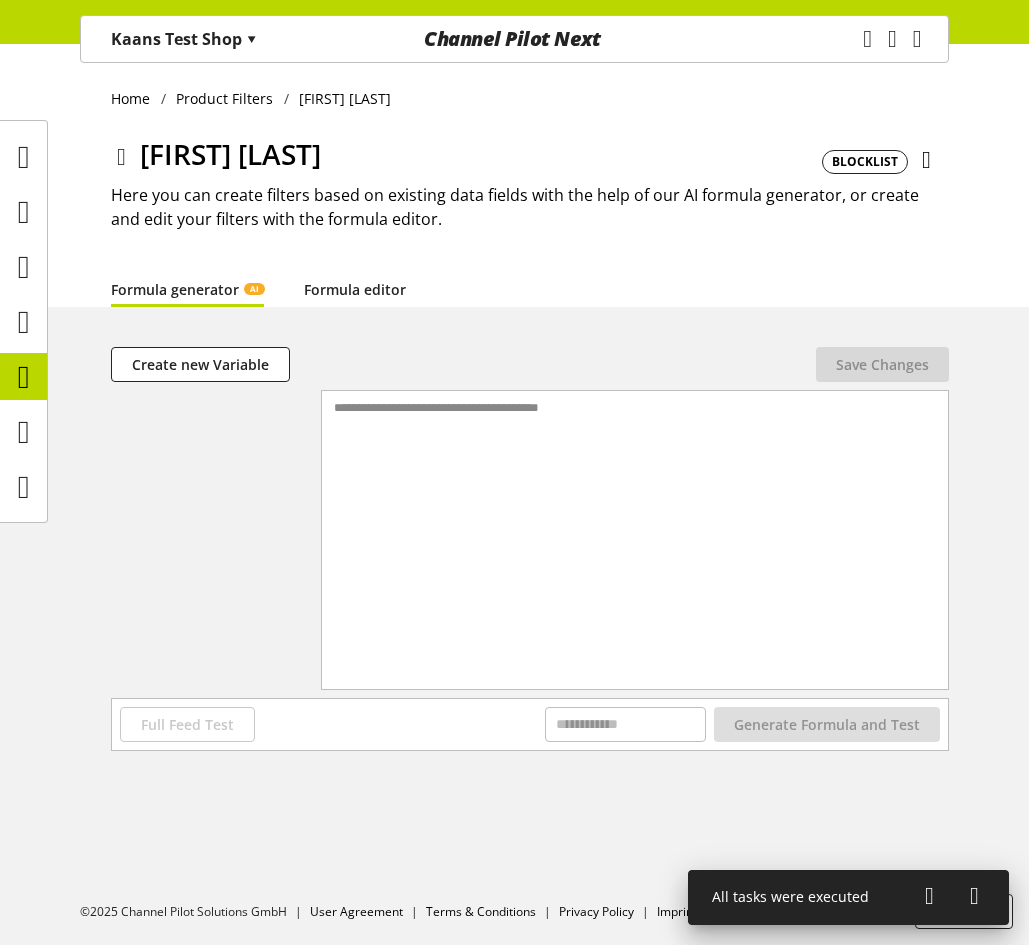 click on "Formula editor" at bounding box center (355, 289) 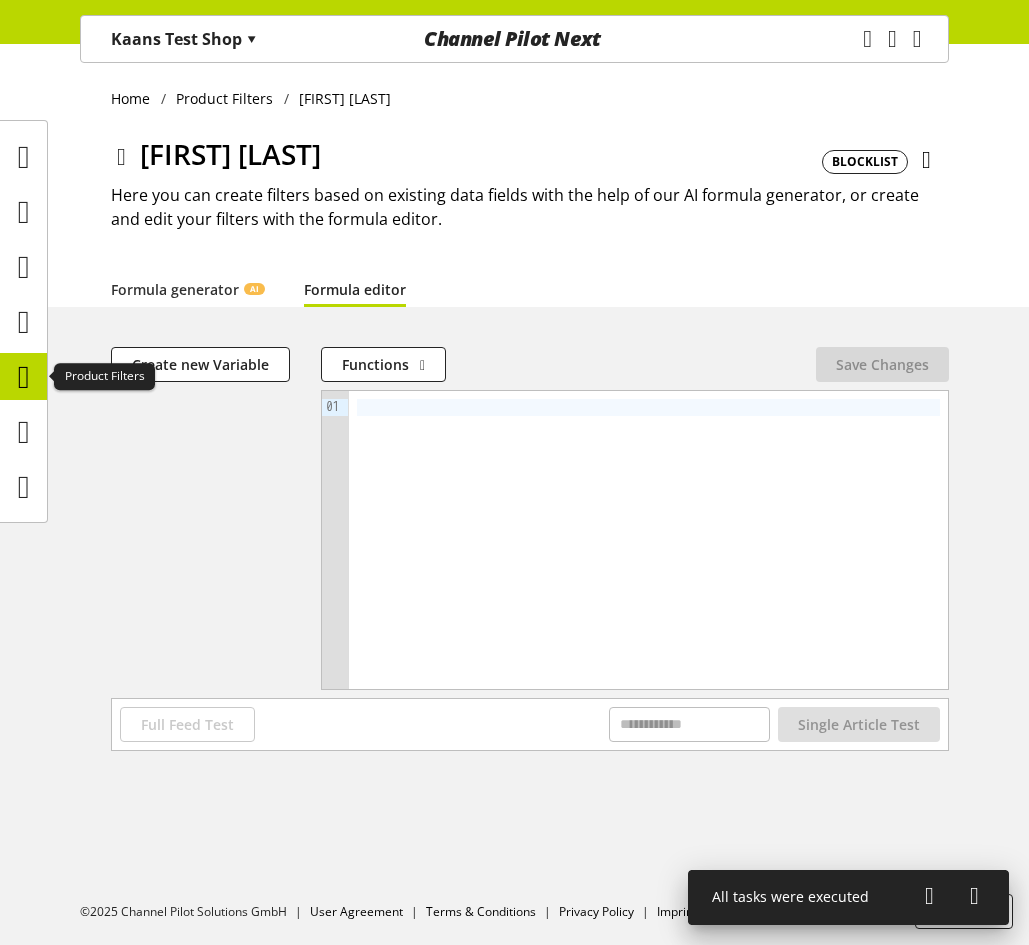 click at bounding box center (24, 377) 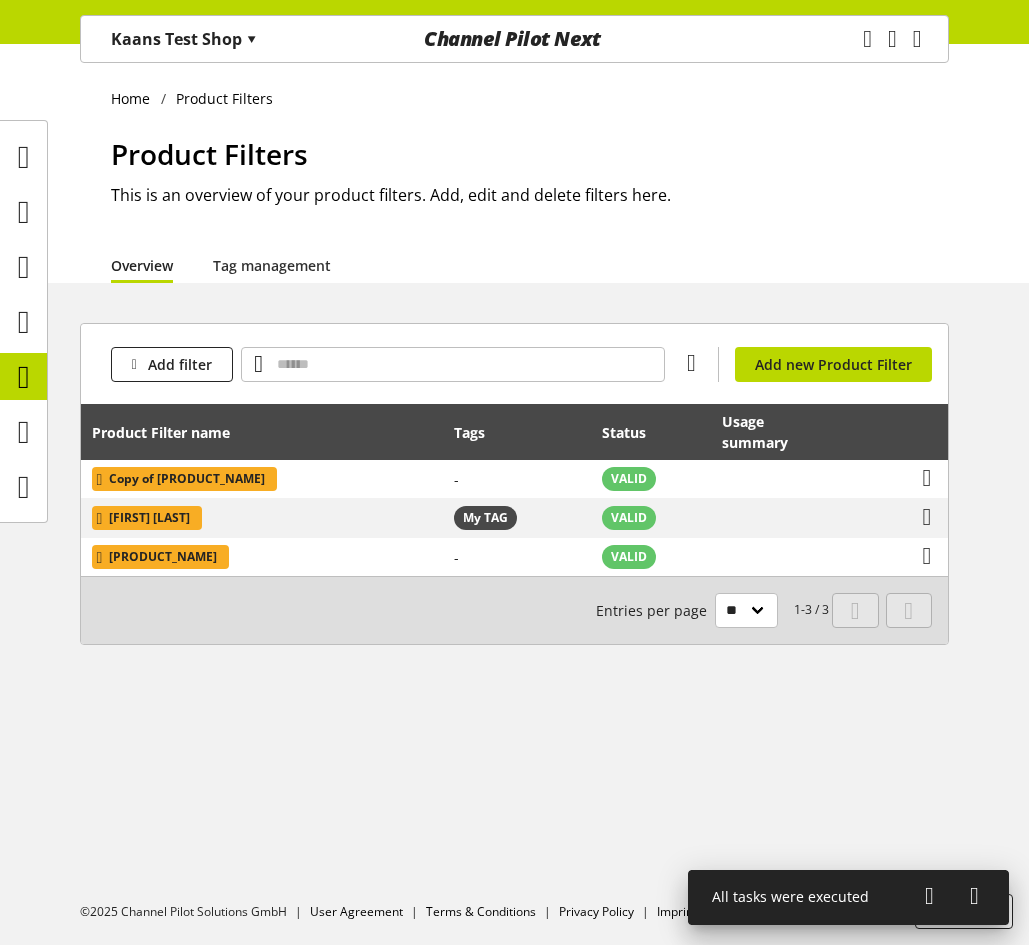 click on "Kaans Test Shop ▾" at bounding box center [184, 39] 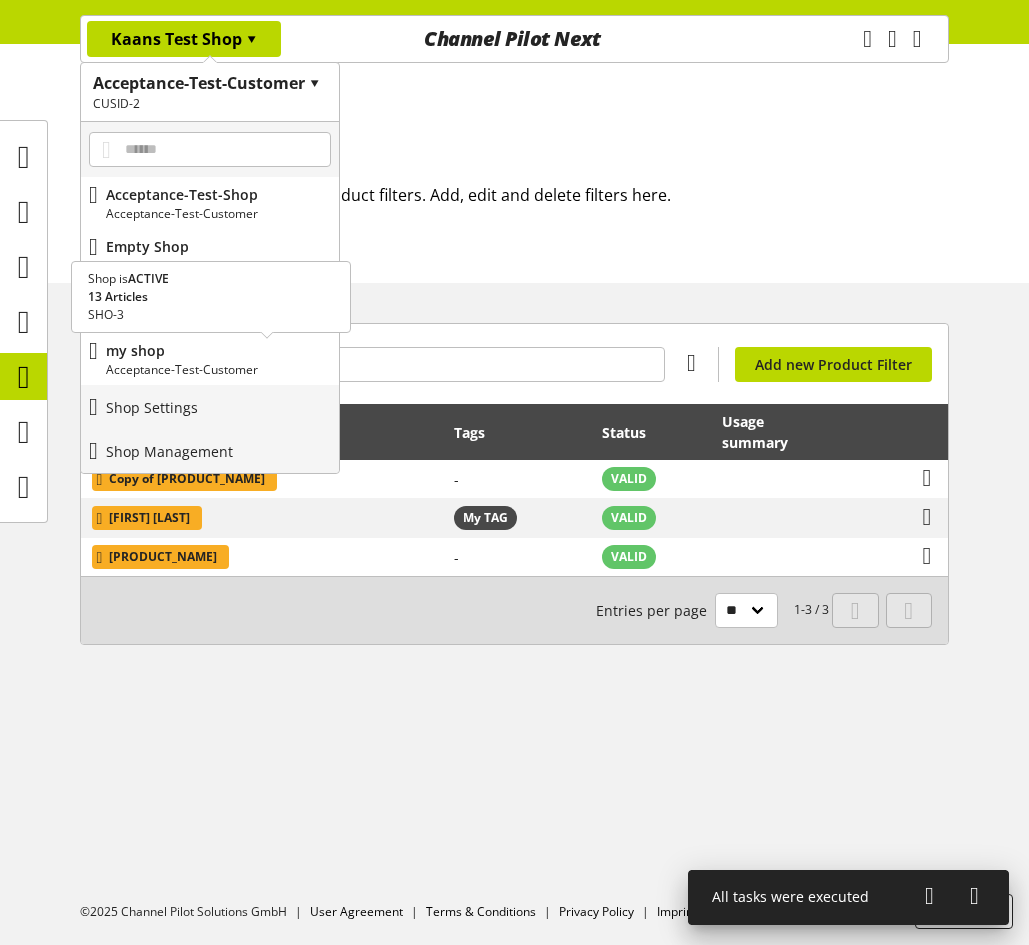 click on "my shop" at bounding box center (218, 350) 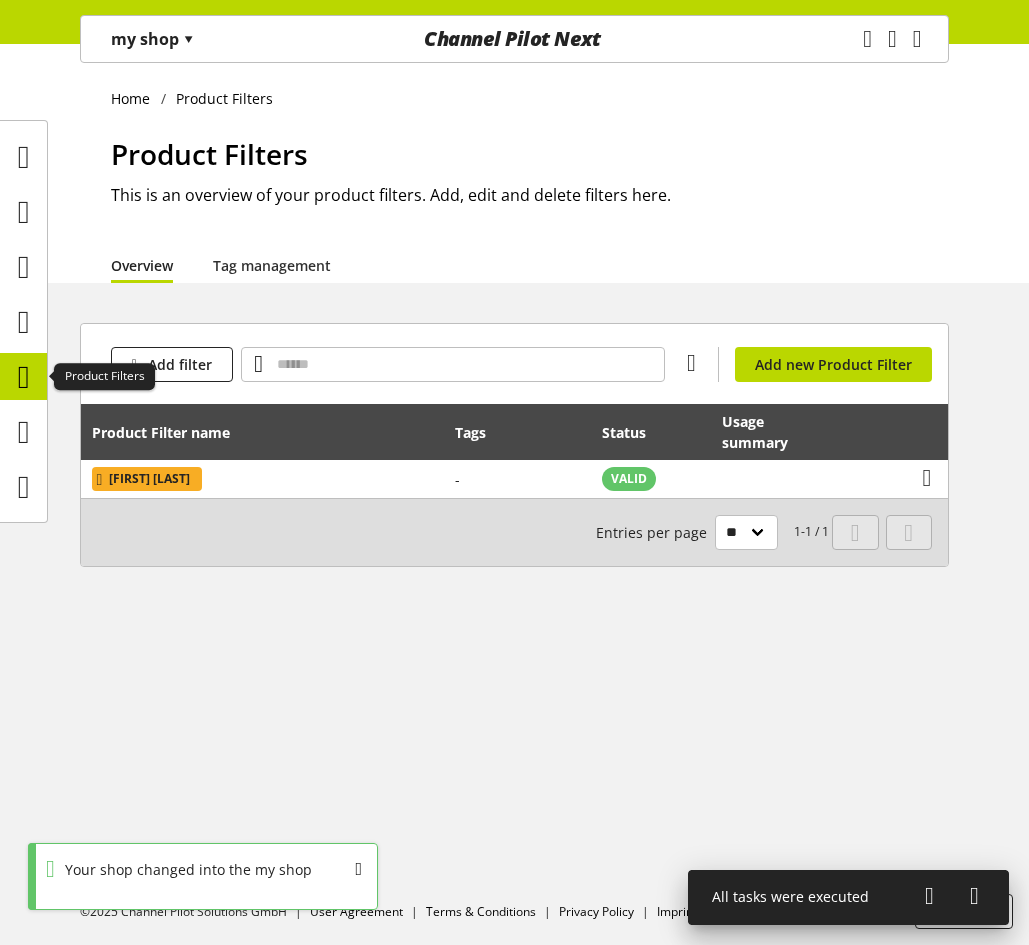 click at bounding box center (24, 377) 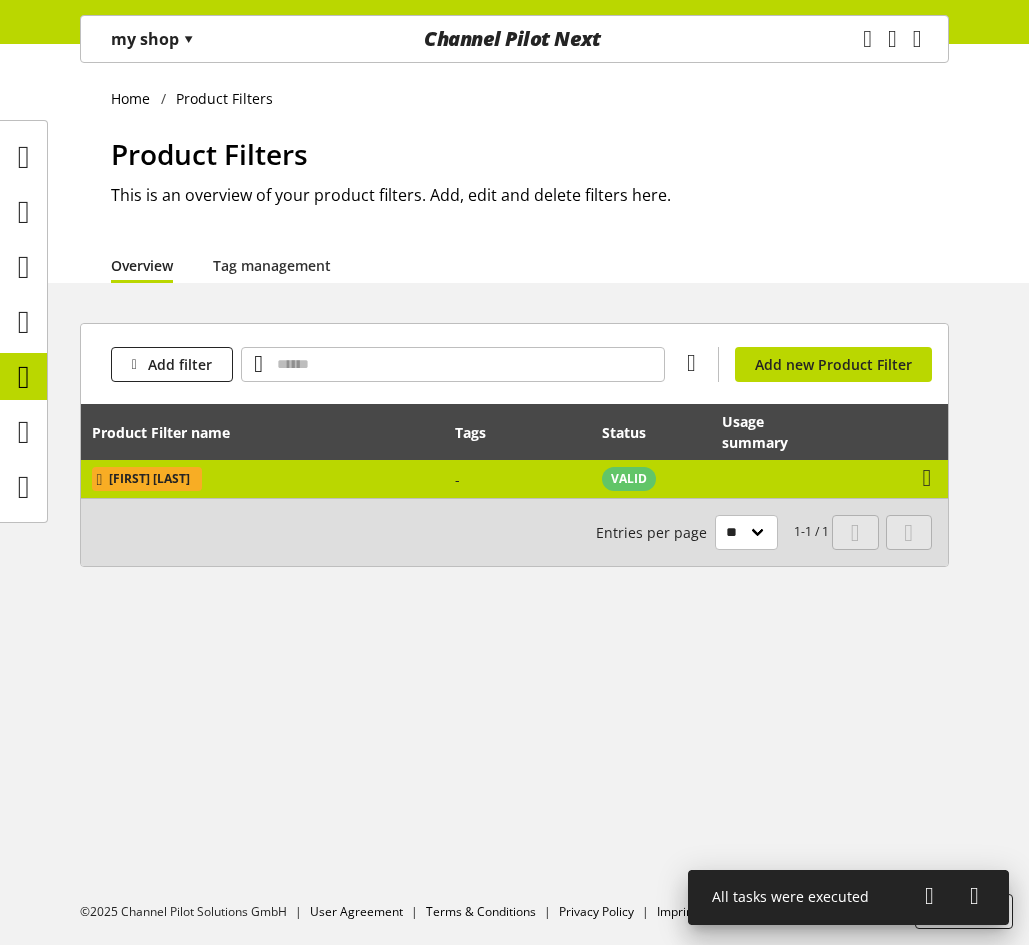 click on "-" at bounding box center (518, 479) 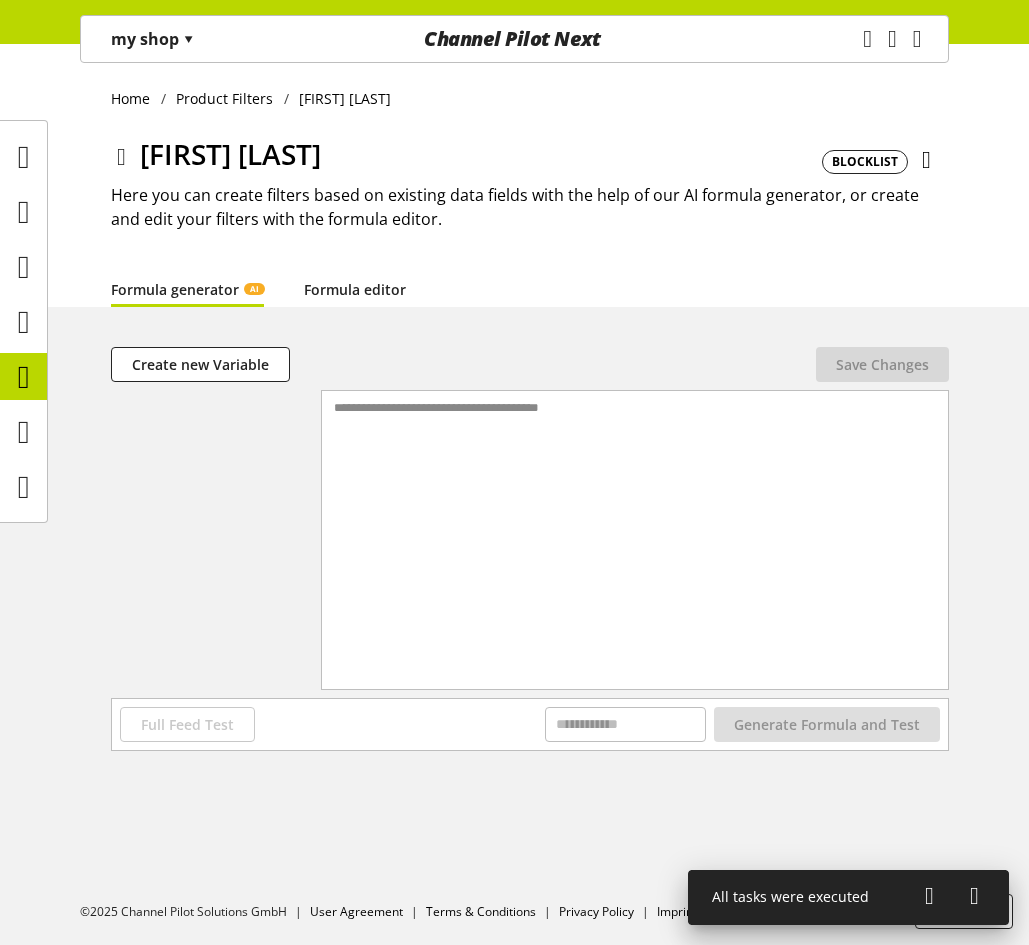 click on "Formula editor" at bounding box center (355, 289) 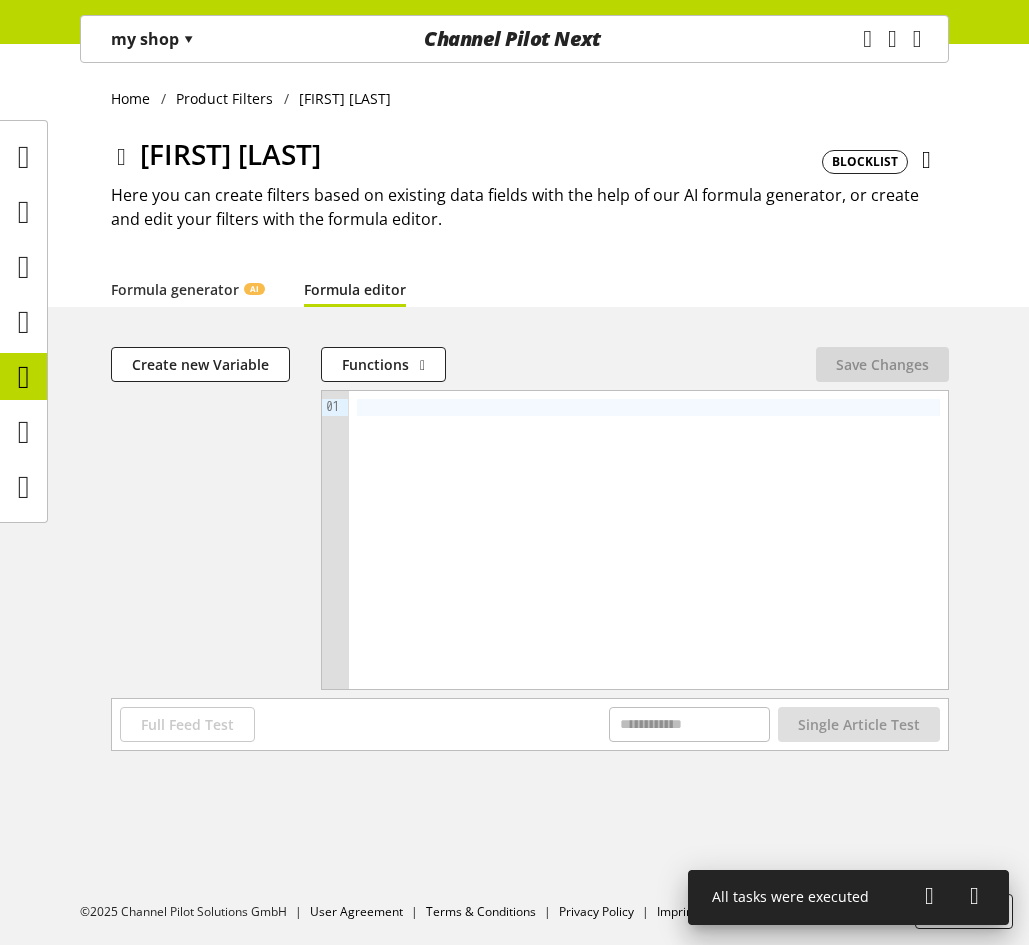 click on "BLOCKLIST" at bounding box center (865, 162) 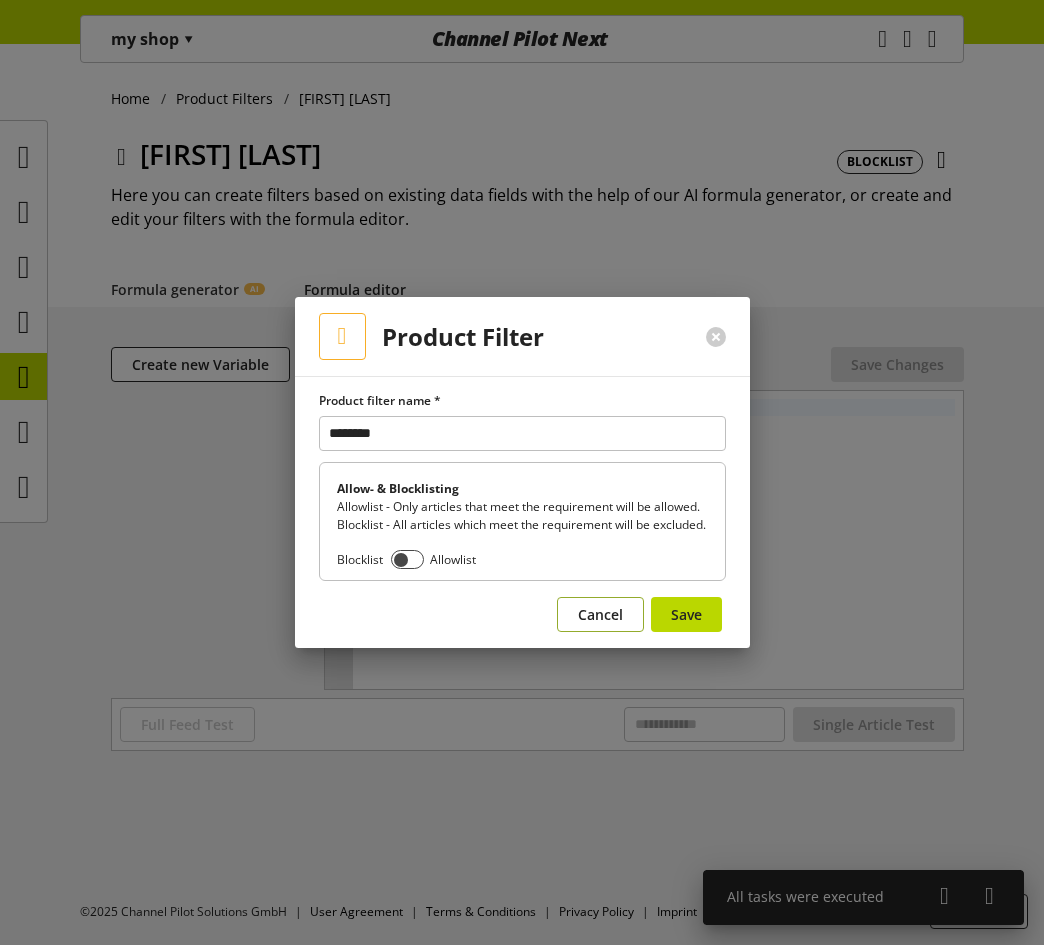 click on "Cancel" at bounding box center [600, 614] 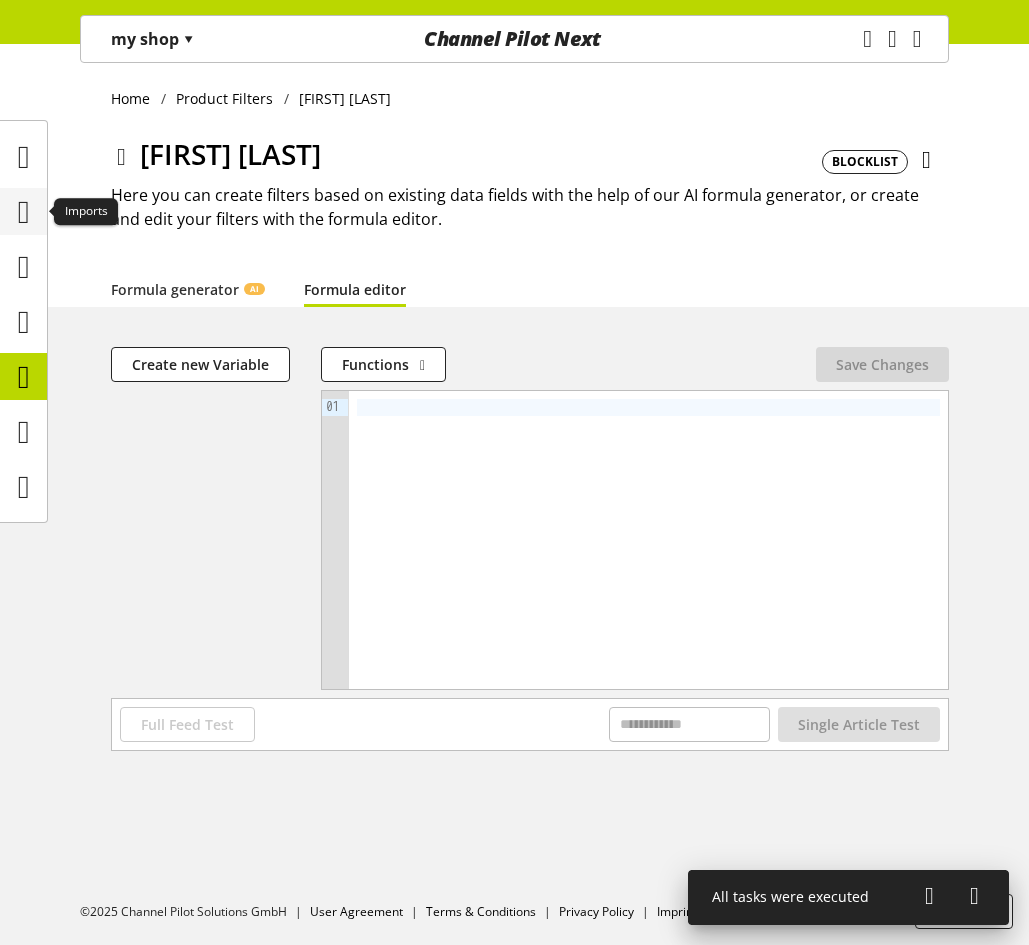 click at bounding box center [24, 212] 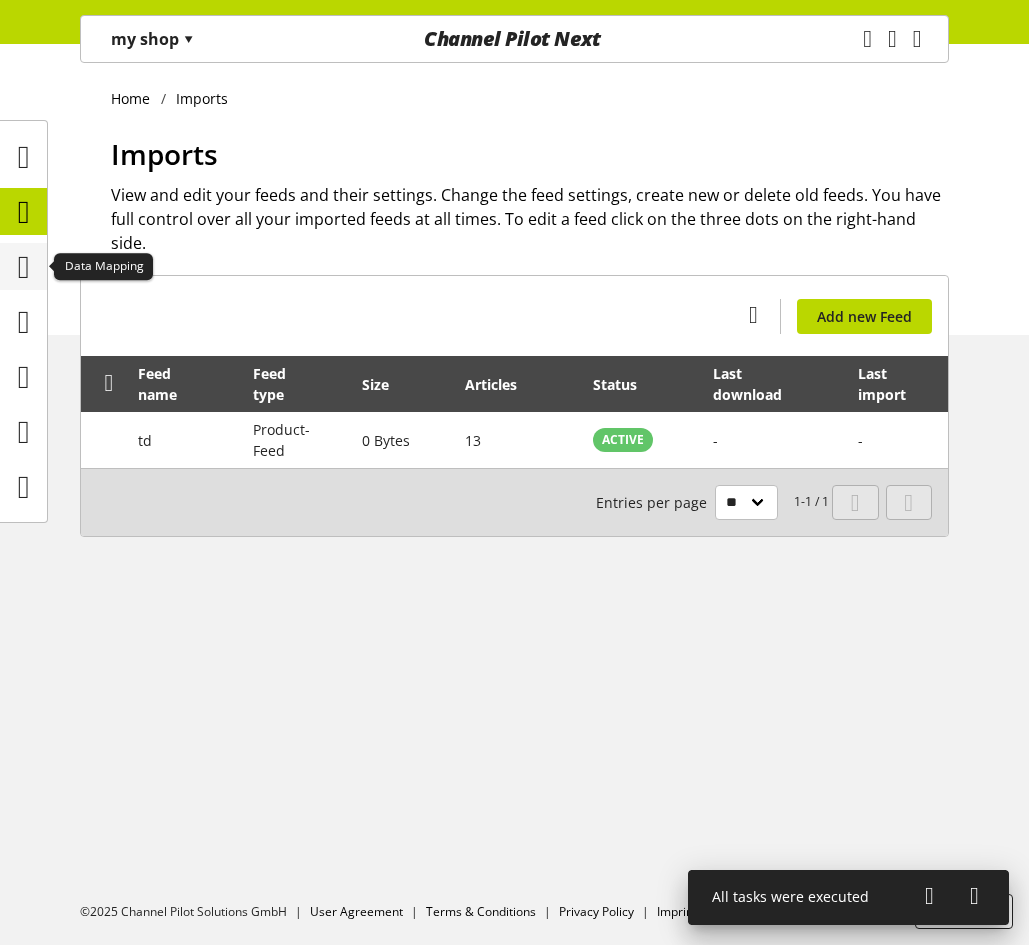 click at bounding box center (24, 267) 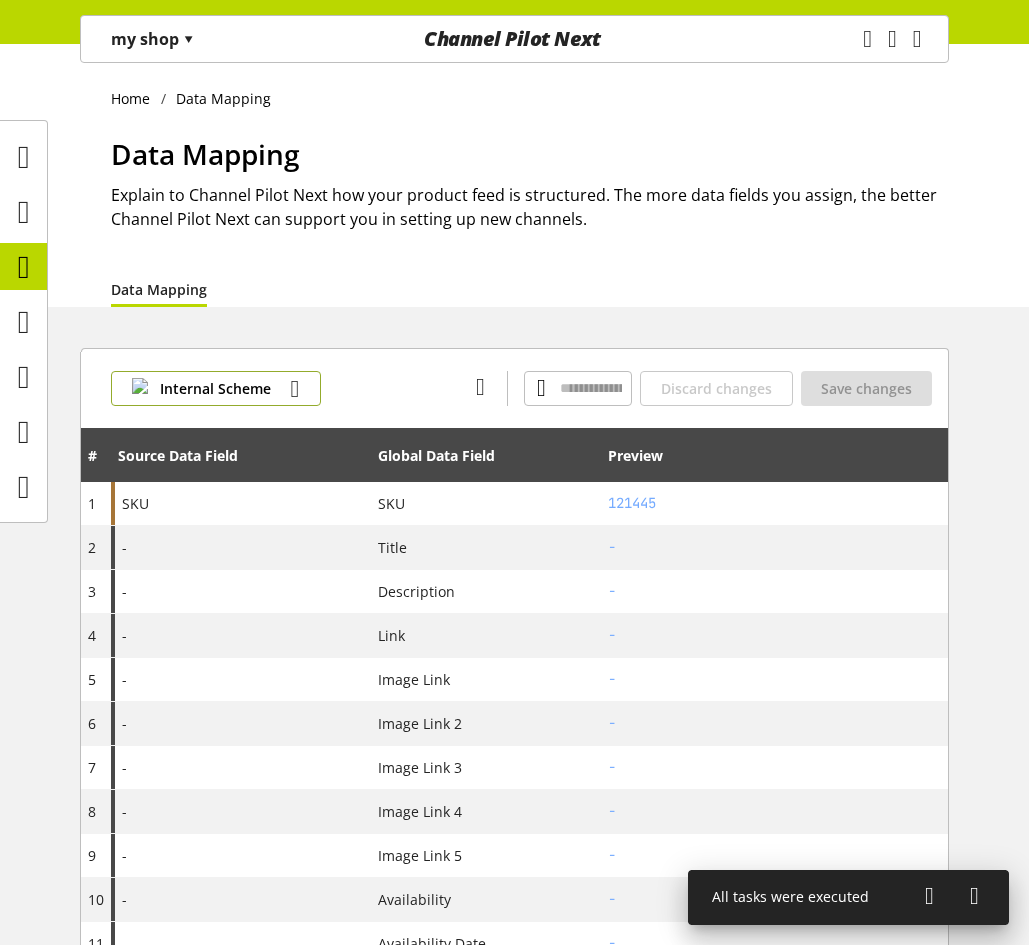 click on "Internal Scheme" at bounding box center (215, 388) 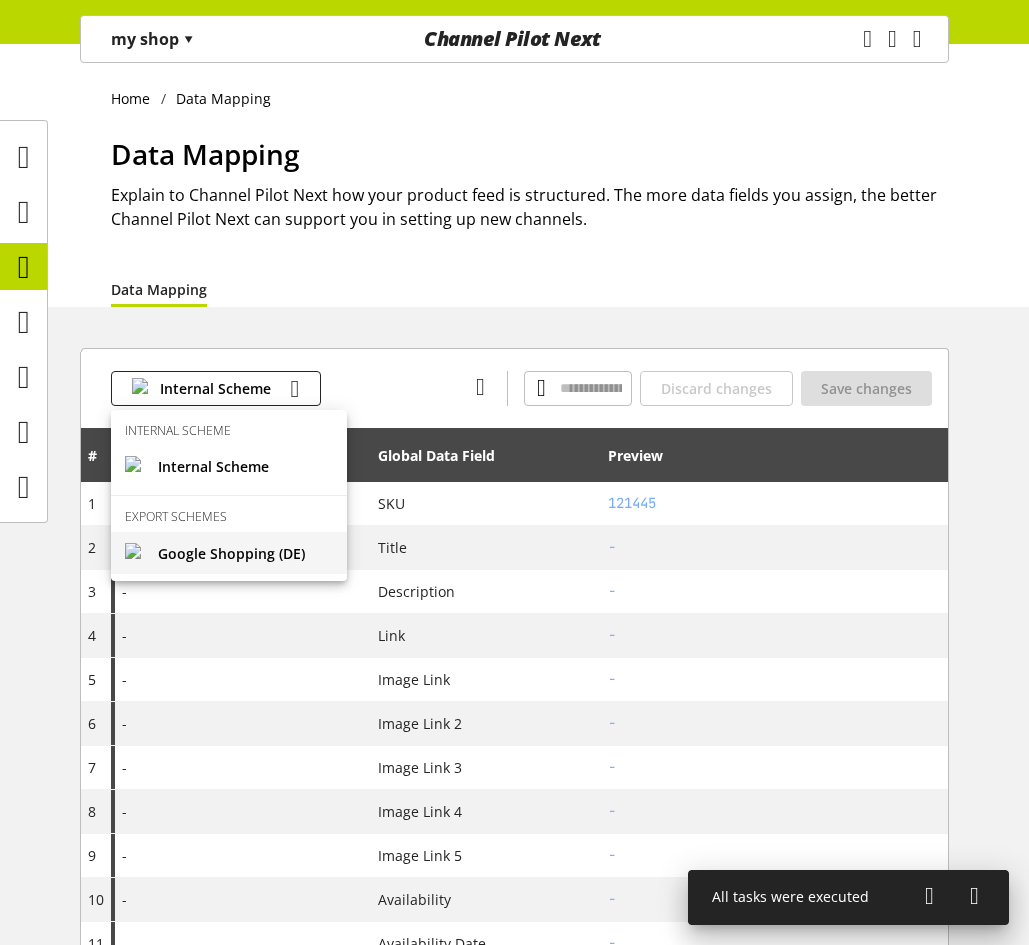 click on "Google Shopping (DE)" at bounding box center (231, 553) 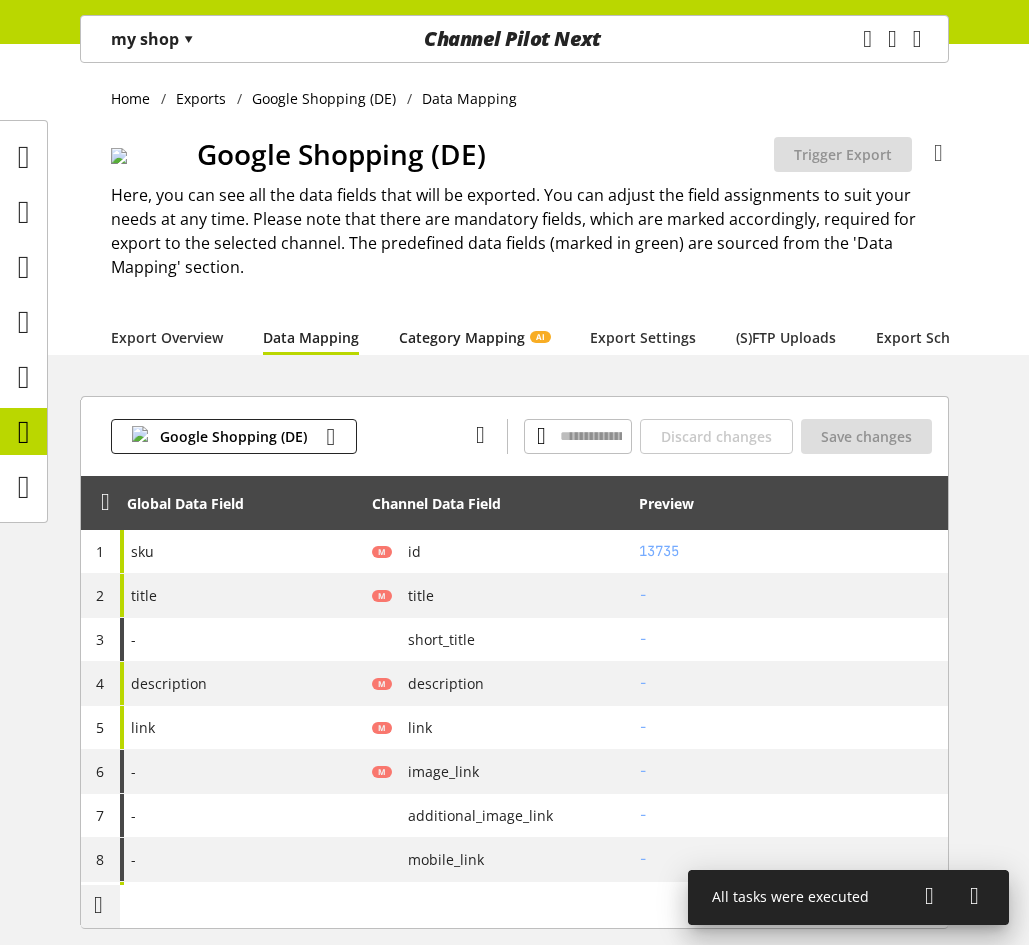 click on "Category Mapping AI" at bounding box center (474, 337) 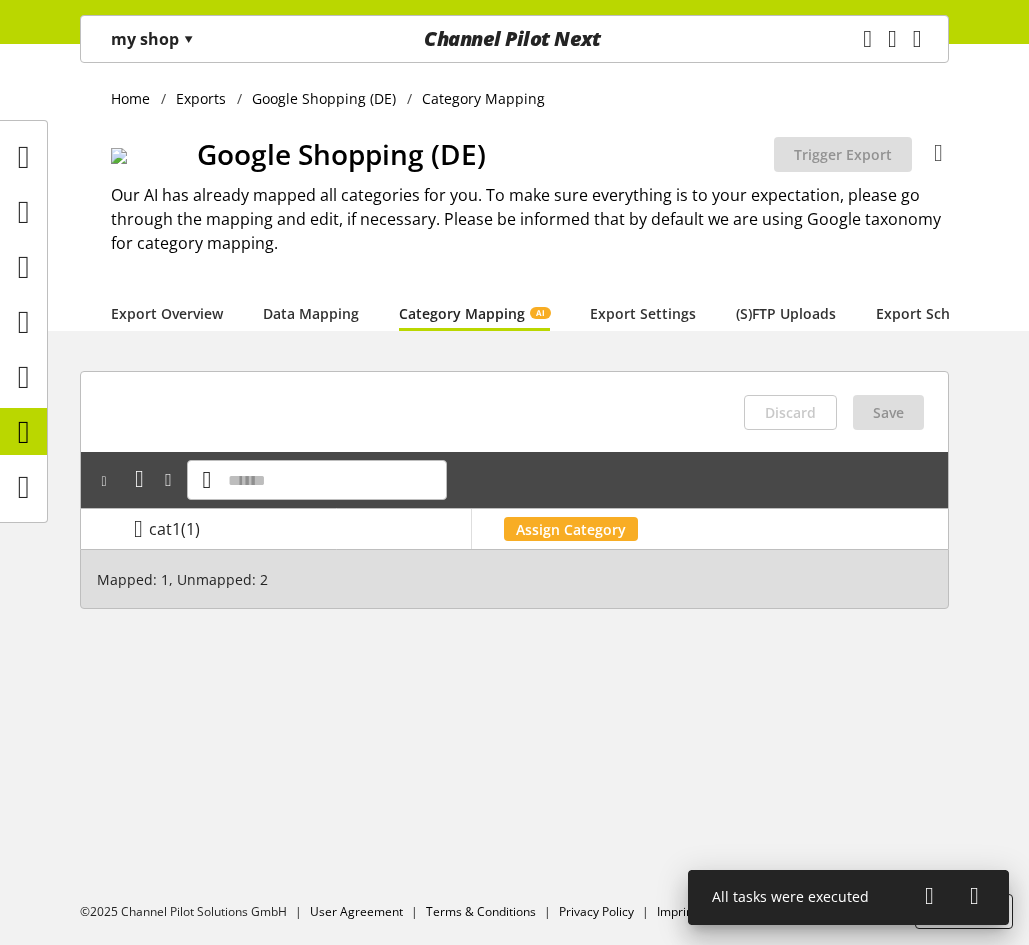 click on "cat1  (1)" at bounding box center (310, 529) 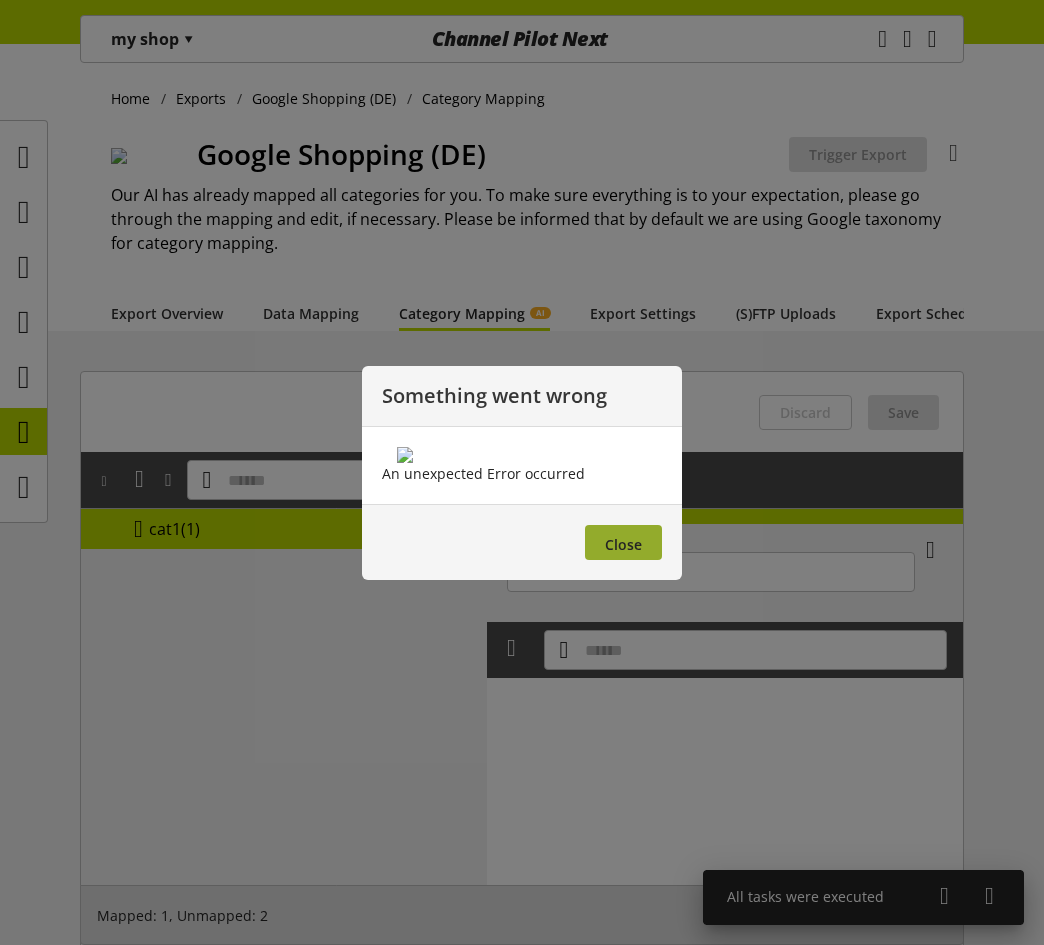 click on "Close" at bounding box center (623, 542) 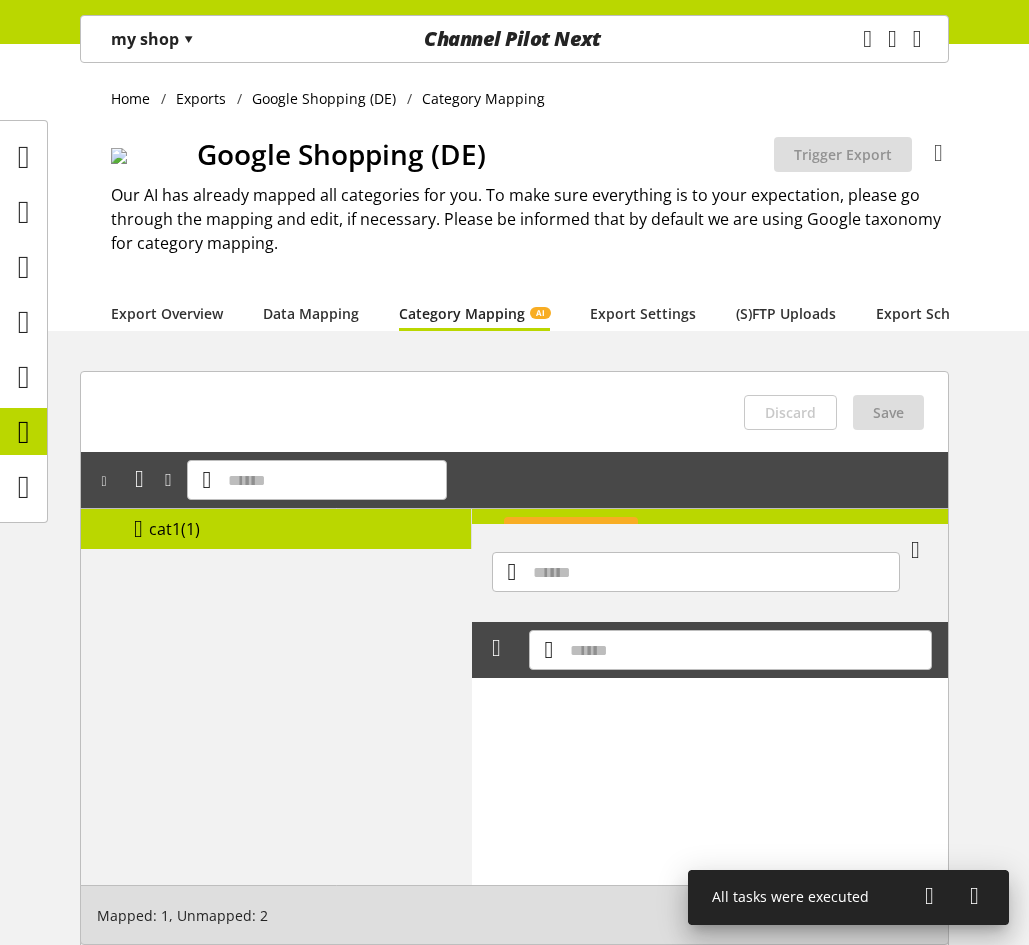 click on "cat1" at bounding box center [165, 529] 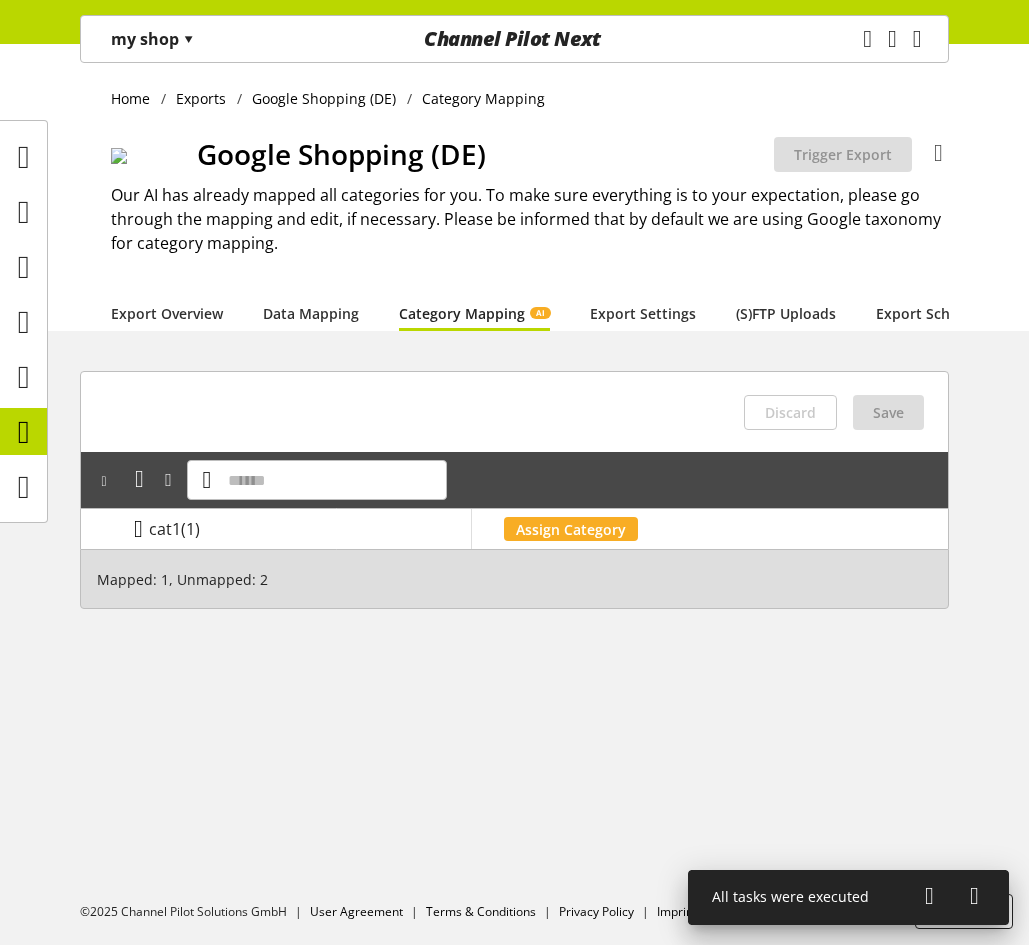 click at bounding box center (138, 529) 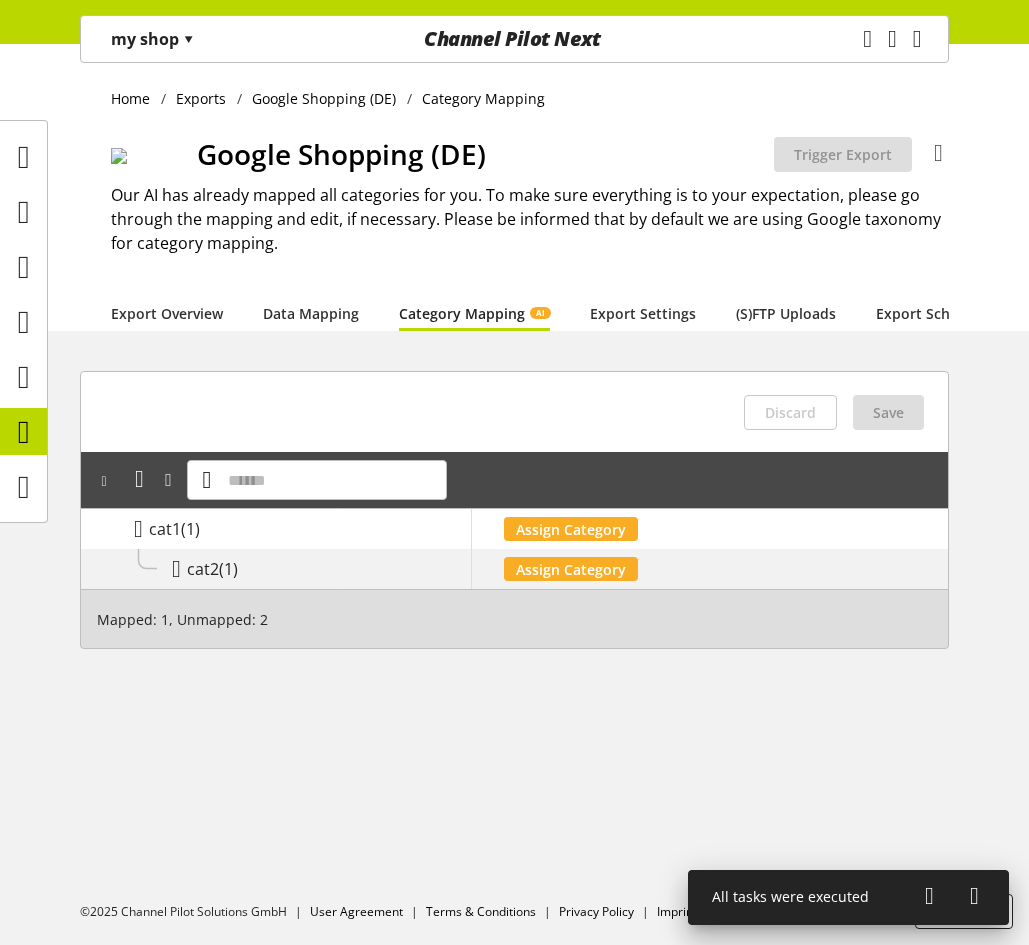 click on "(1)" at bounding box center [190, 529] 